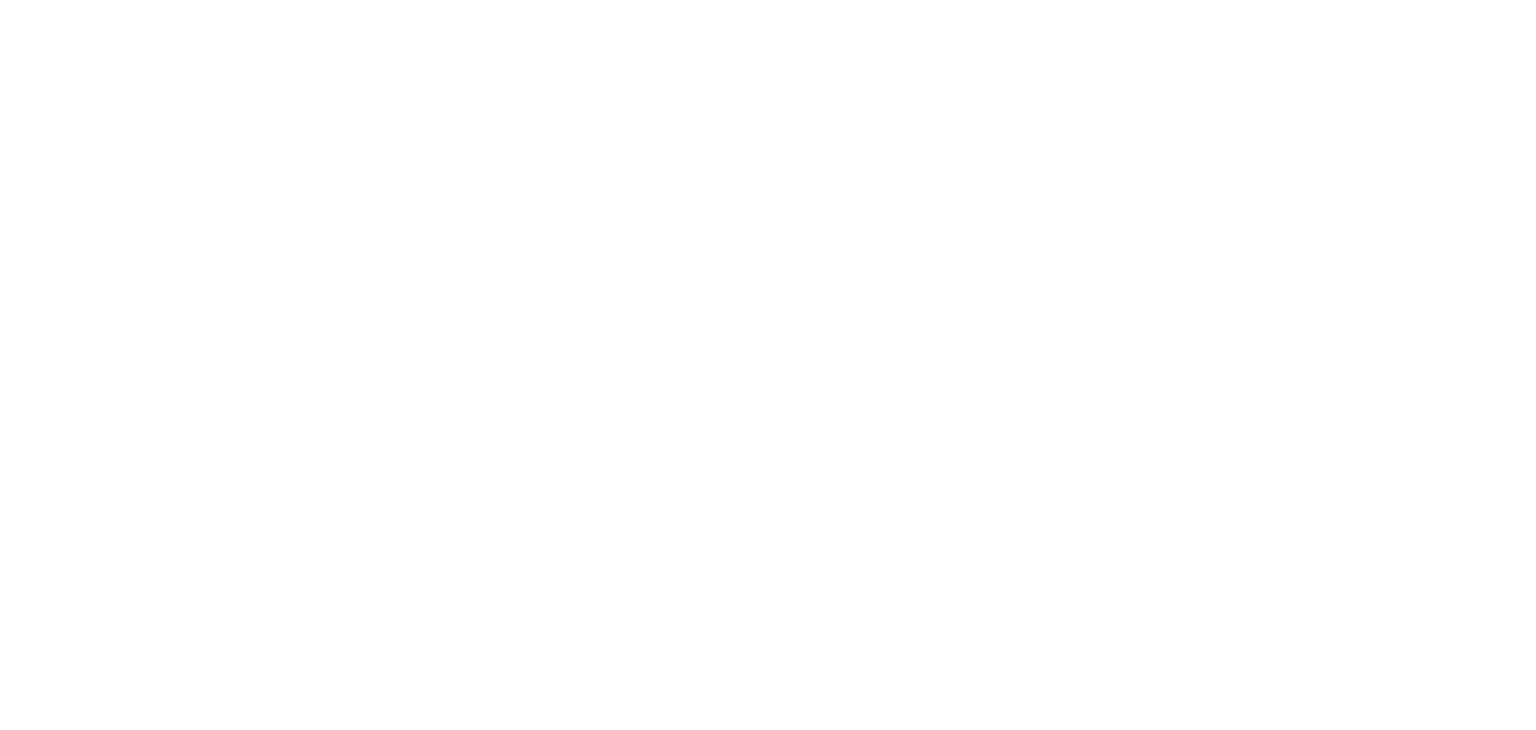 scroll, scrollTop: 0, scrollLeft: 0, axis: both 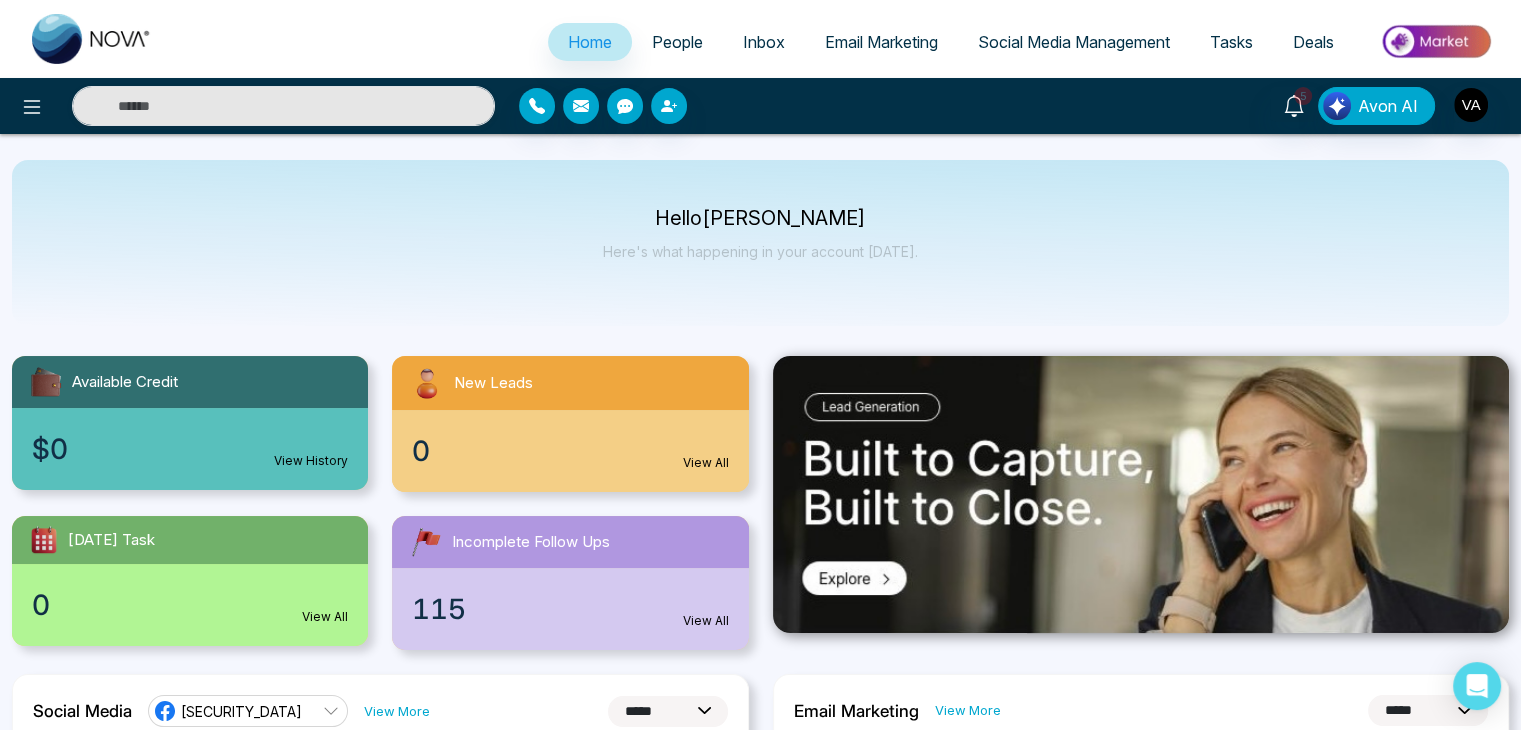 click on "Email Marketing" at bounding box center (881, 42) 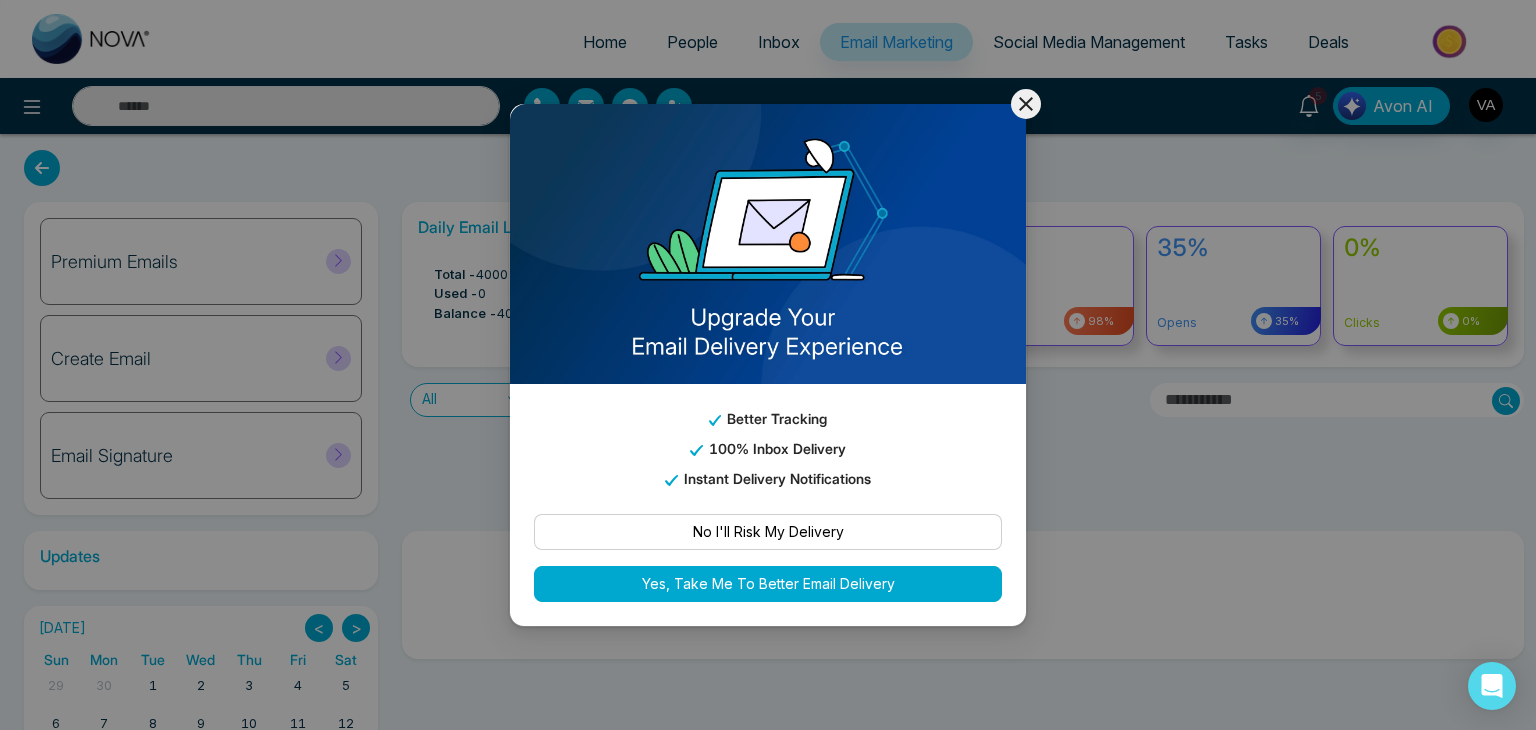 click on "Better Tracking 100% Inbox Delivery Instant Delivery Notifications   No I'll Risk My Delivery   Yes, Take Me To Better Email Delivery" at bounding box center [768, 365] 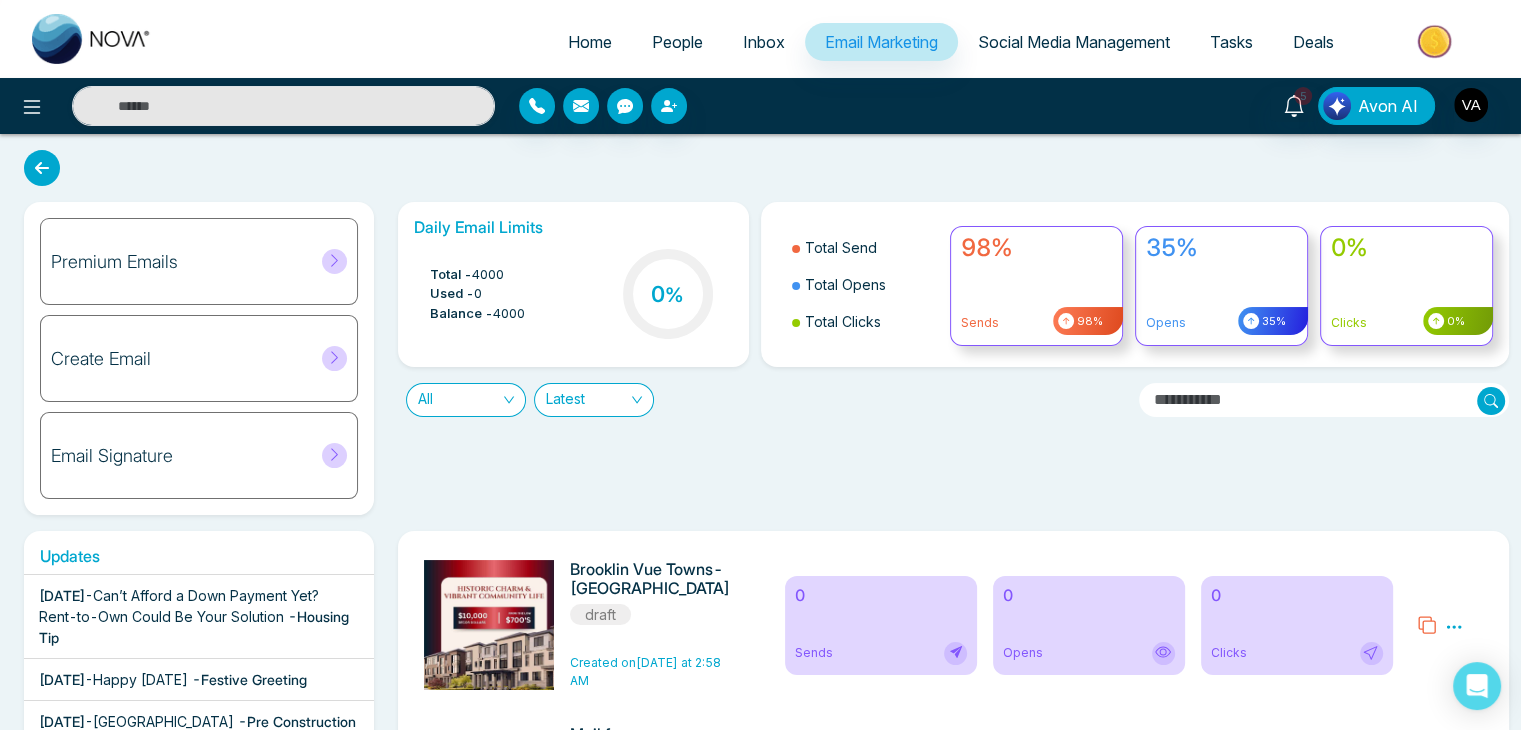 click on "All Latest" at bounding box center (760, 392) 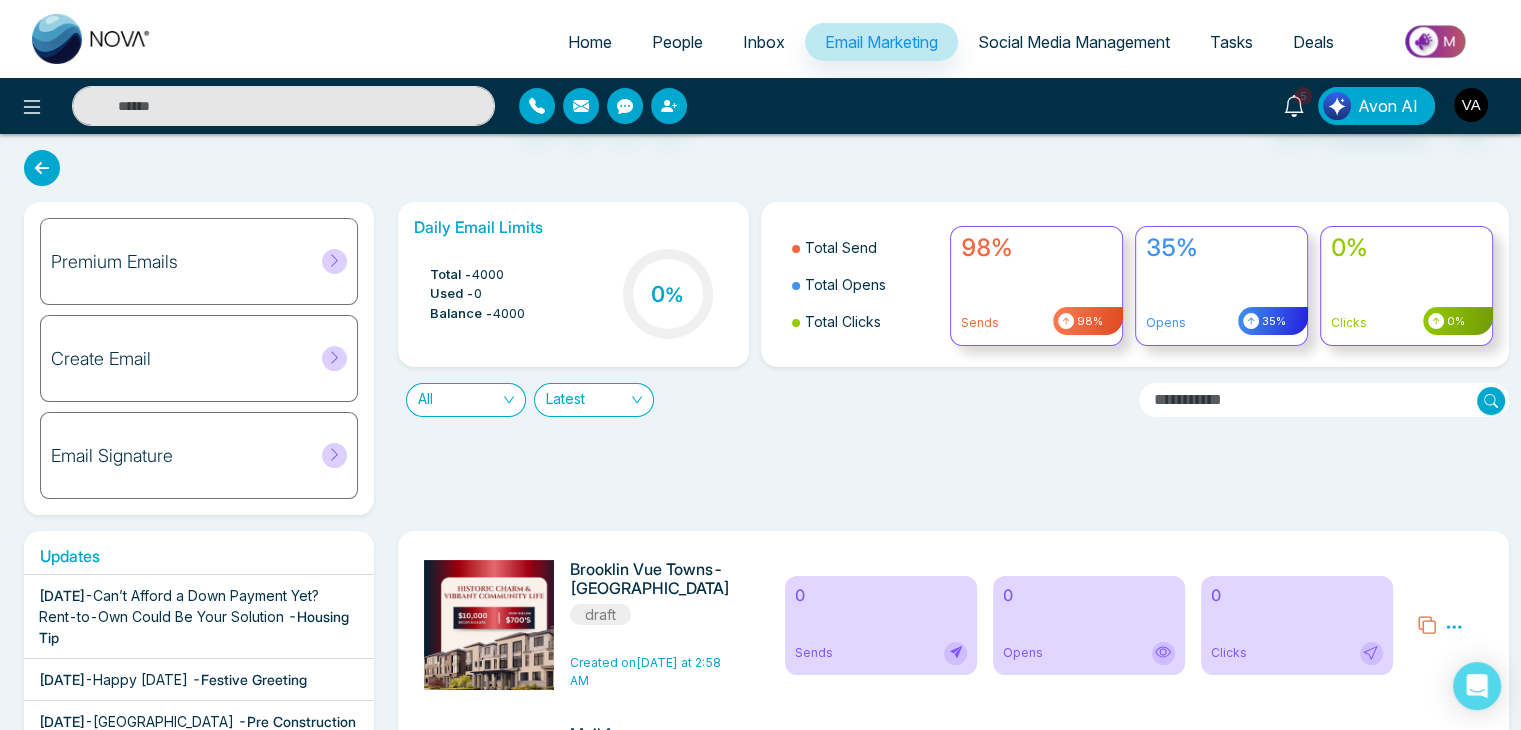 click 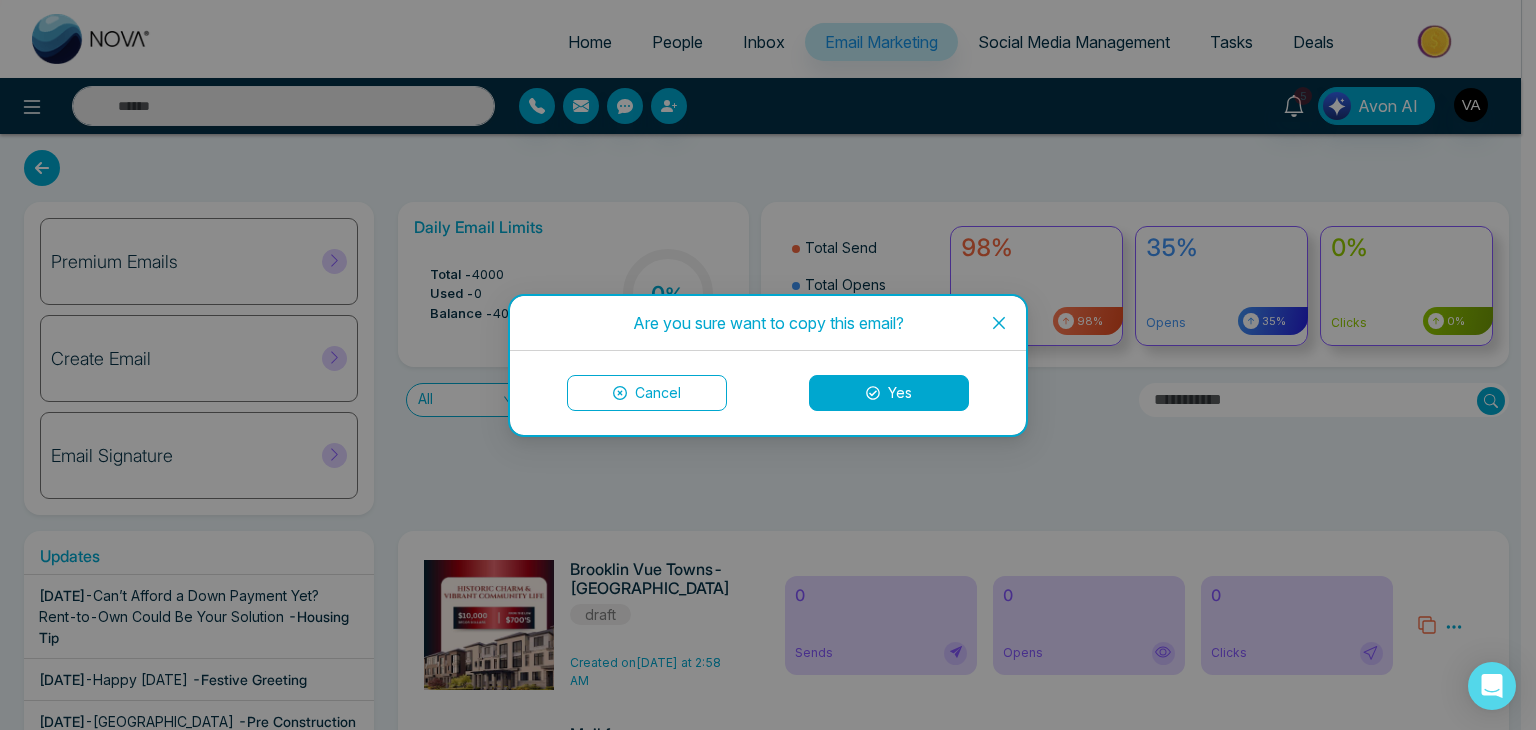 click on "Yes" at bounding box center [889, 393] 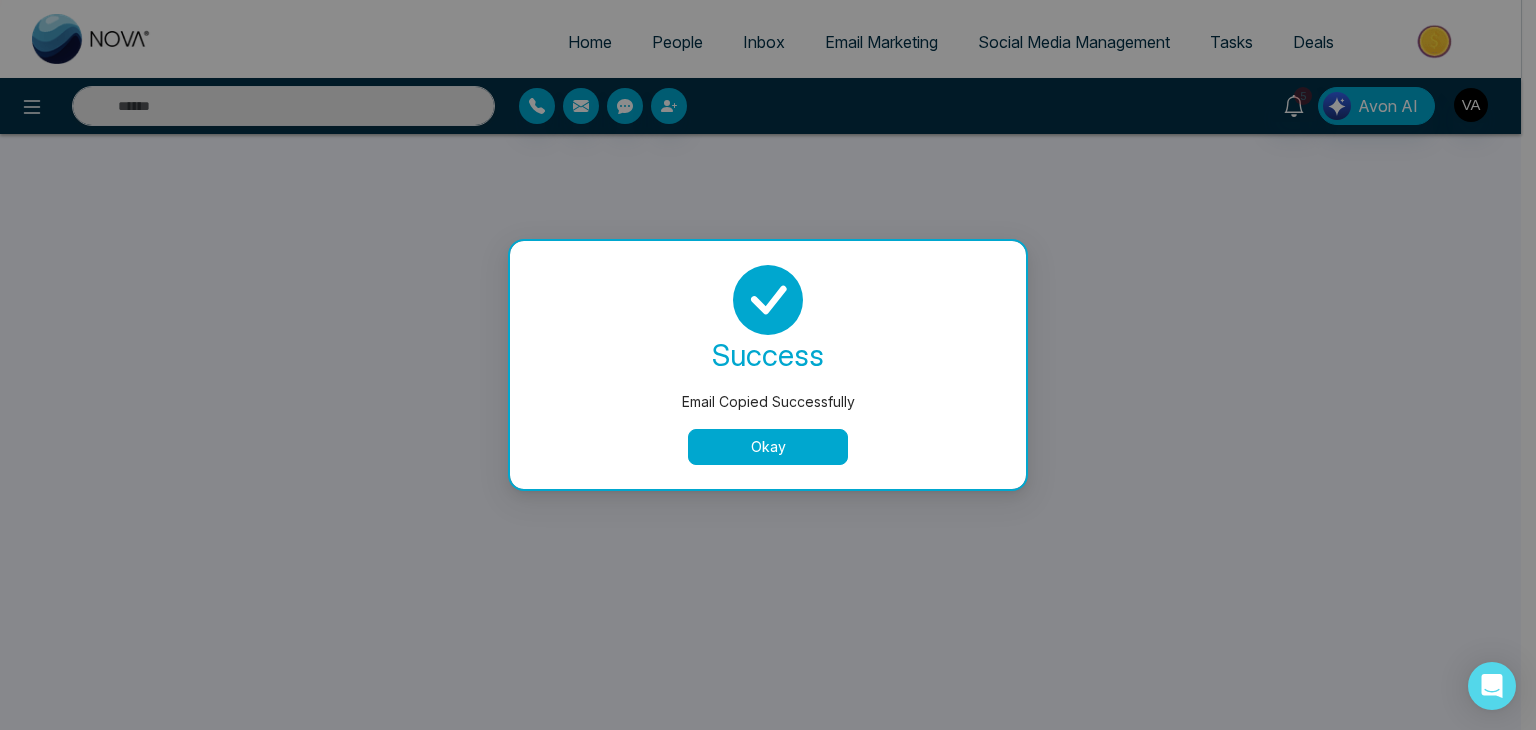 click on "Okay" at bounding box center [768, 447] 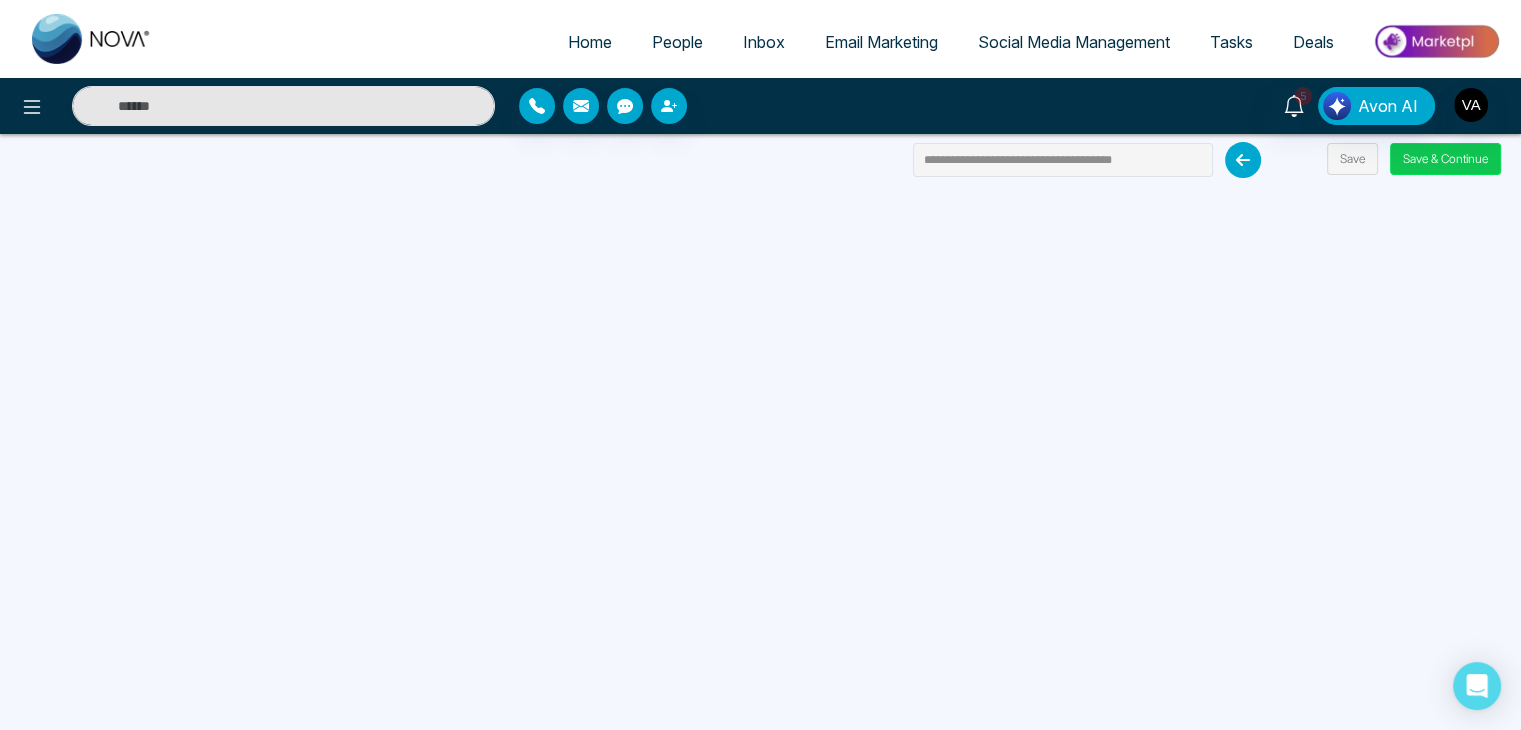 click on "Save & Continue" at bounding box center (1445, 159) 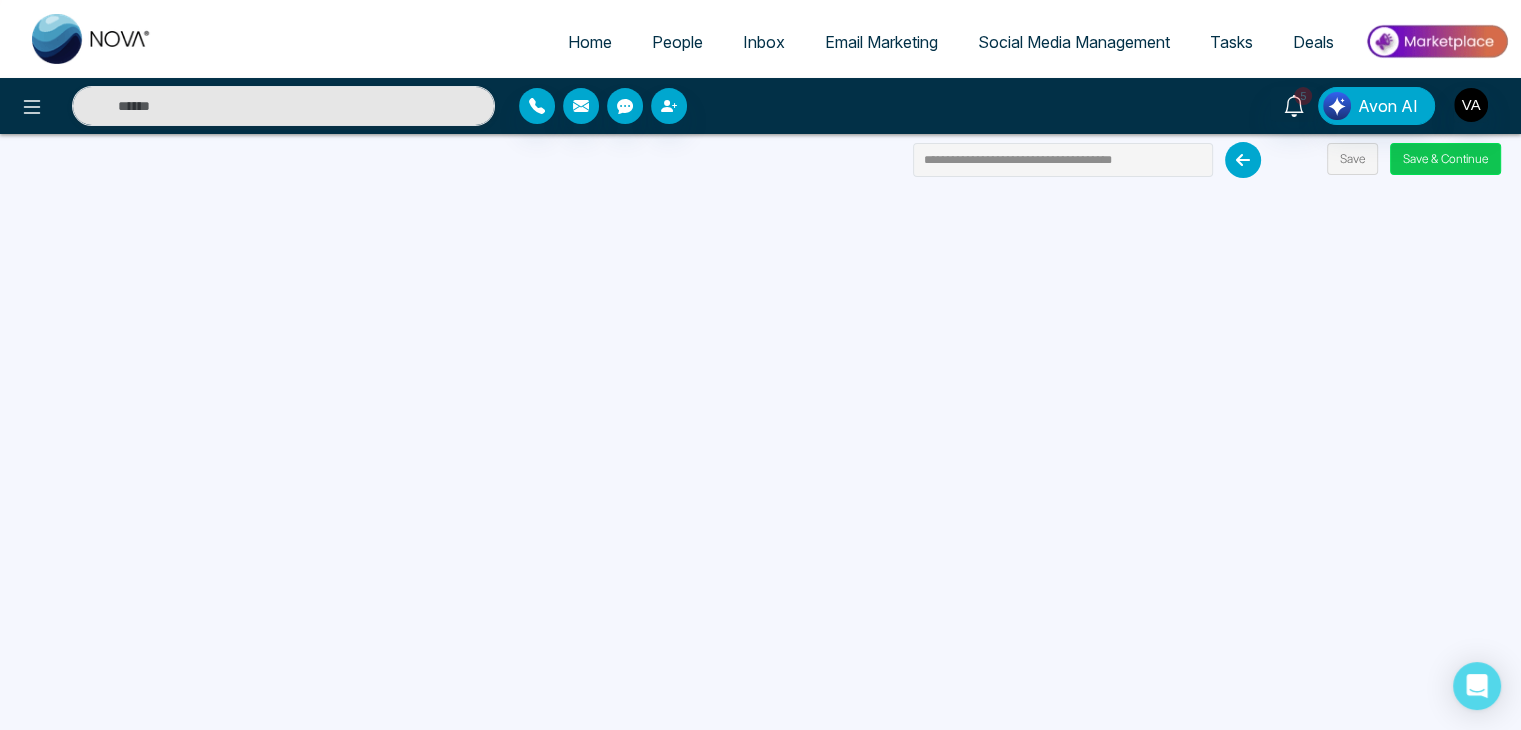 click on "Save & Continue" at bounding box center [1445, 159] 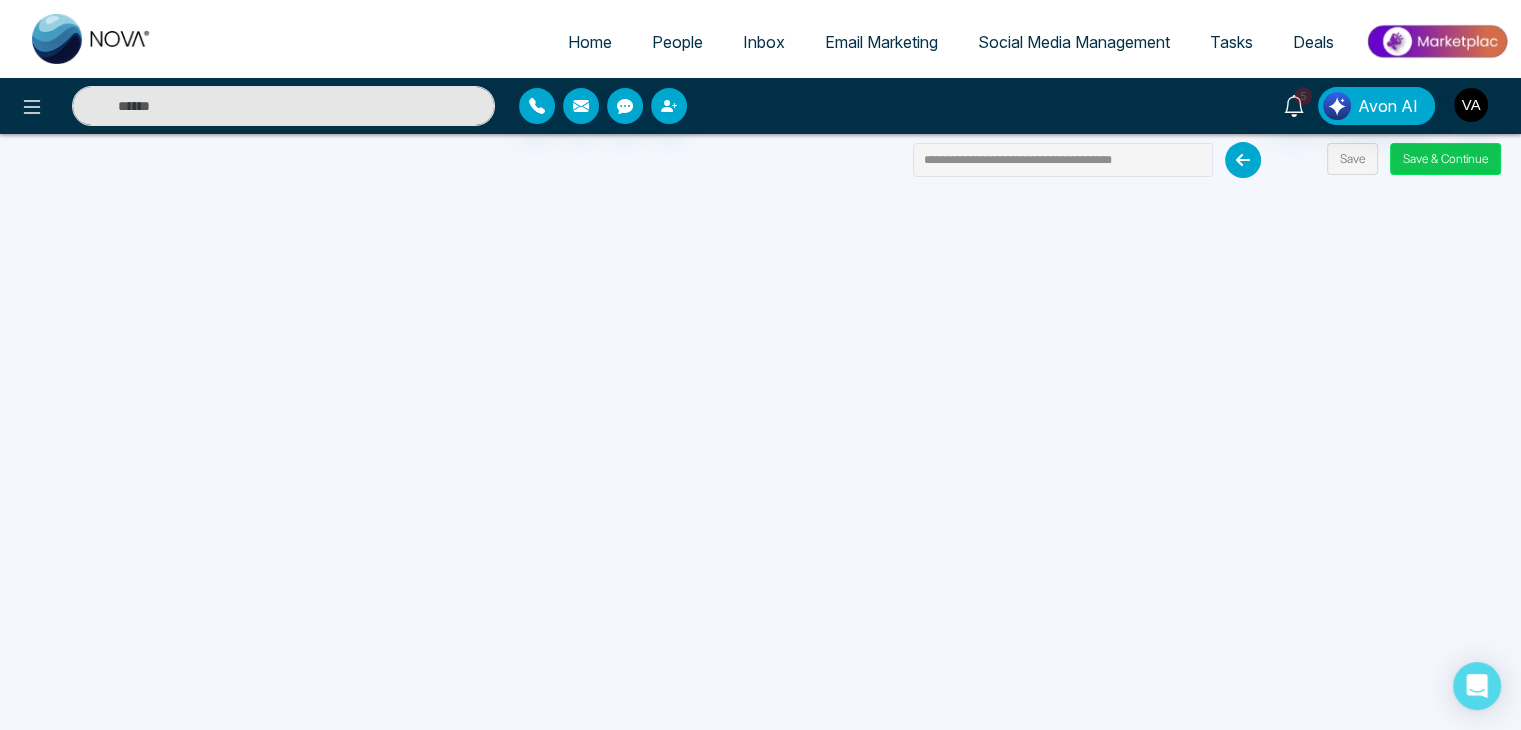 click on "Save & Continue" at bounding box center (1445, 159) 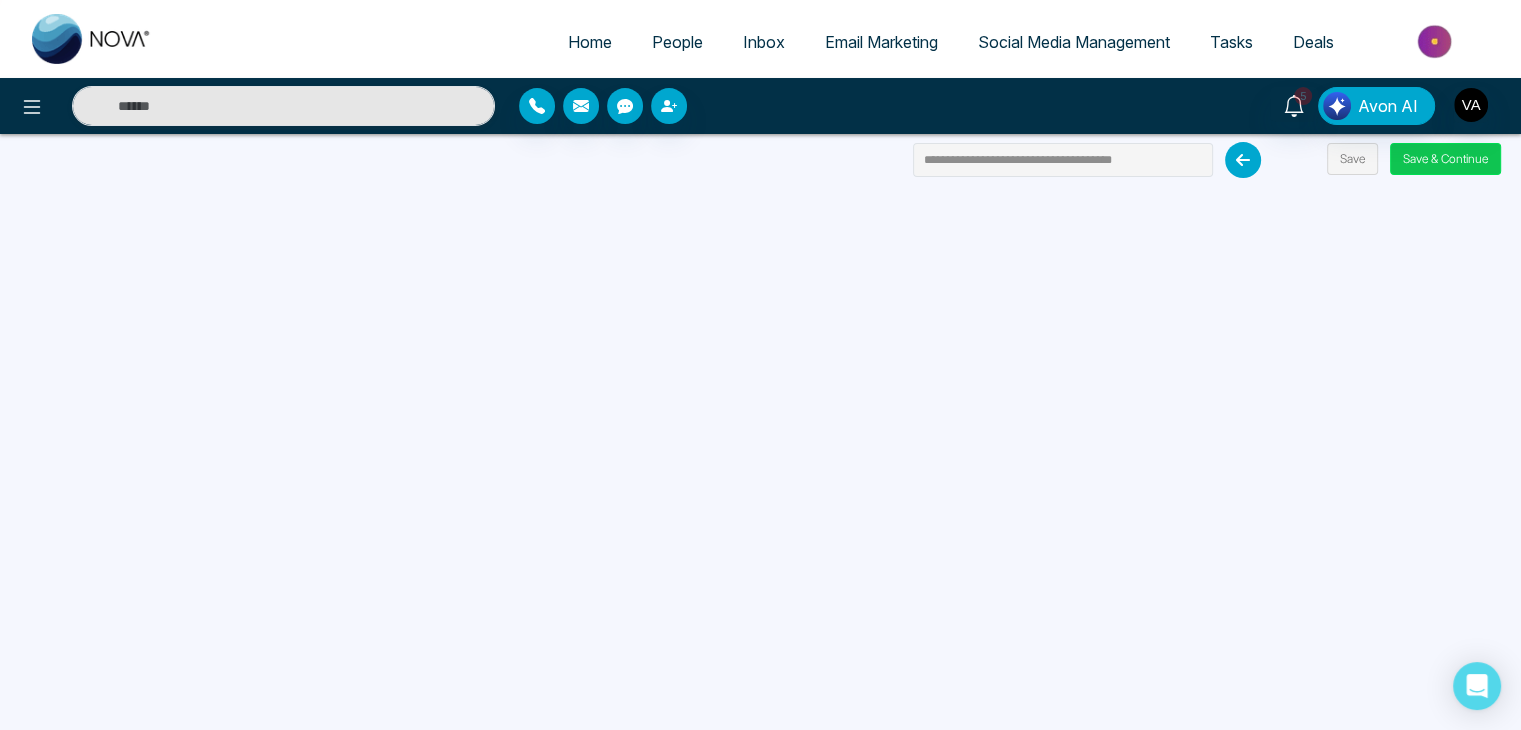click on "Save & Continue" at bounding box center (1445, 159) 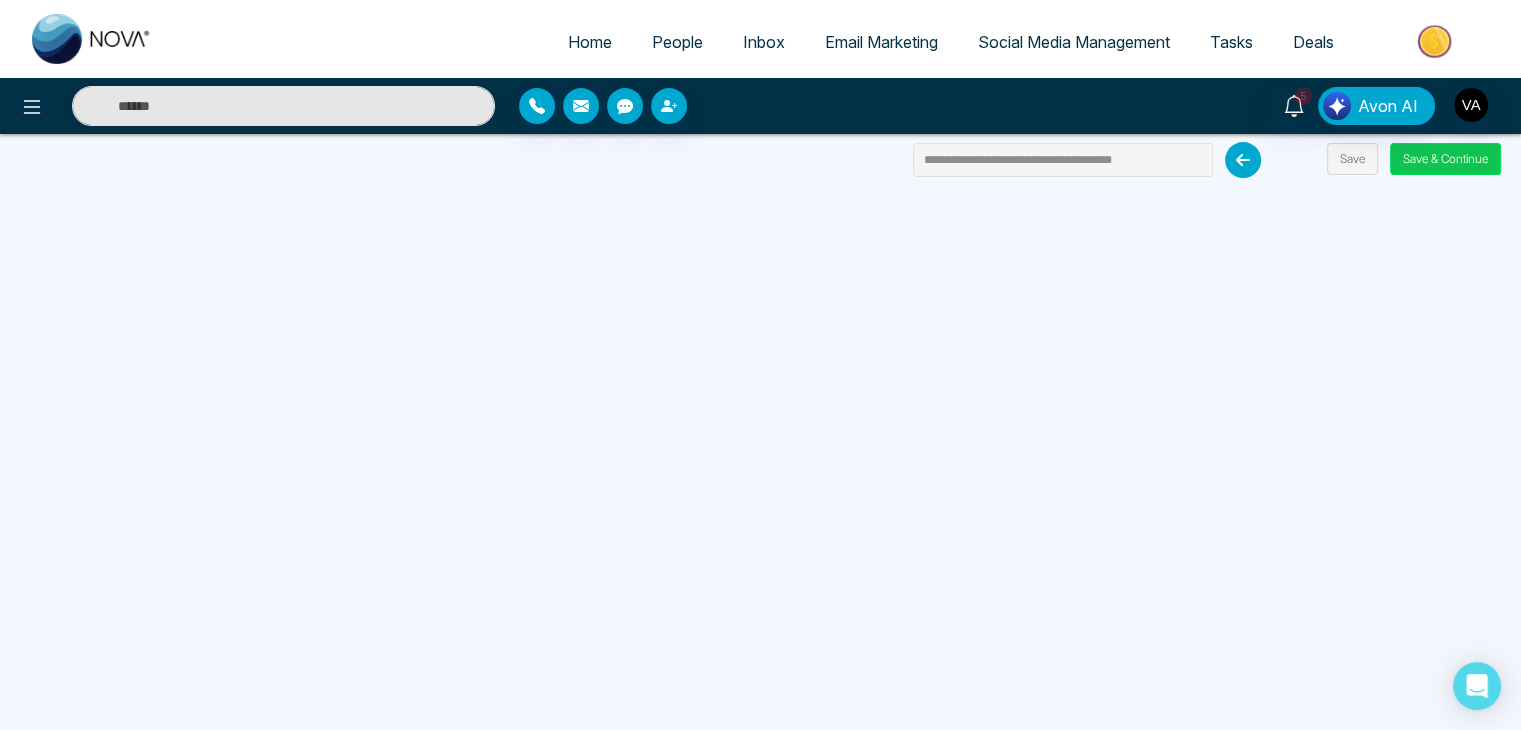 click on "Save & Continue" at bounding box center (1445, 159) 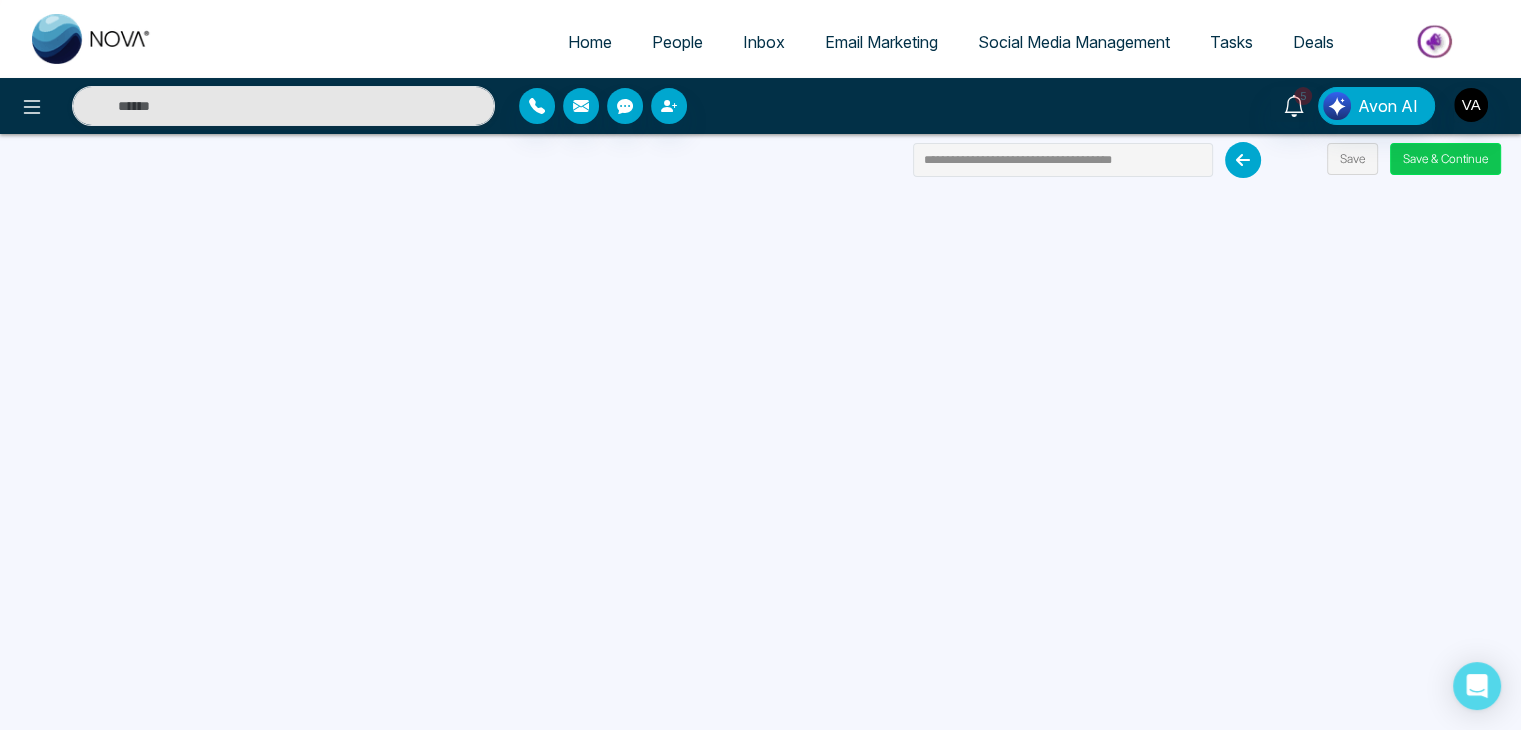 click on "Save & Continue" at bounding box center [1445, 159] 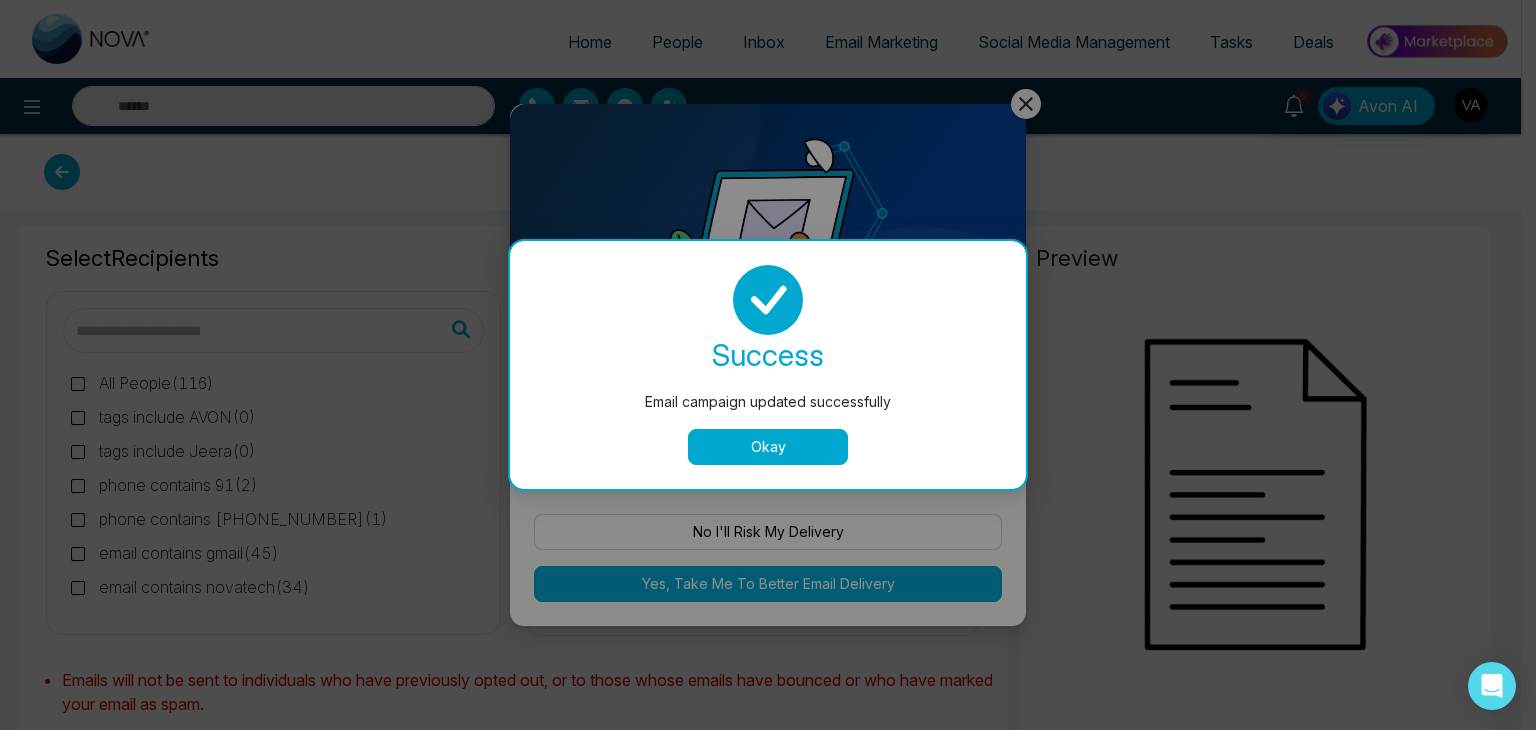 type on "**********" 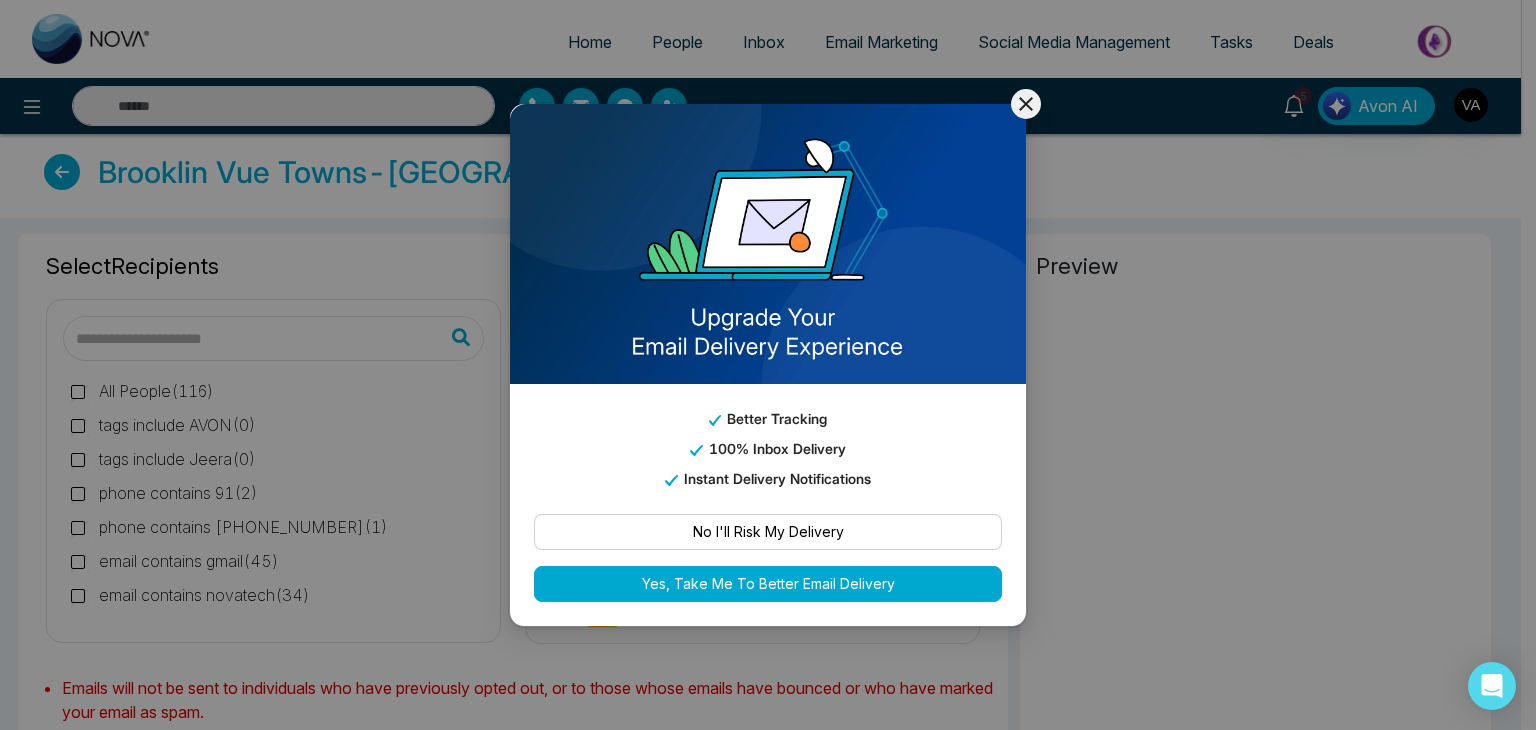 click 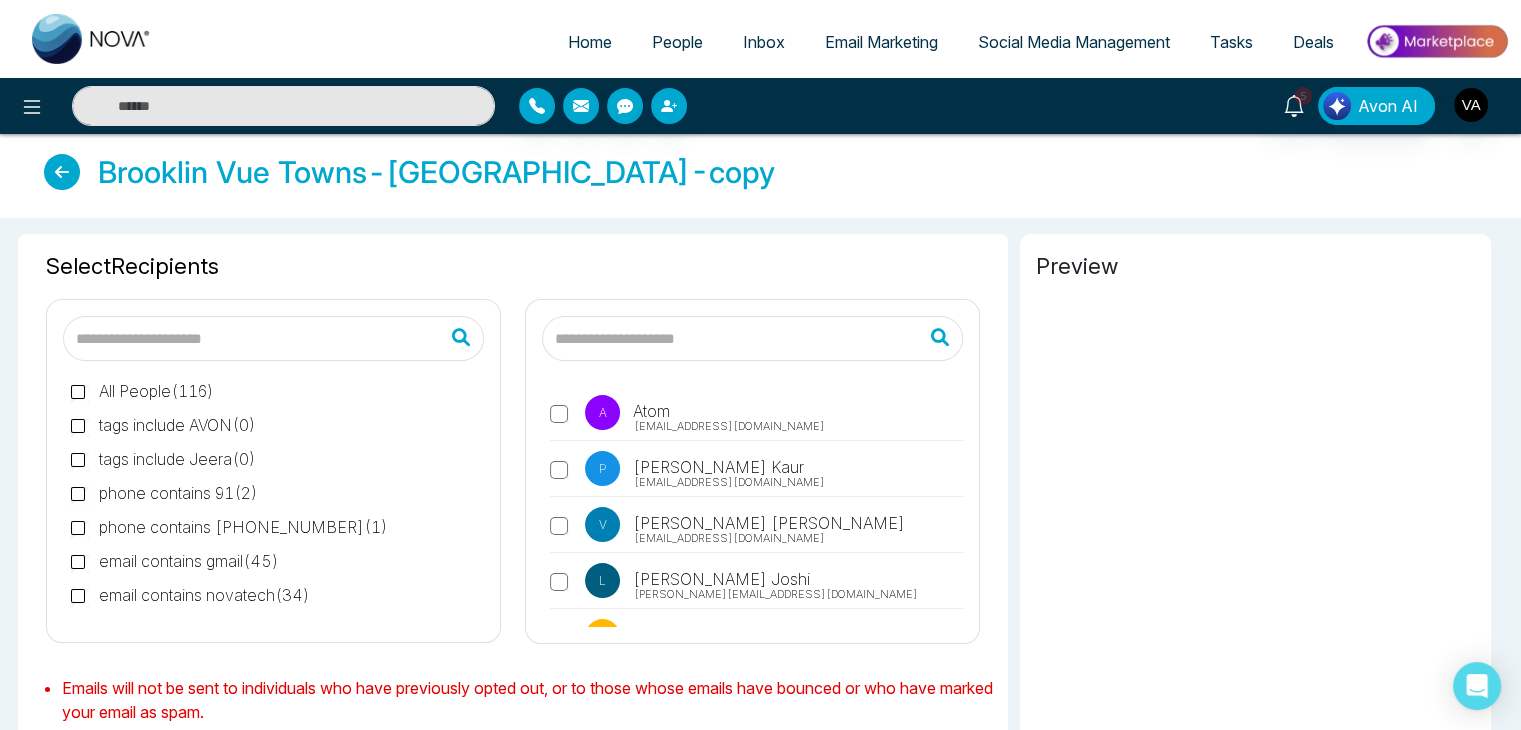 click on "Tasks" at bounding box center [1231, 42] 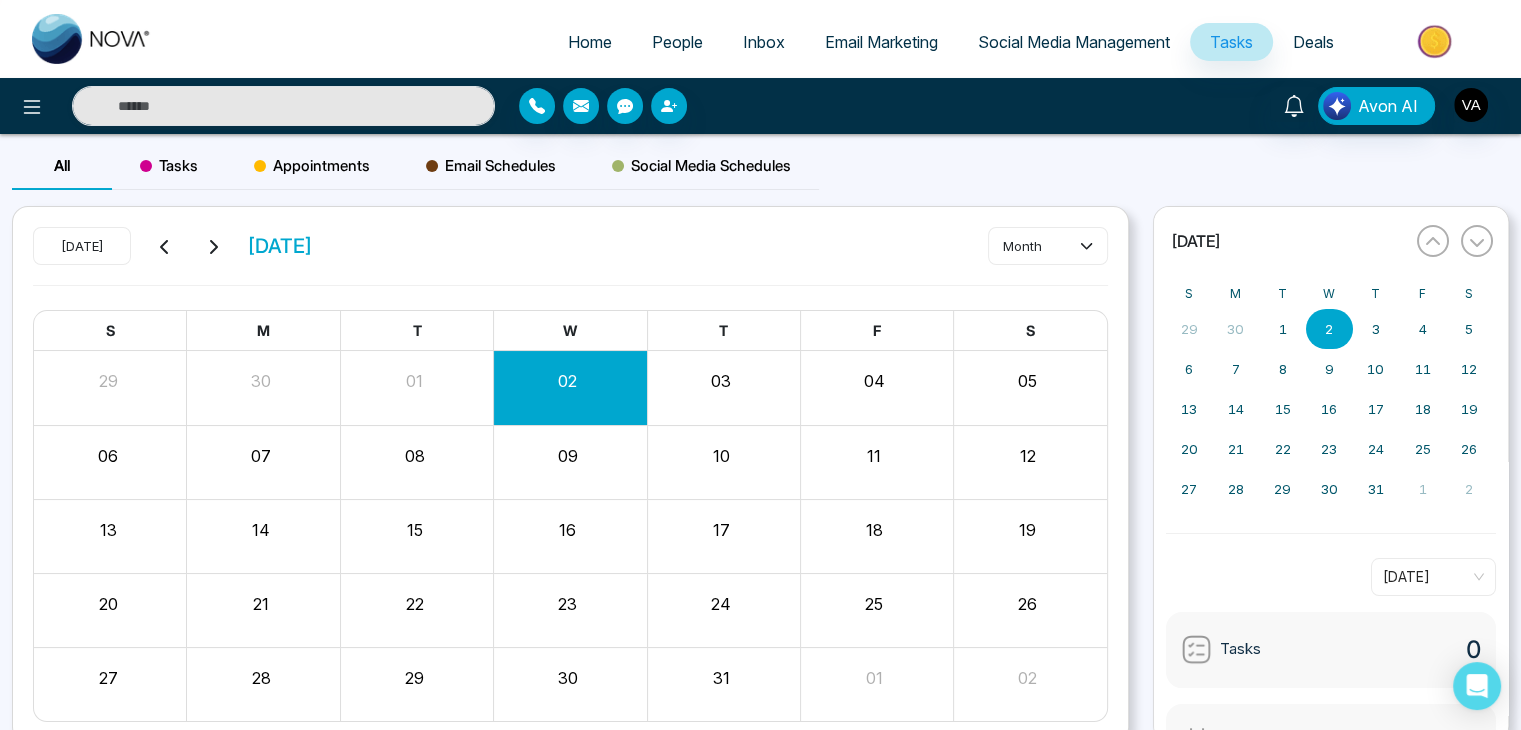 click at bounding box center [569, 462] 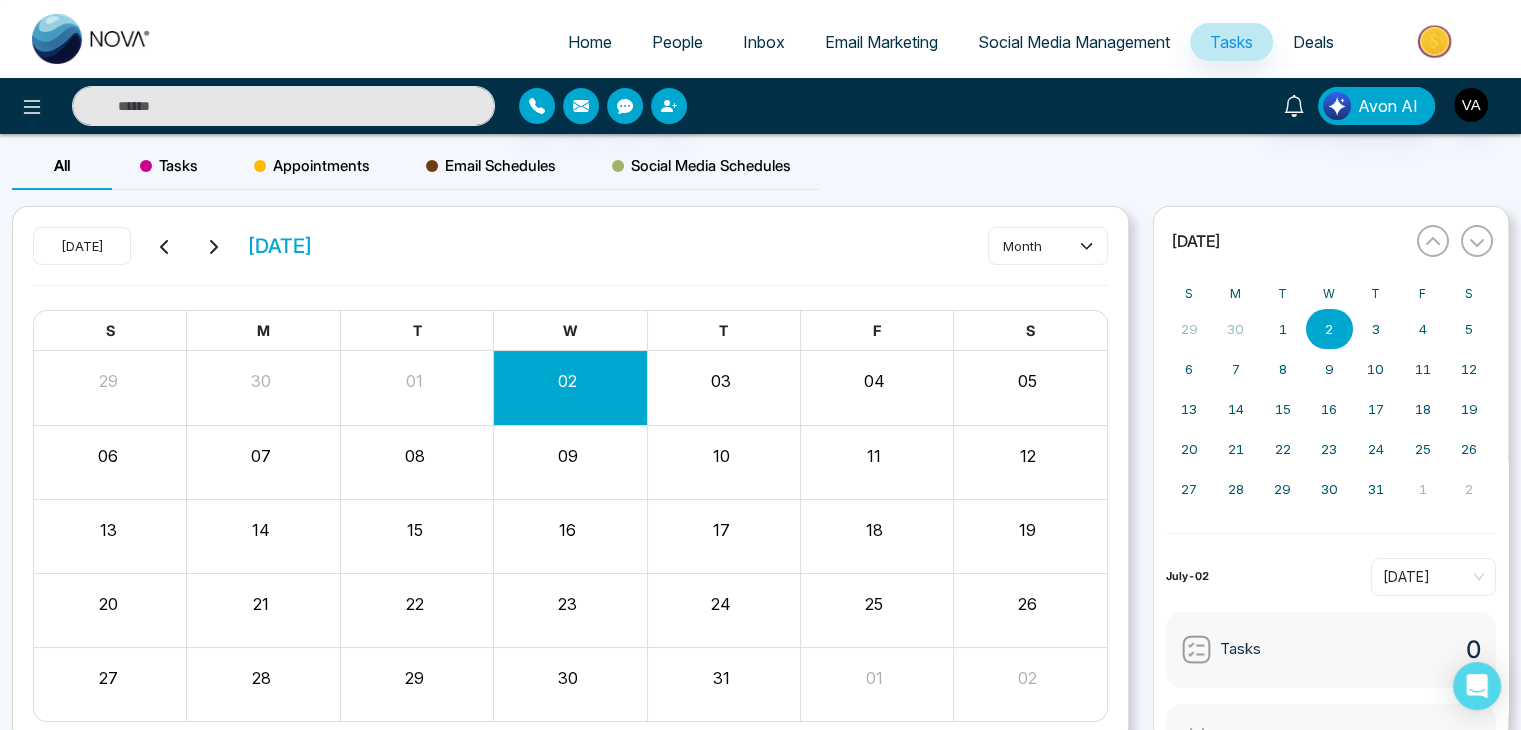 click at bounding box center (569, 462) 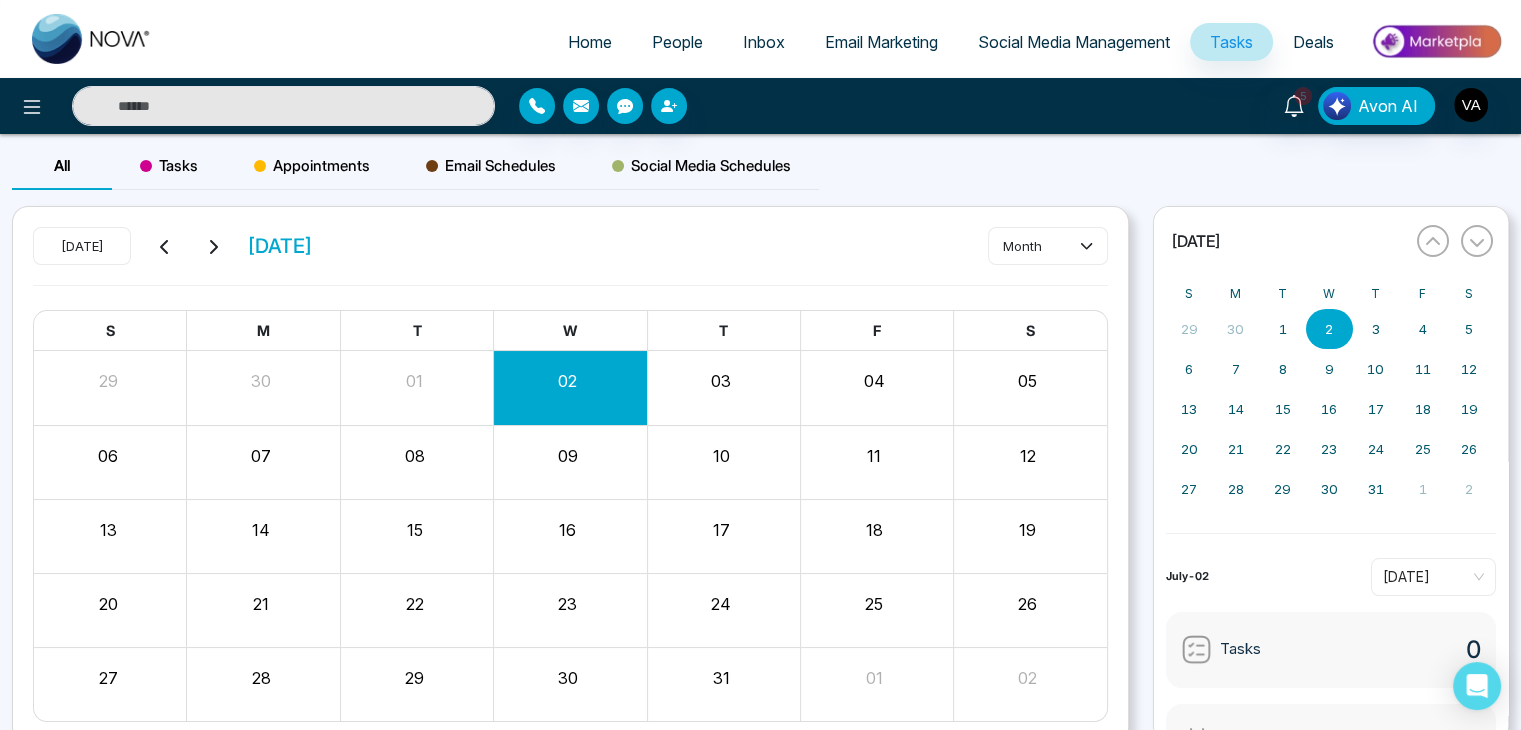 click on "Tasks" at bounding box center [169, 166] 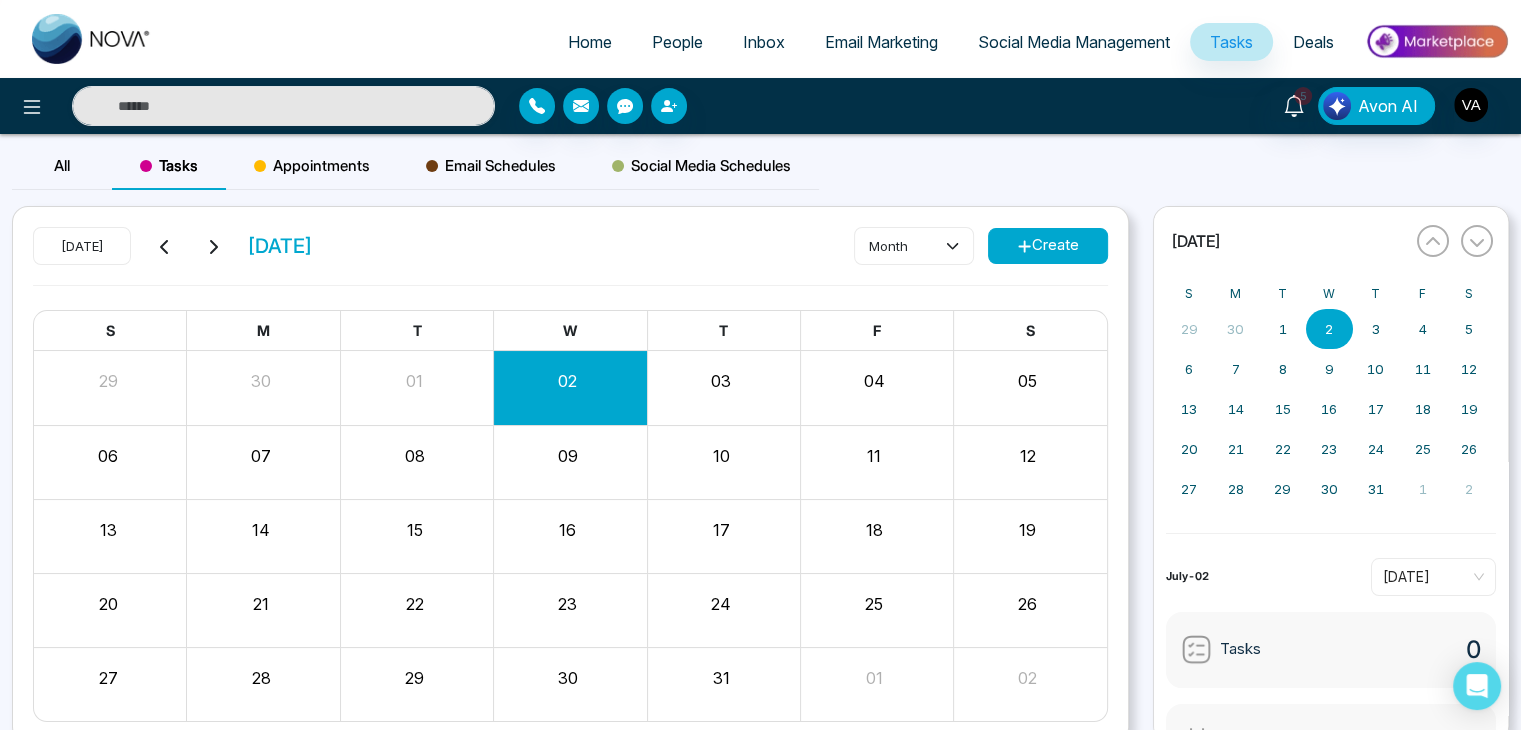 click on "10" at bounding box center (723, 462) 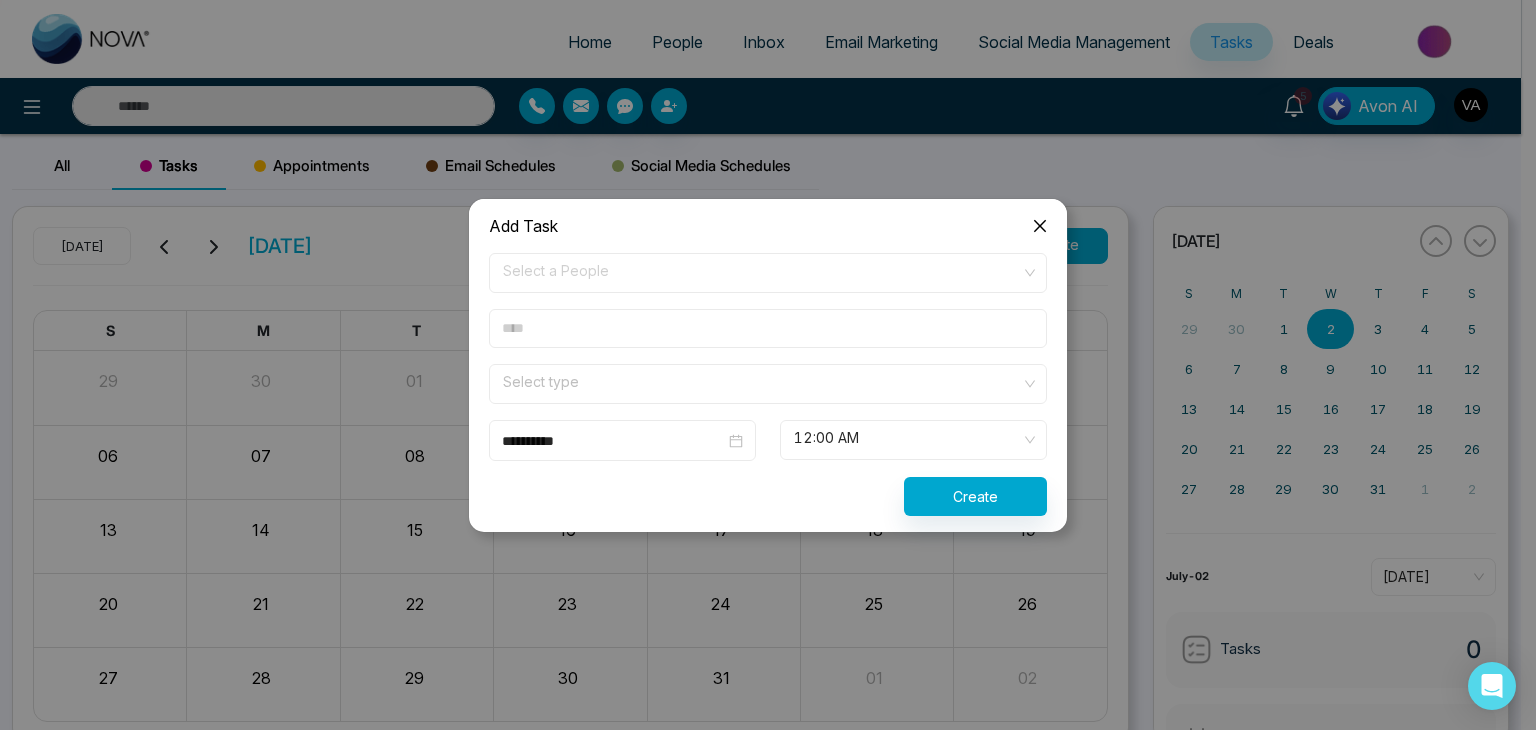 click on "**********" at bounding box center (760, 365) 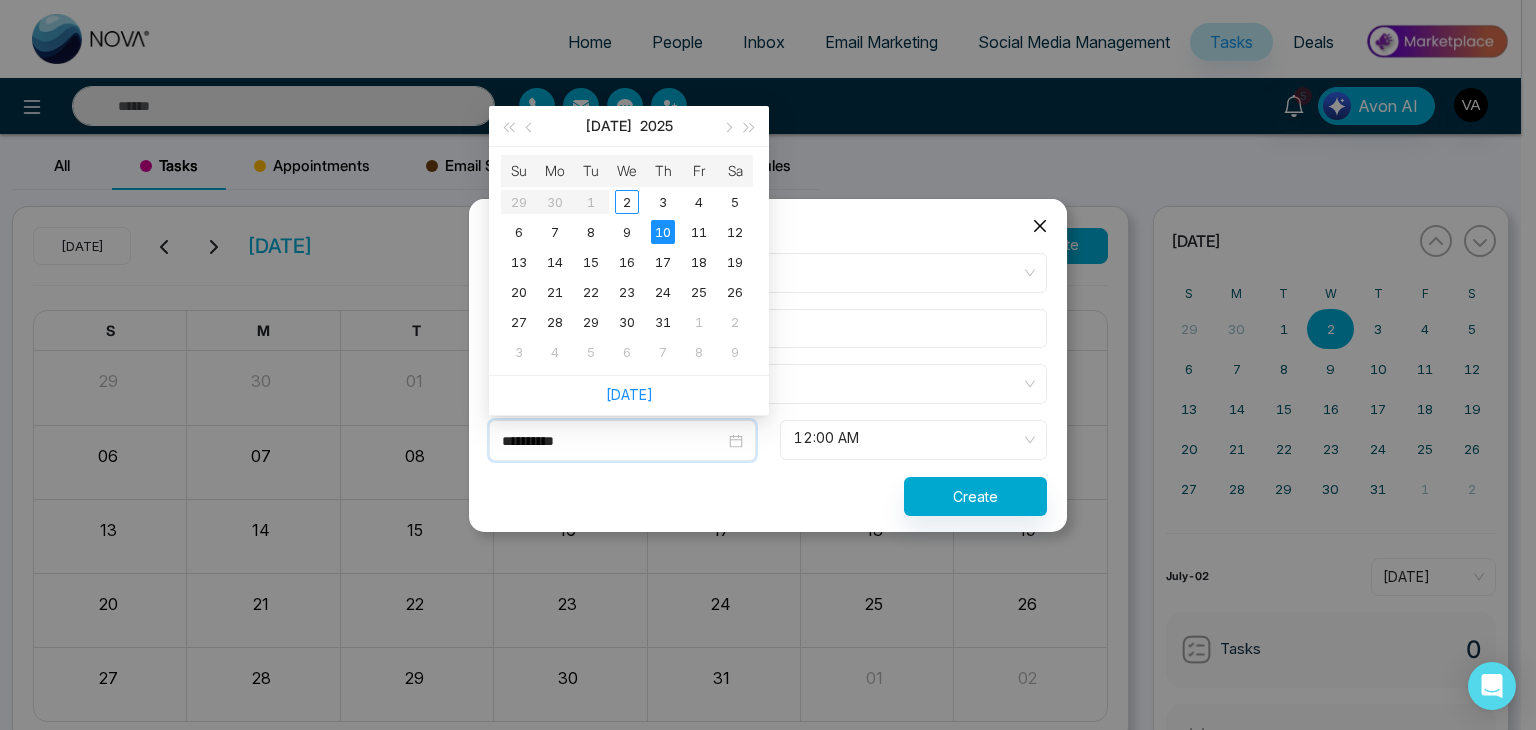 click on "**********" at bounding box center (613, 441) 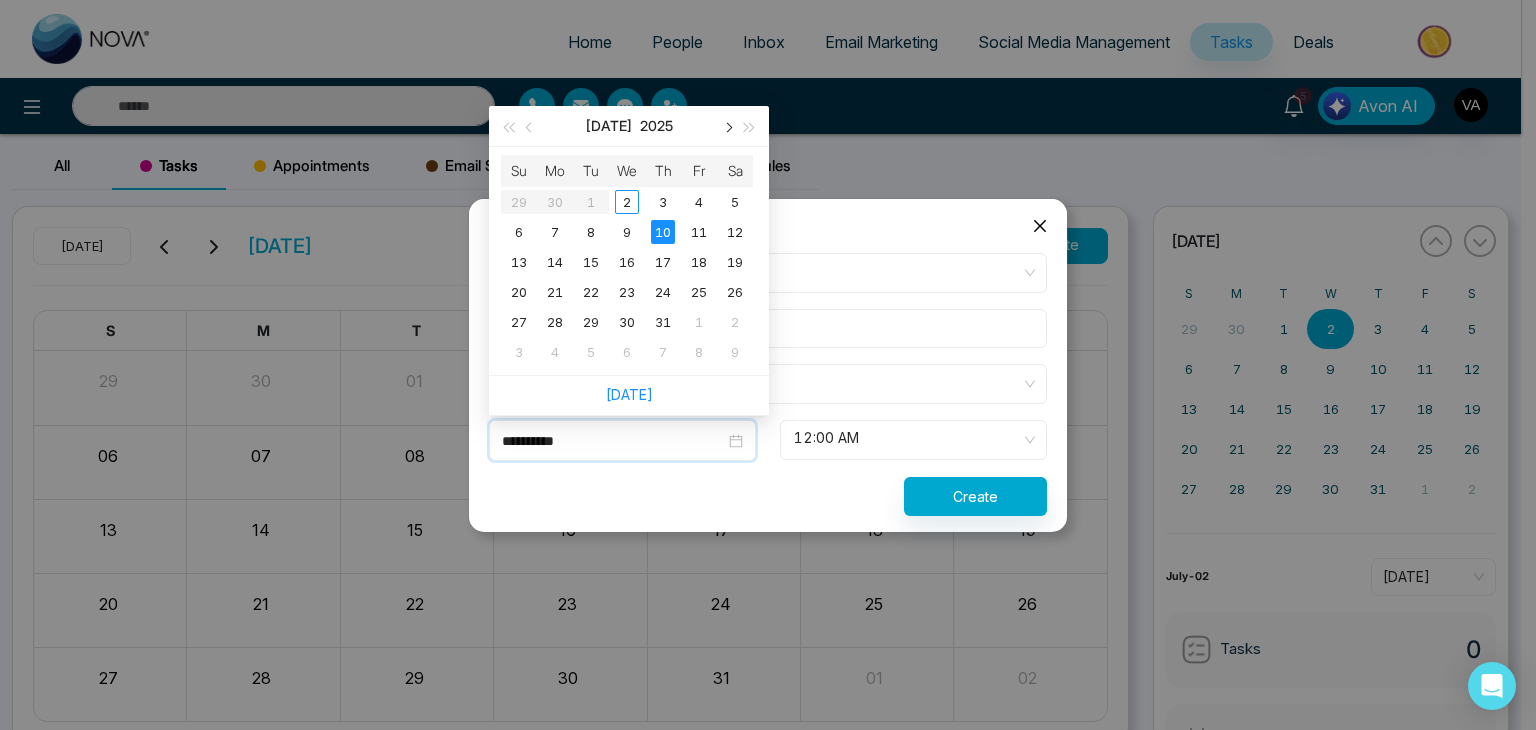 click at bounding box center [727, 127] 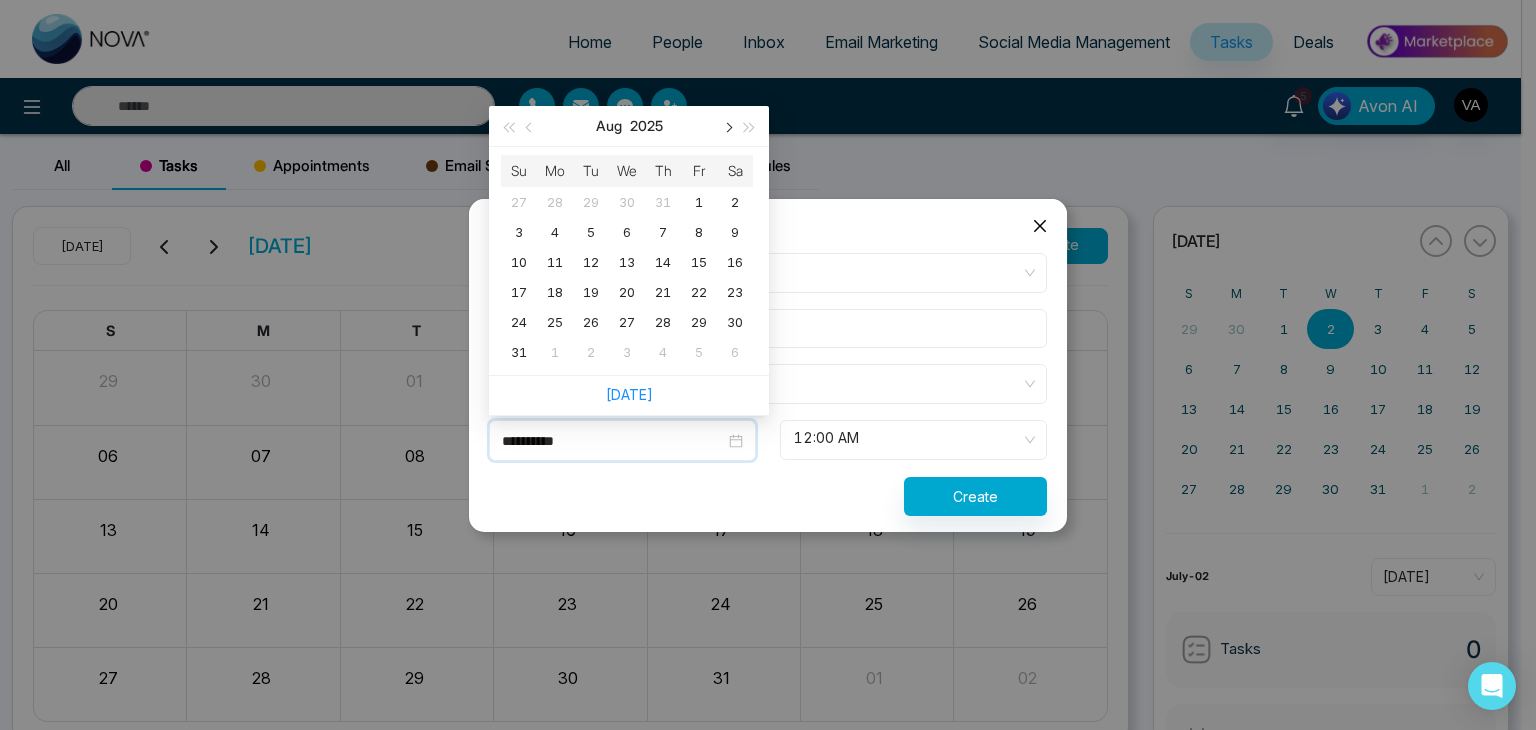 click at bounding box center [727, 127] 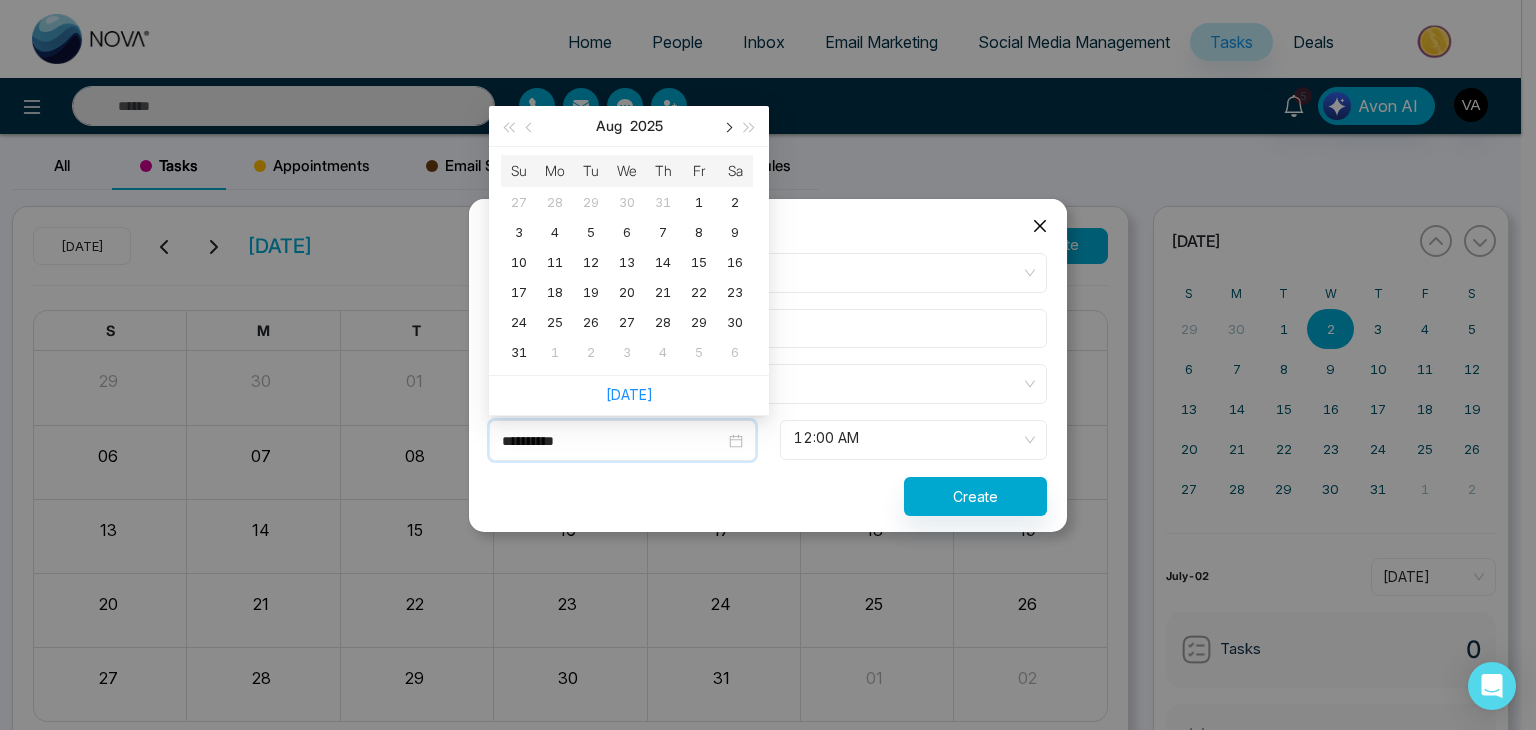 click at bounding box center [727, 127] 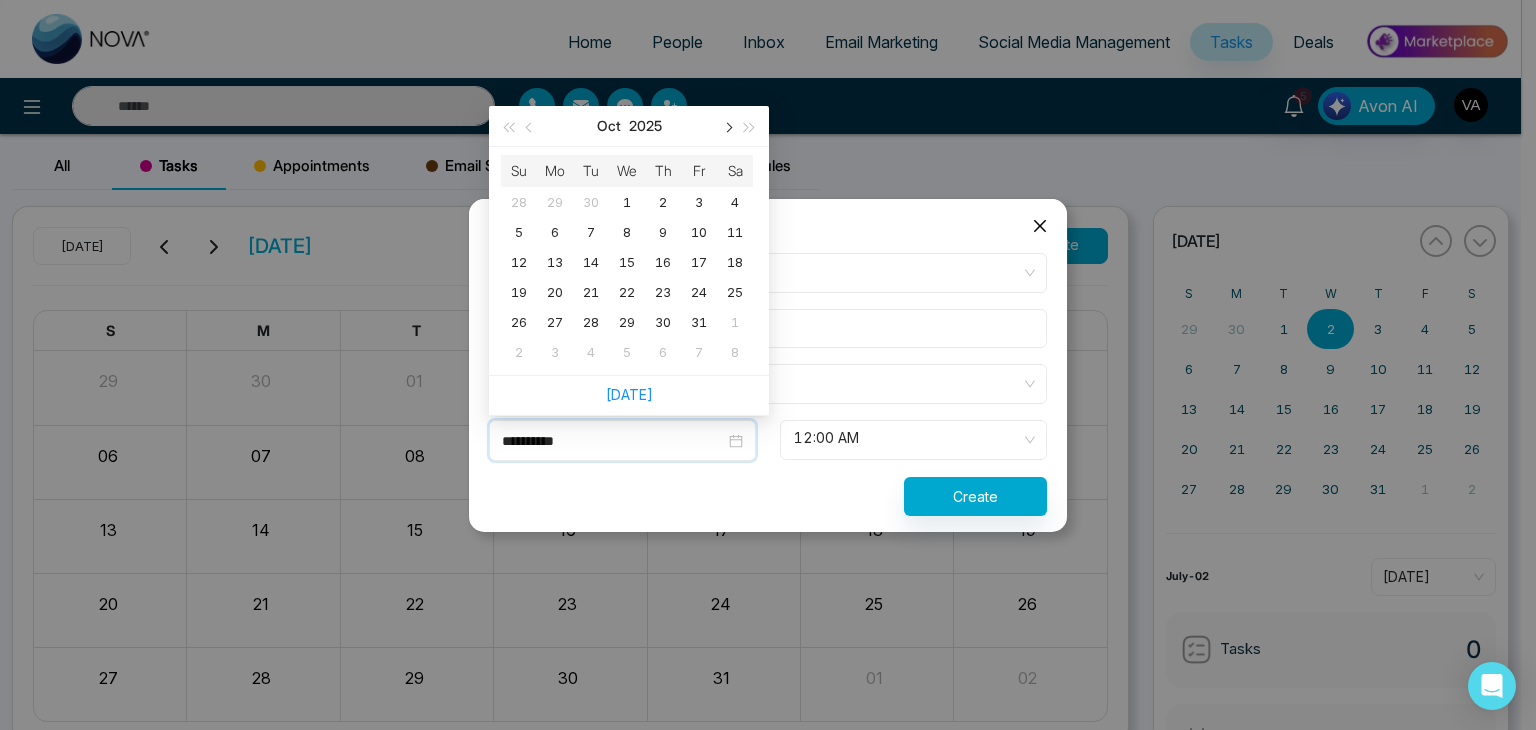 click at bounding box center (727, 127) 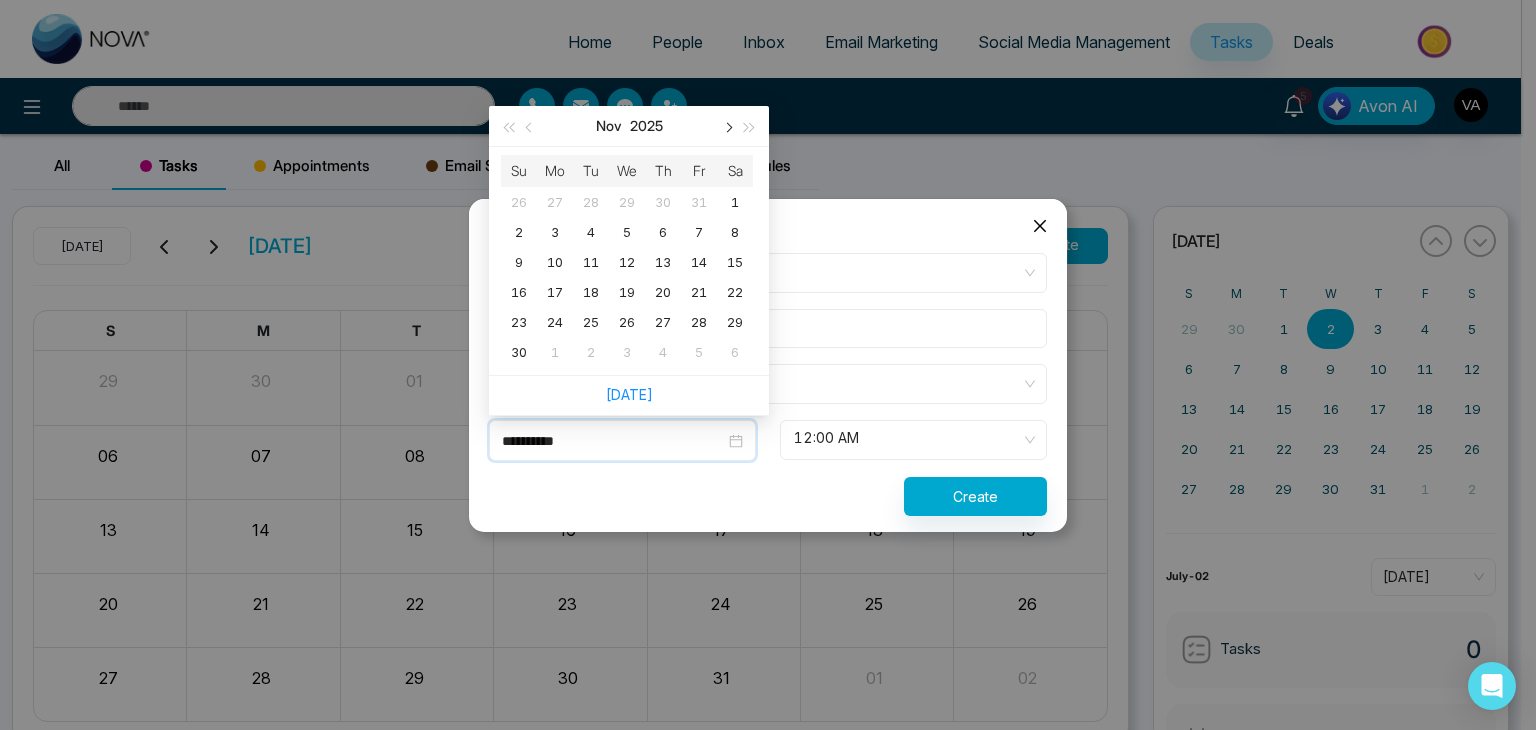 click at bounding box center [727, 127] 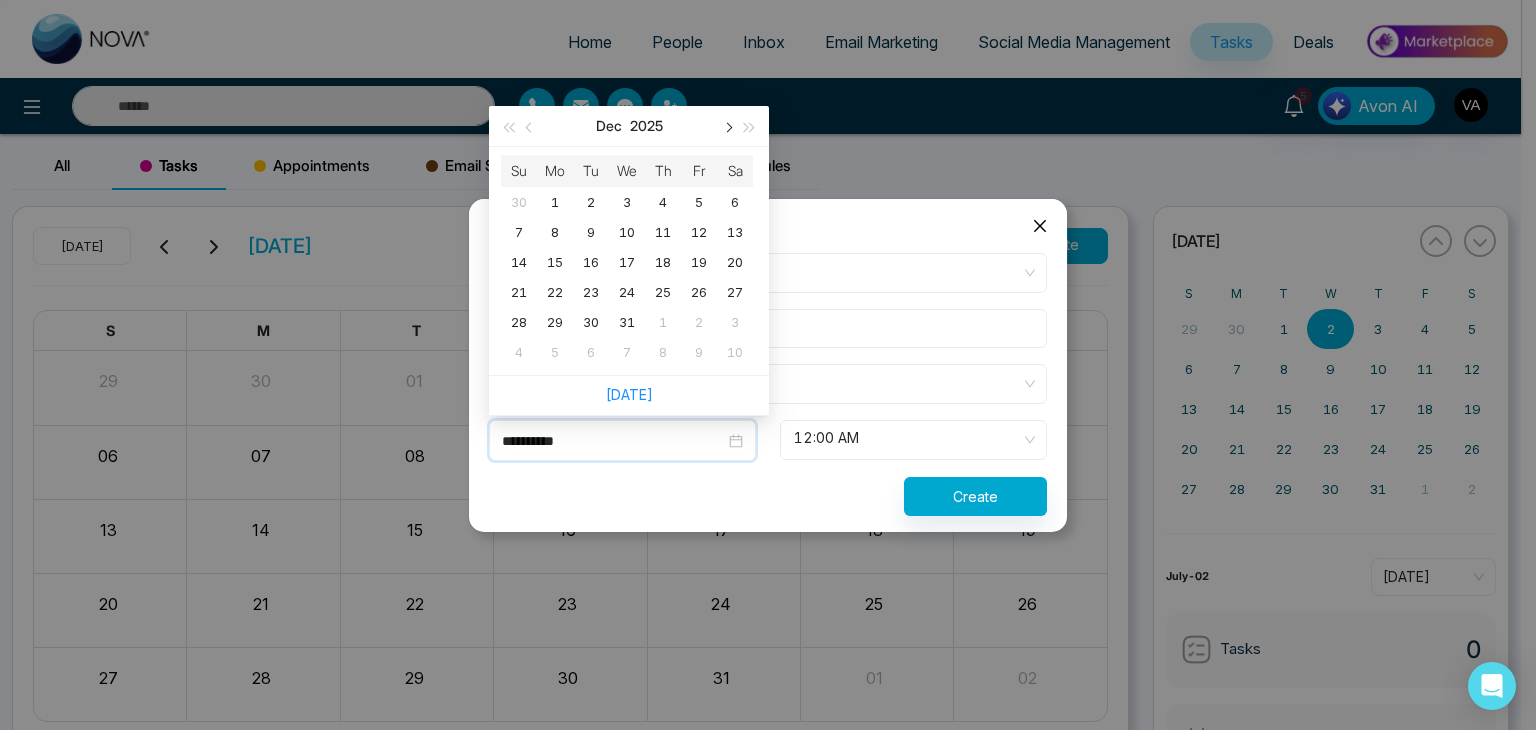 click at bounding box center [727, 127] 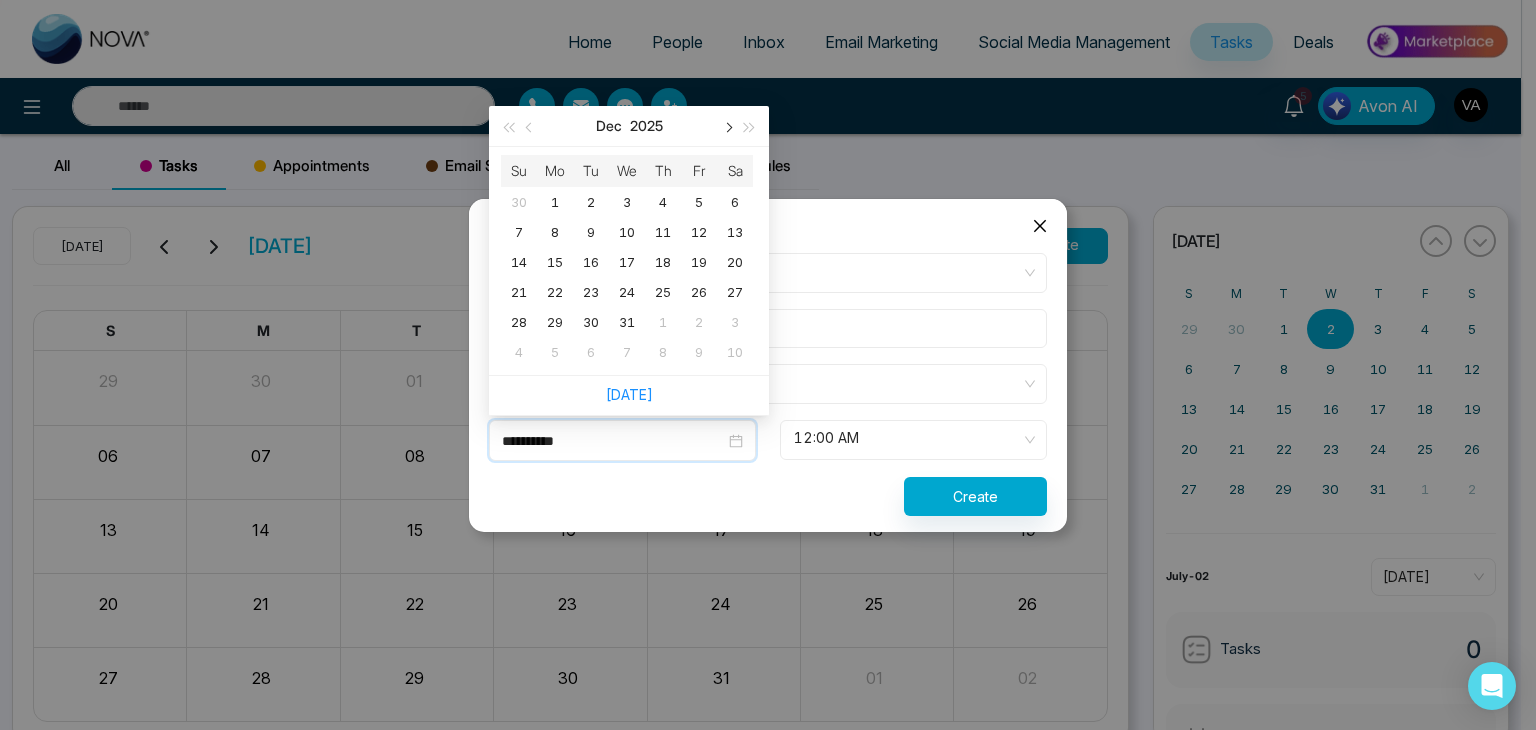 click at bounding box center (727, 127) 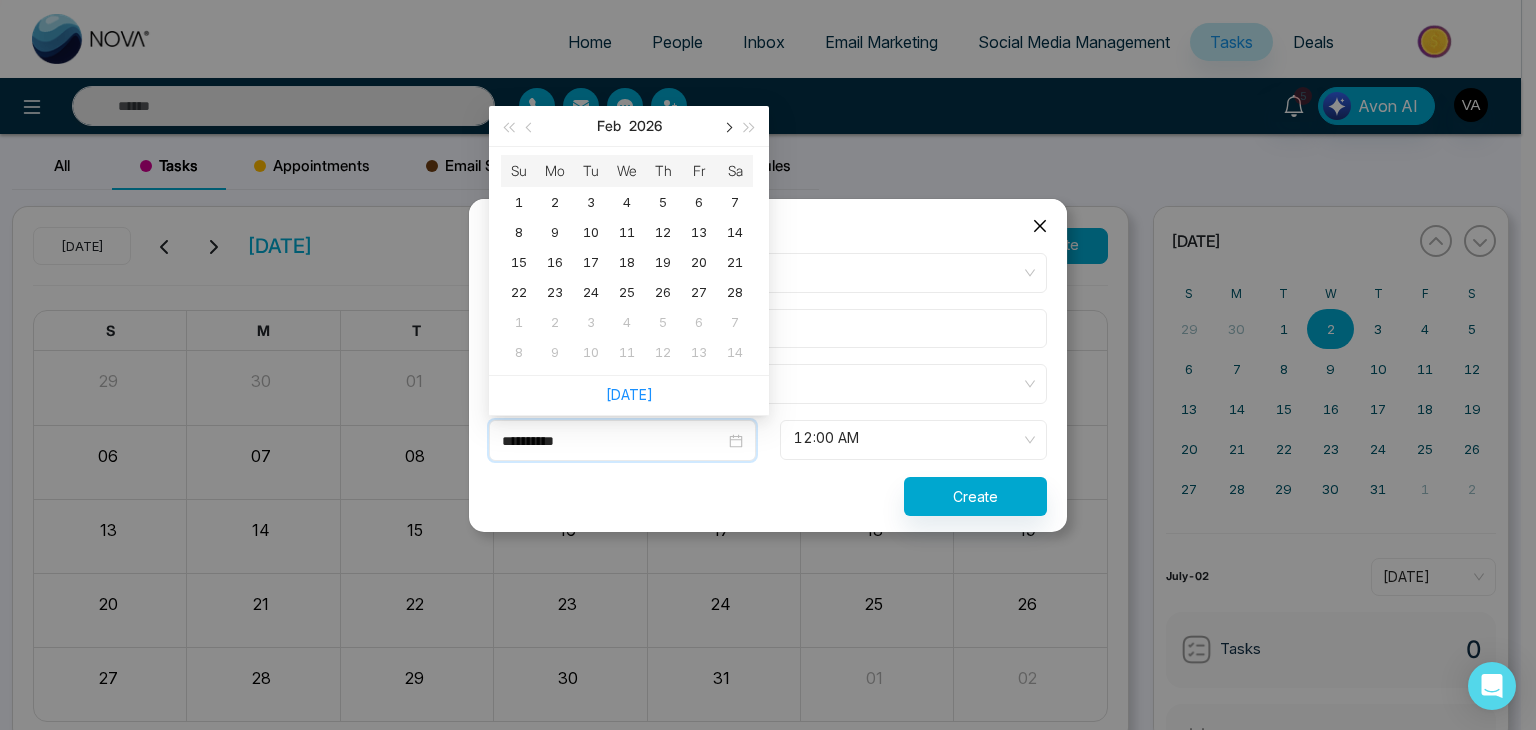 click at bounding box center [727, 127] 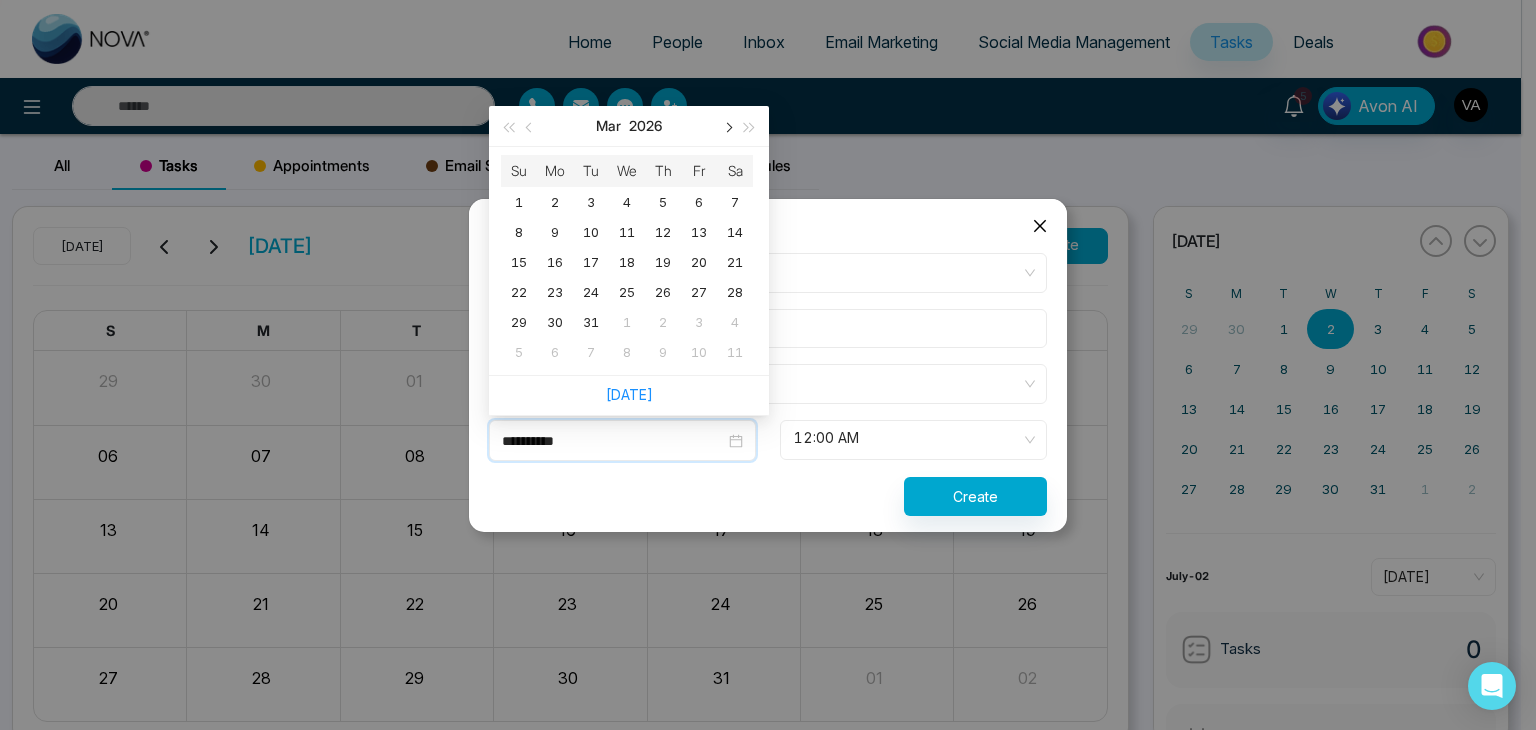 click at bounding box center (727, 127) 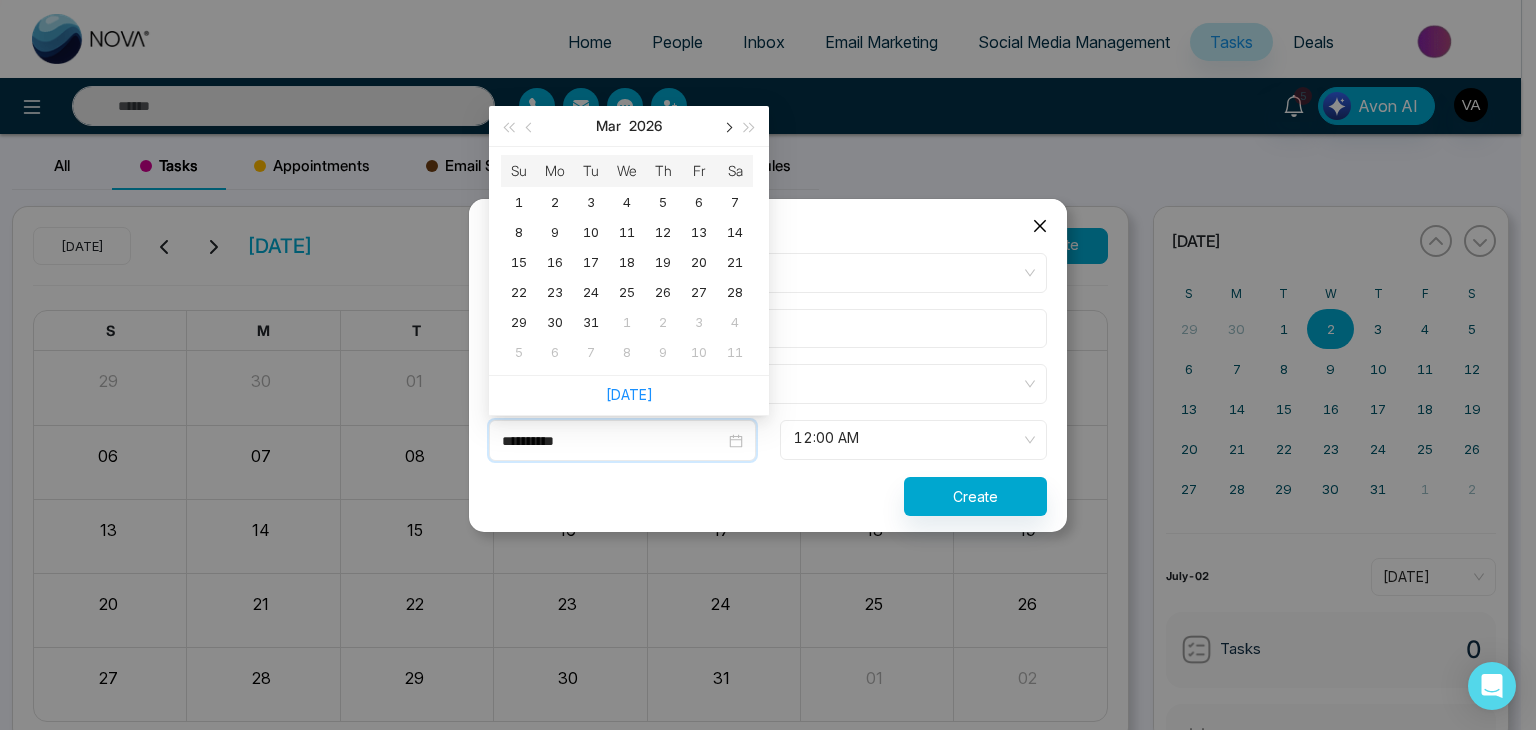 click at bounding box center [727, 127] 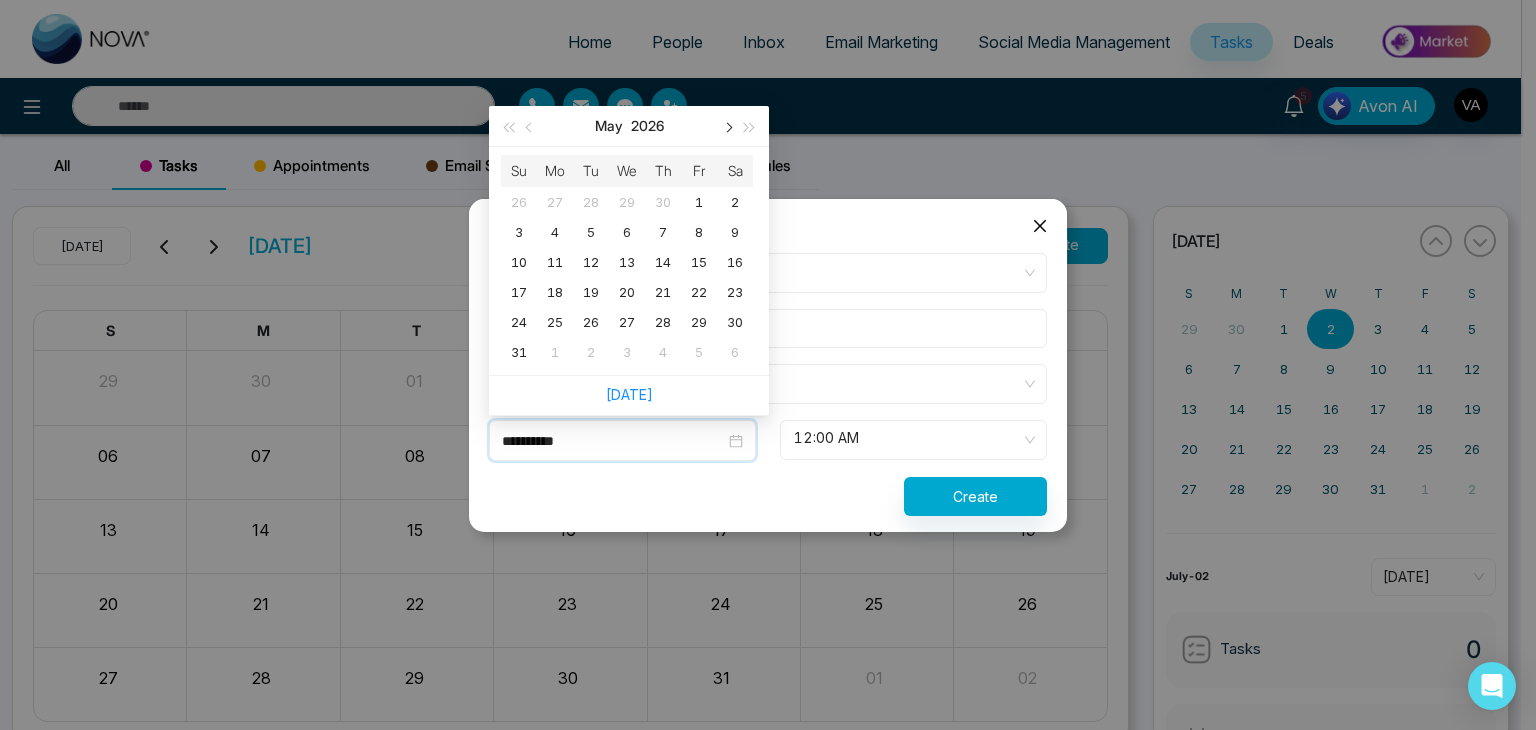 click at bounding box center (727, 127) 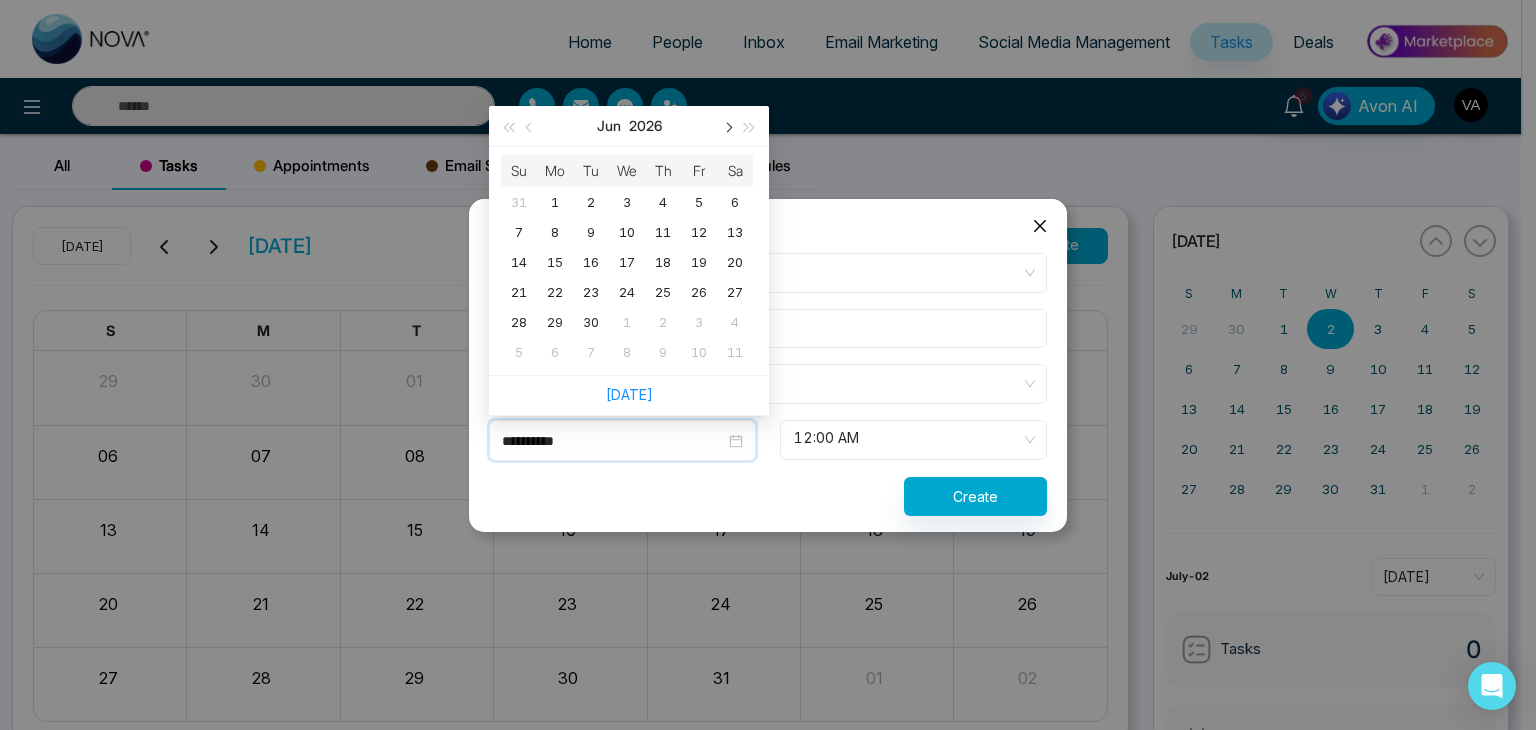 click at bounding box center [727, 127] 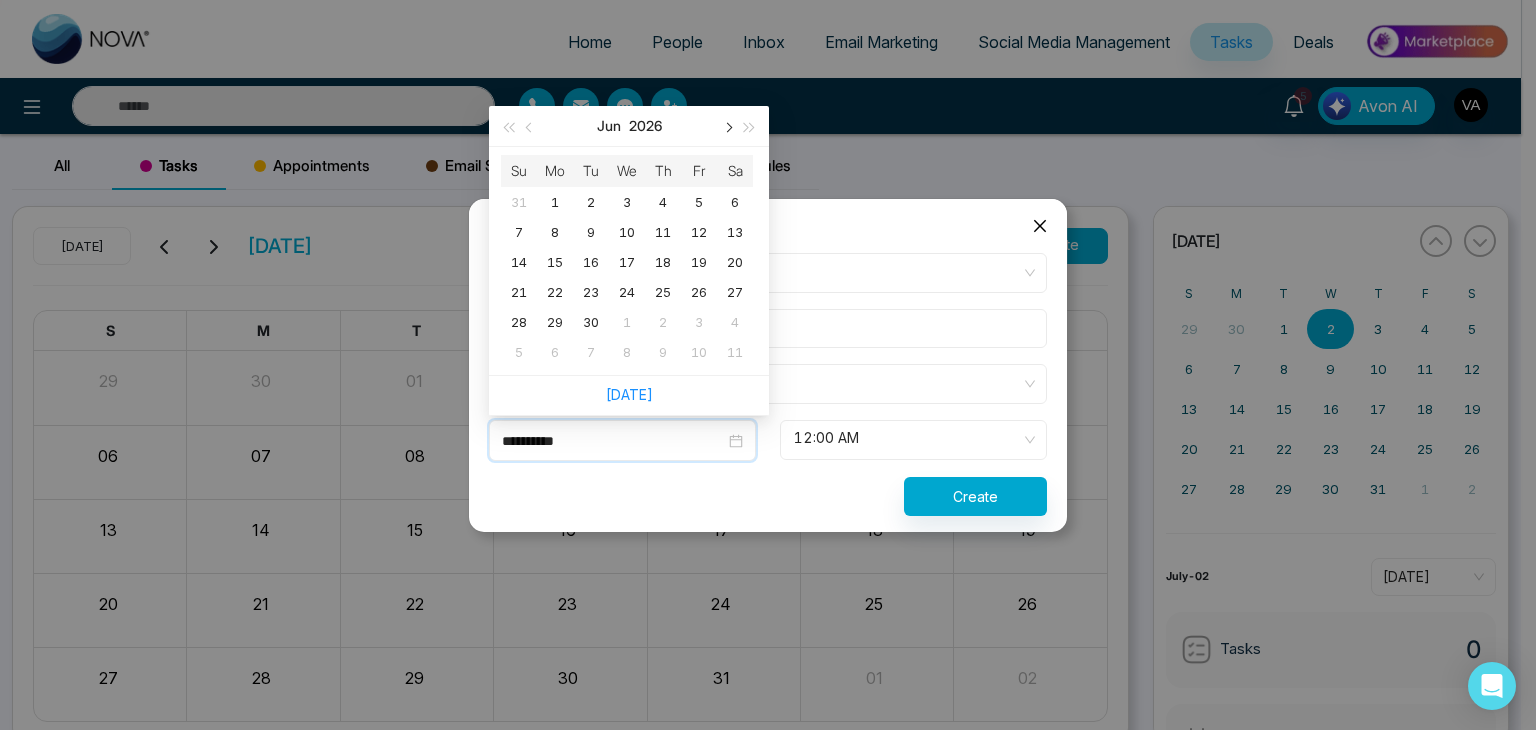 click at bounding box center [727, 127] 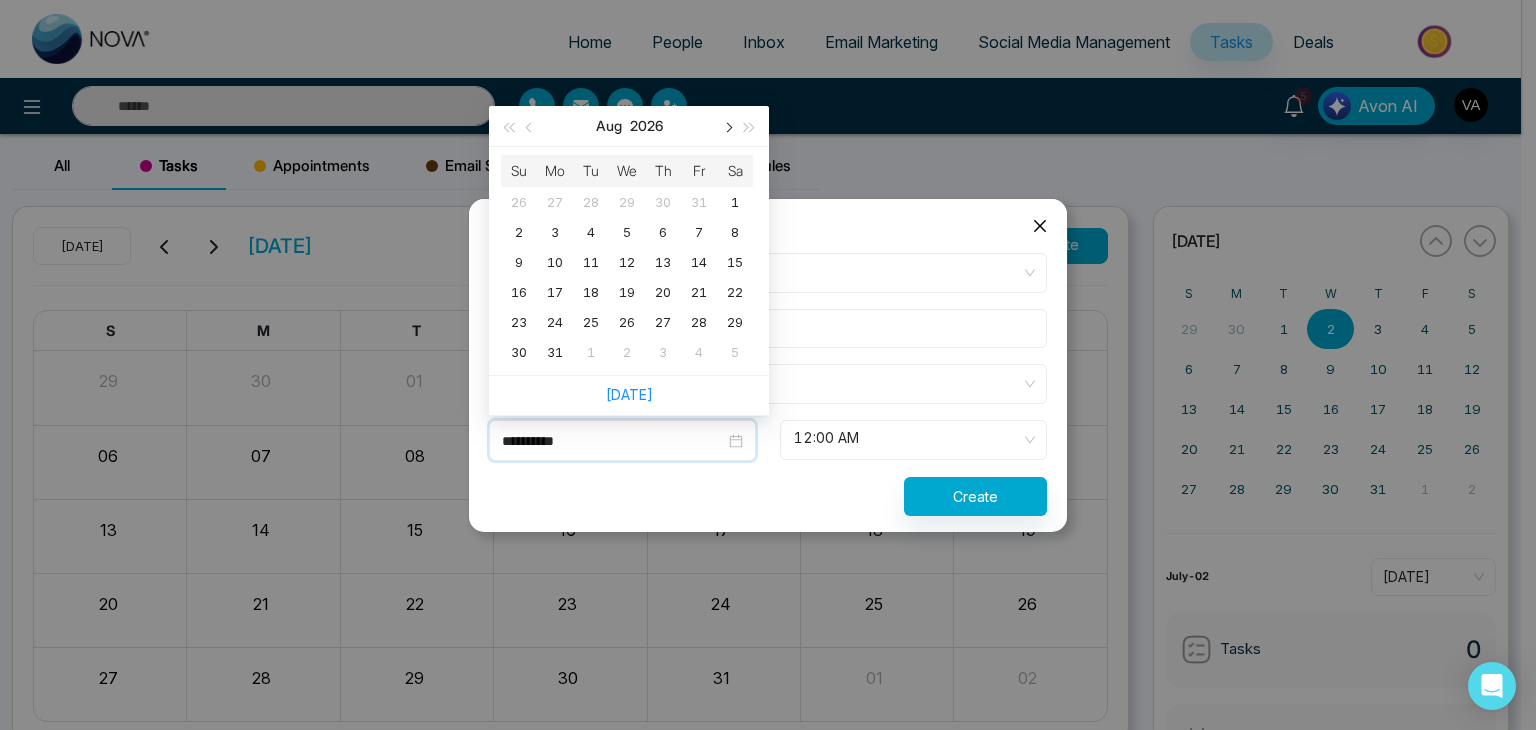 click at bounding box center [727, 127] 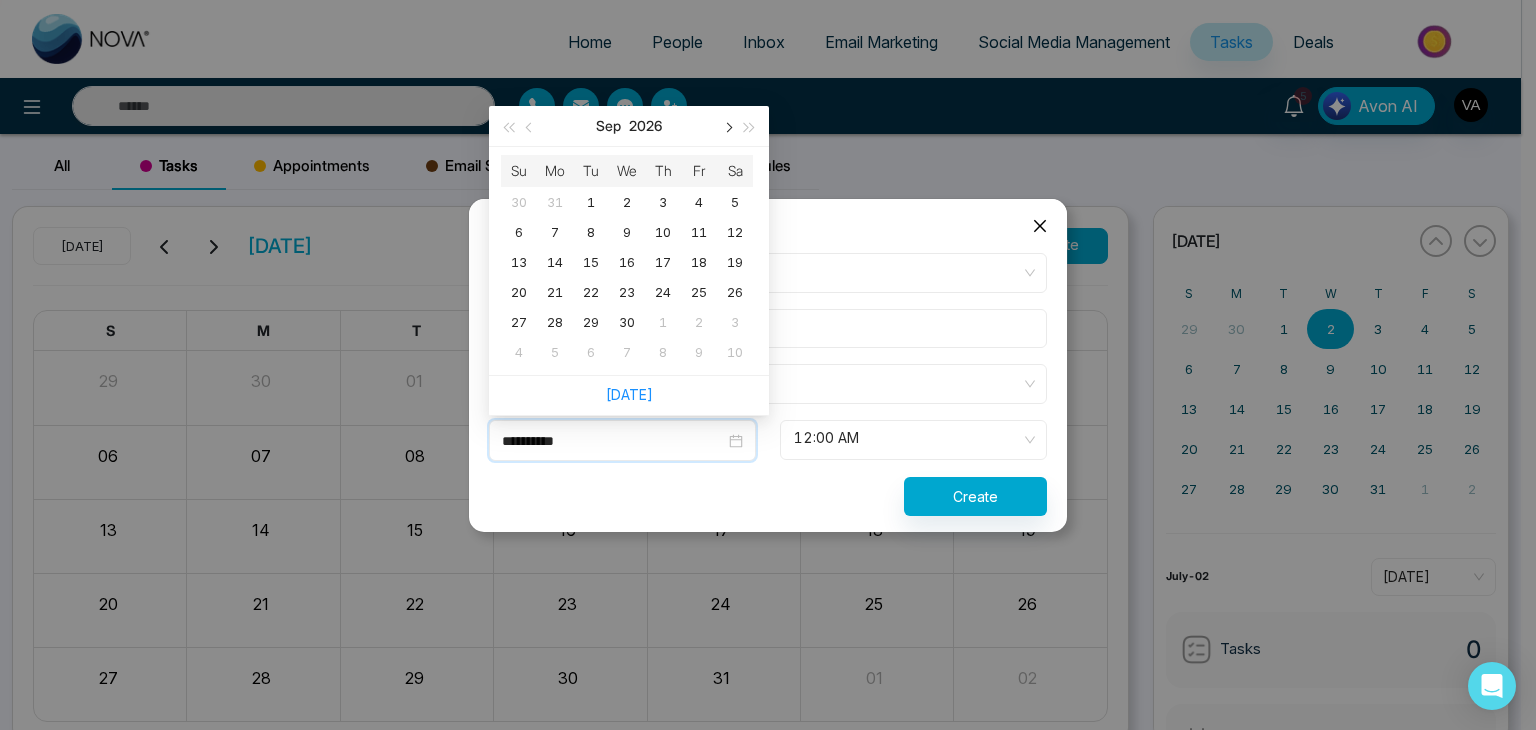 click at bounding box center [727, 127] 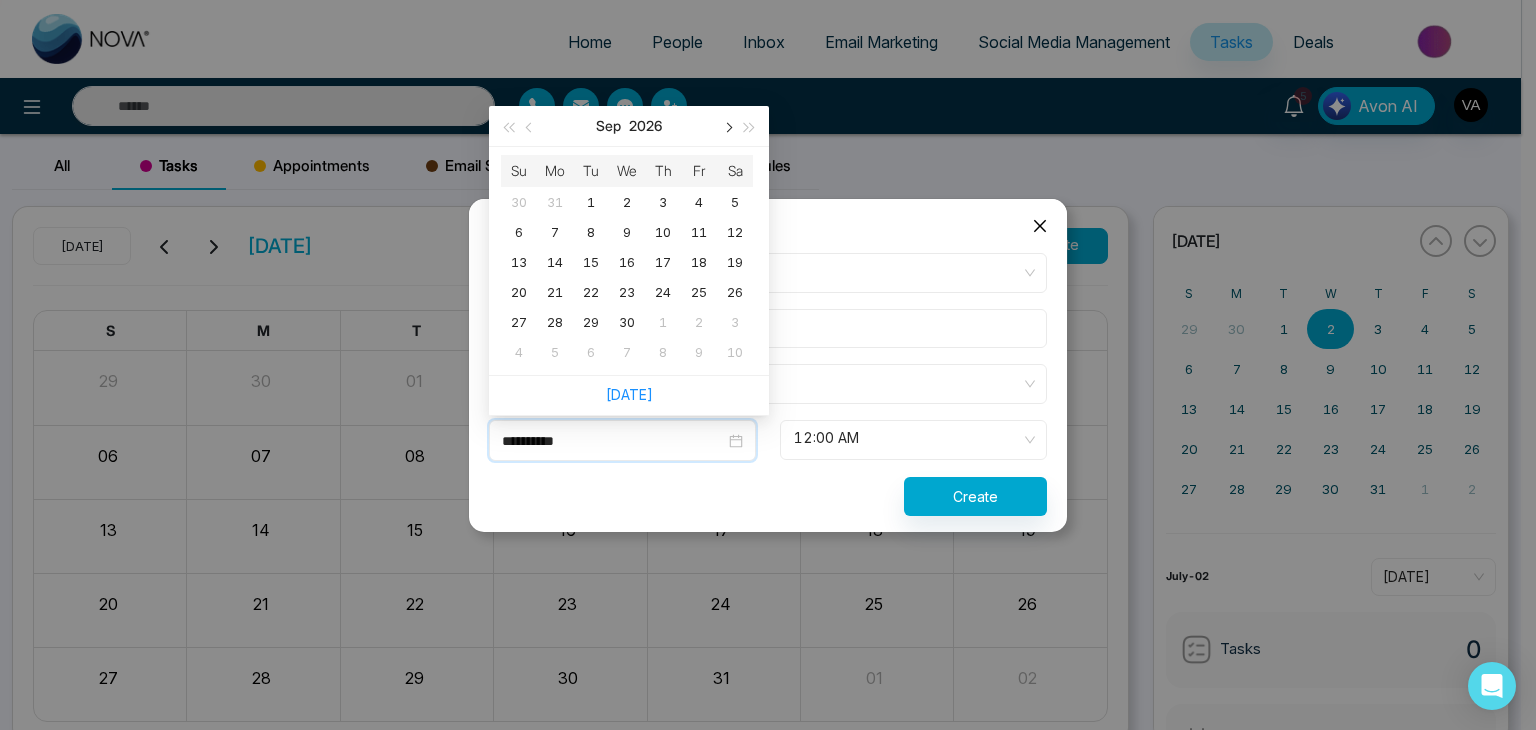 click at bounding box center (727, 127) 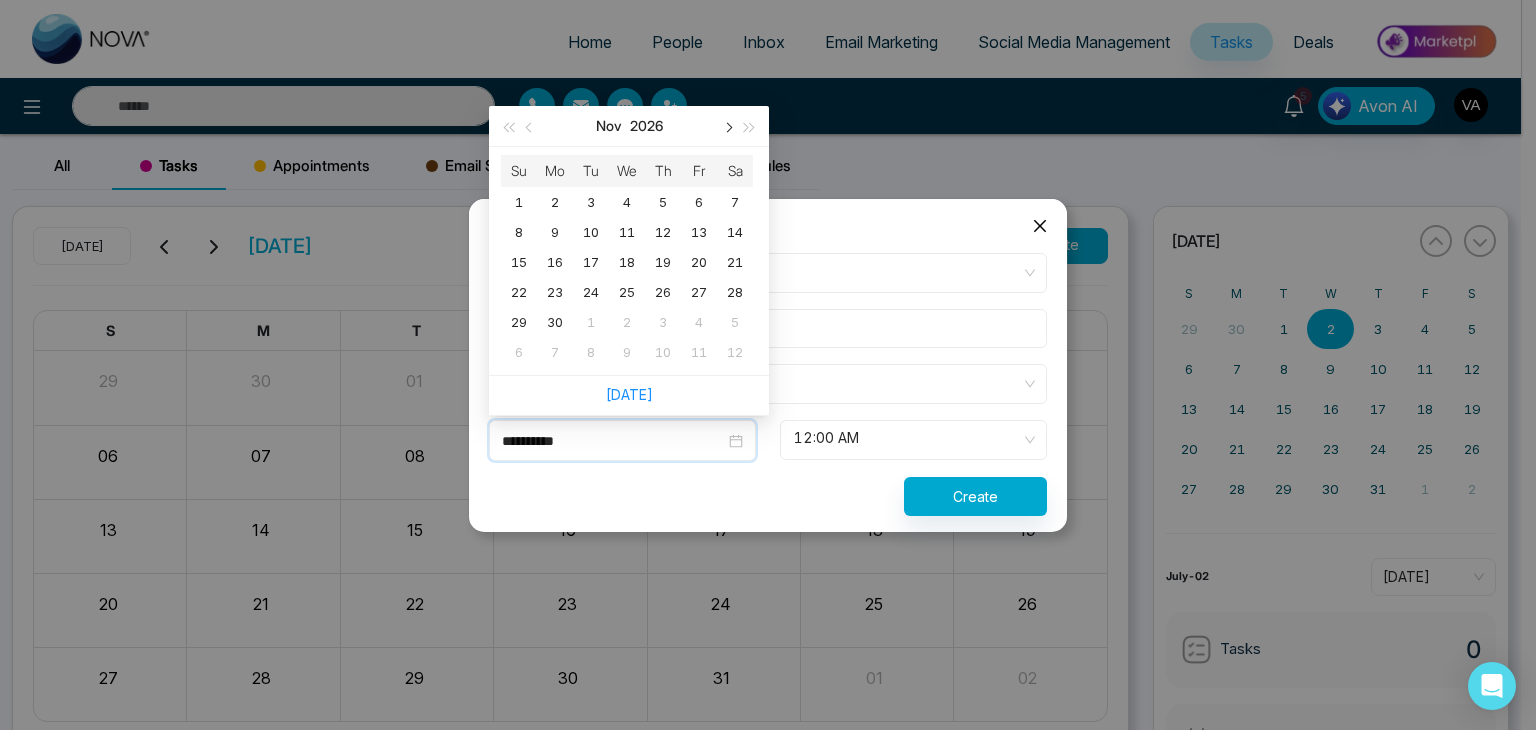 click at bounding box center [727, 127] 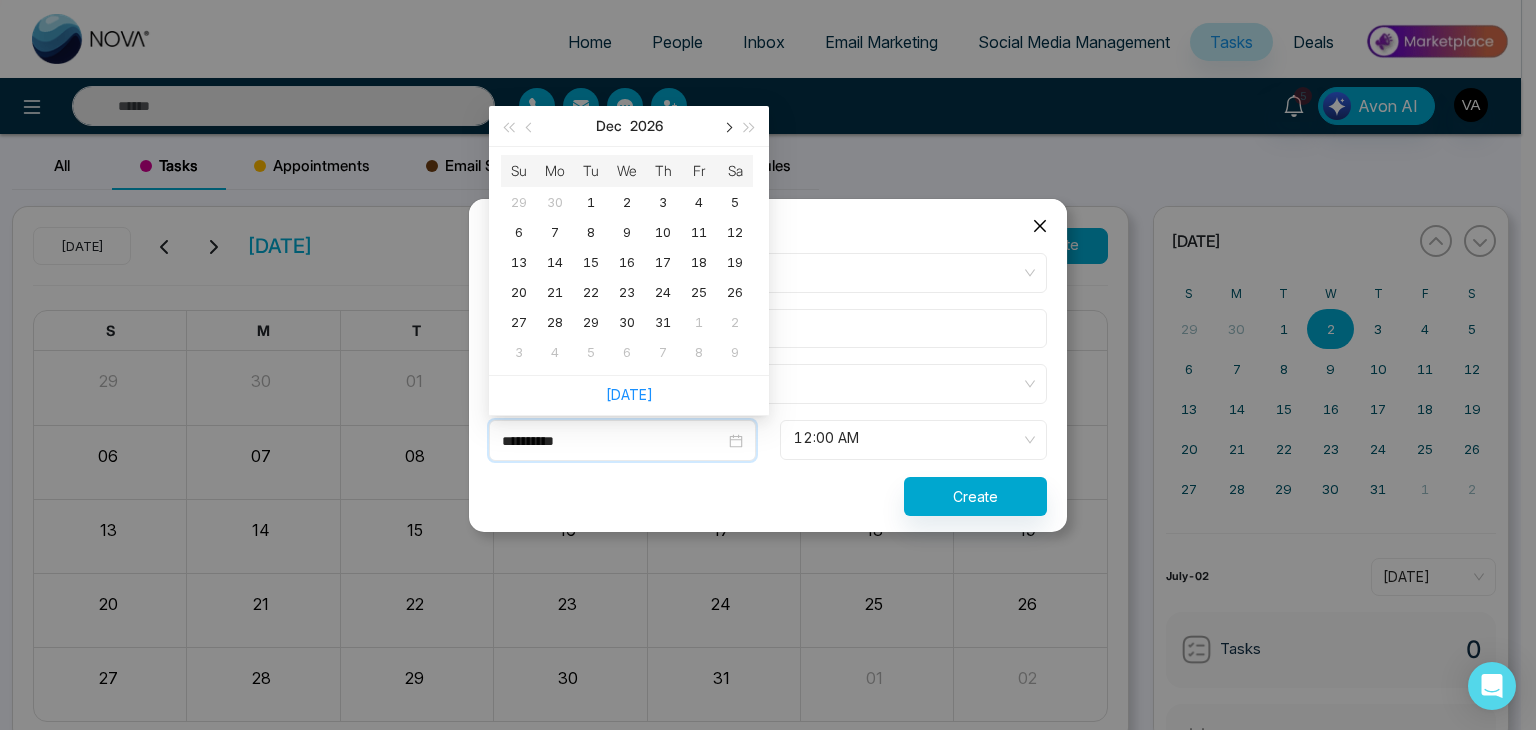 click at bounding box center (727, 127) 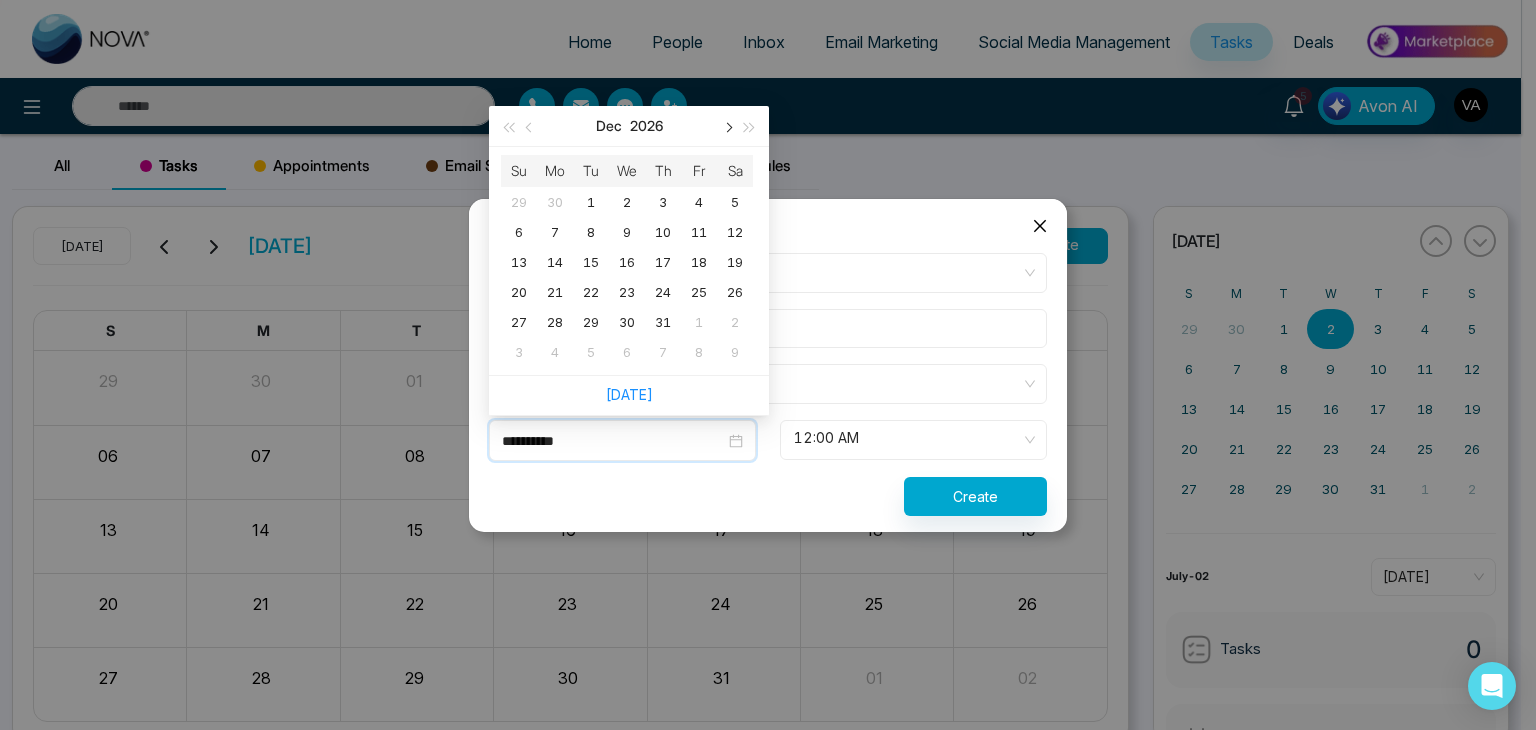 click at bounding box center (727, 127) 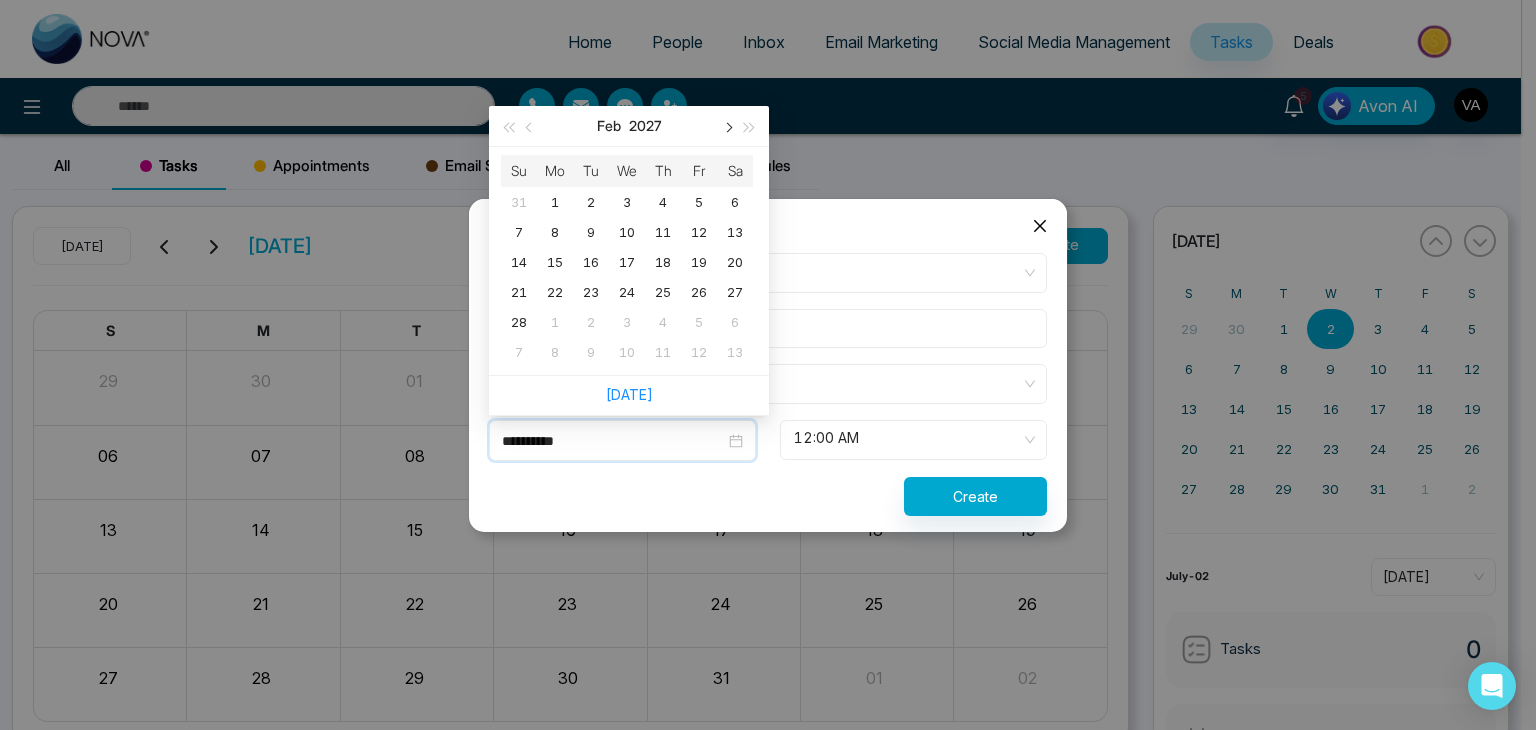 click at bounding box center (727, 127) 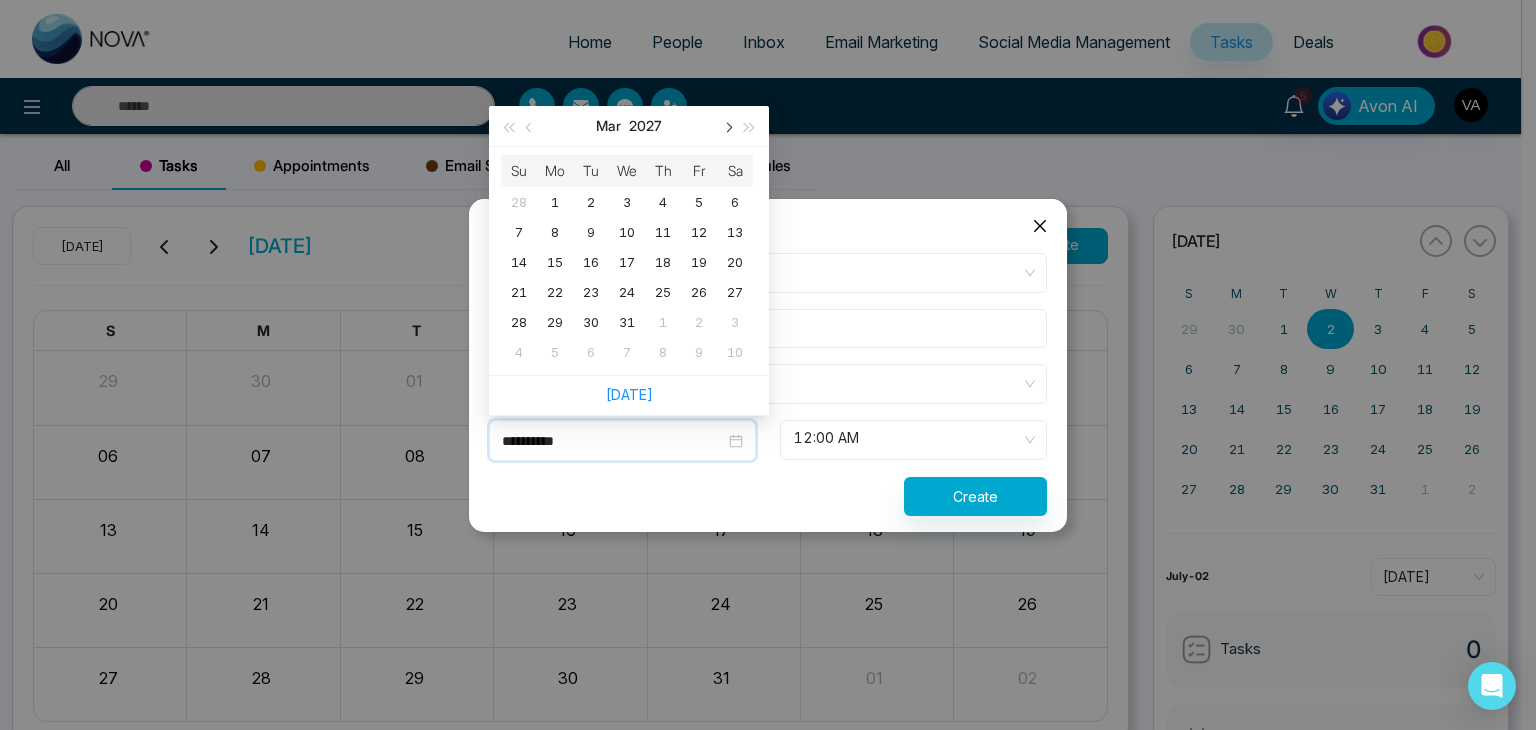 click at bounding box center (727, 127) 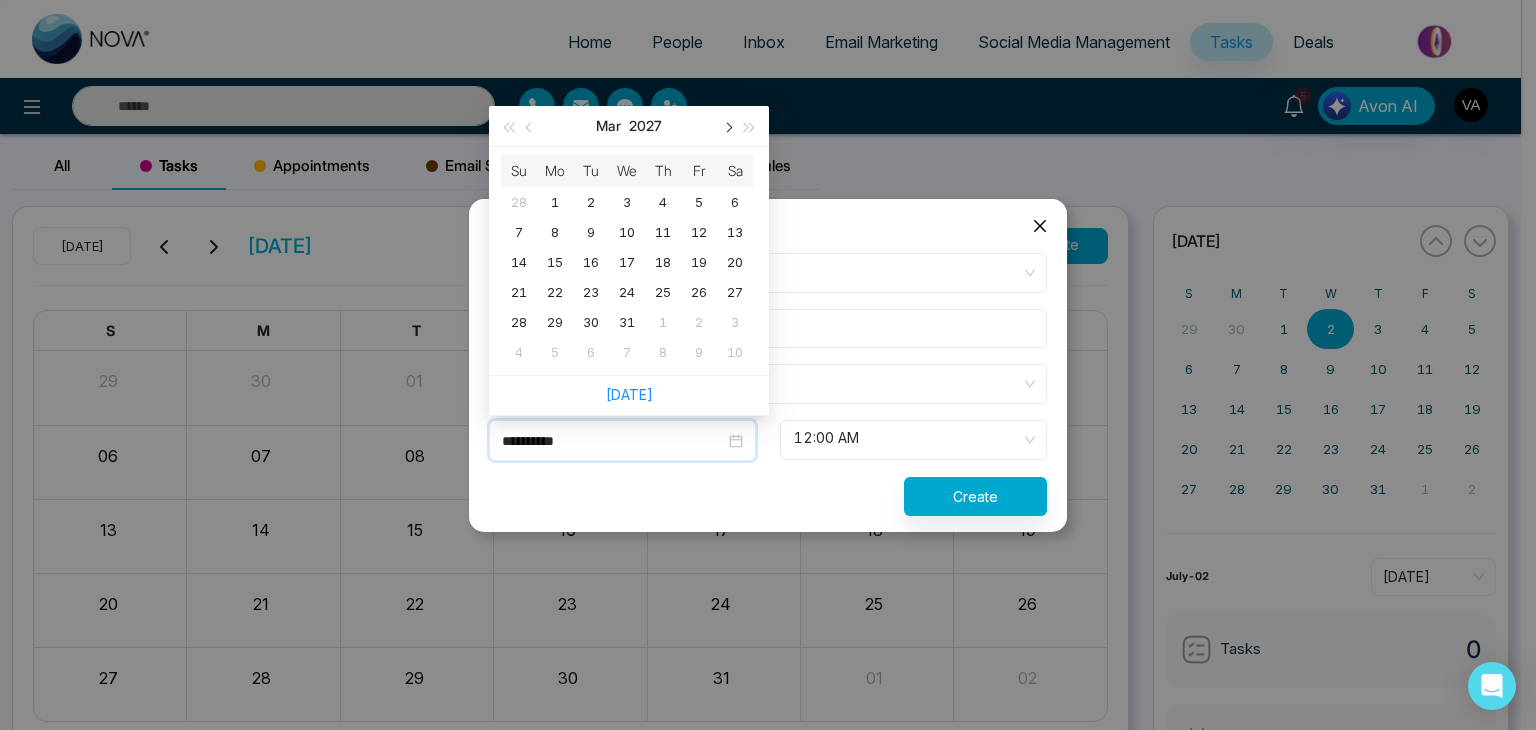 click at bounding box center (727, 127) 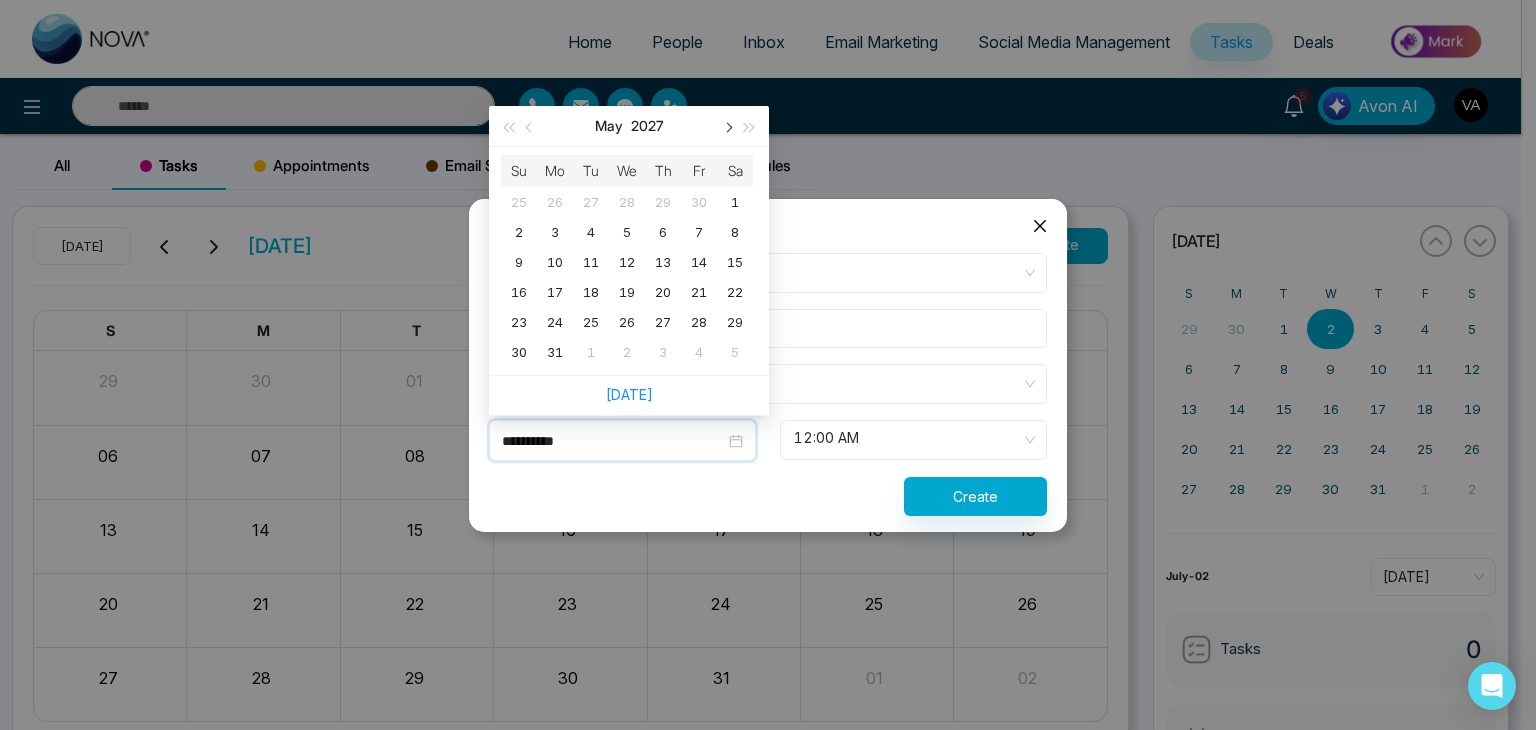 click at bounding box center [727, 127] 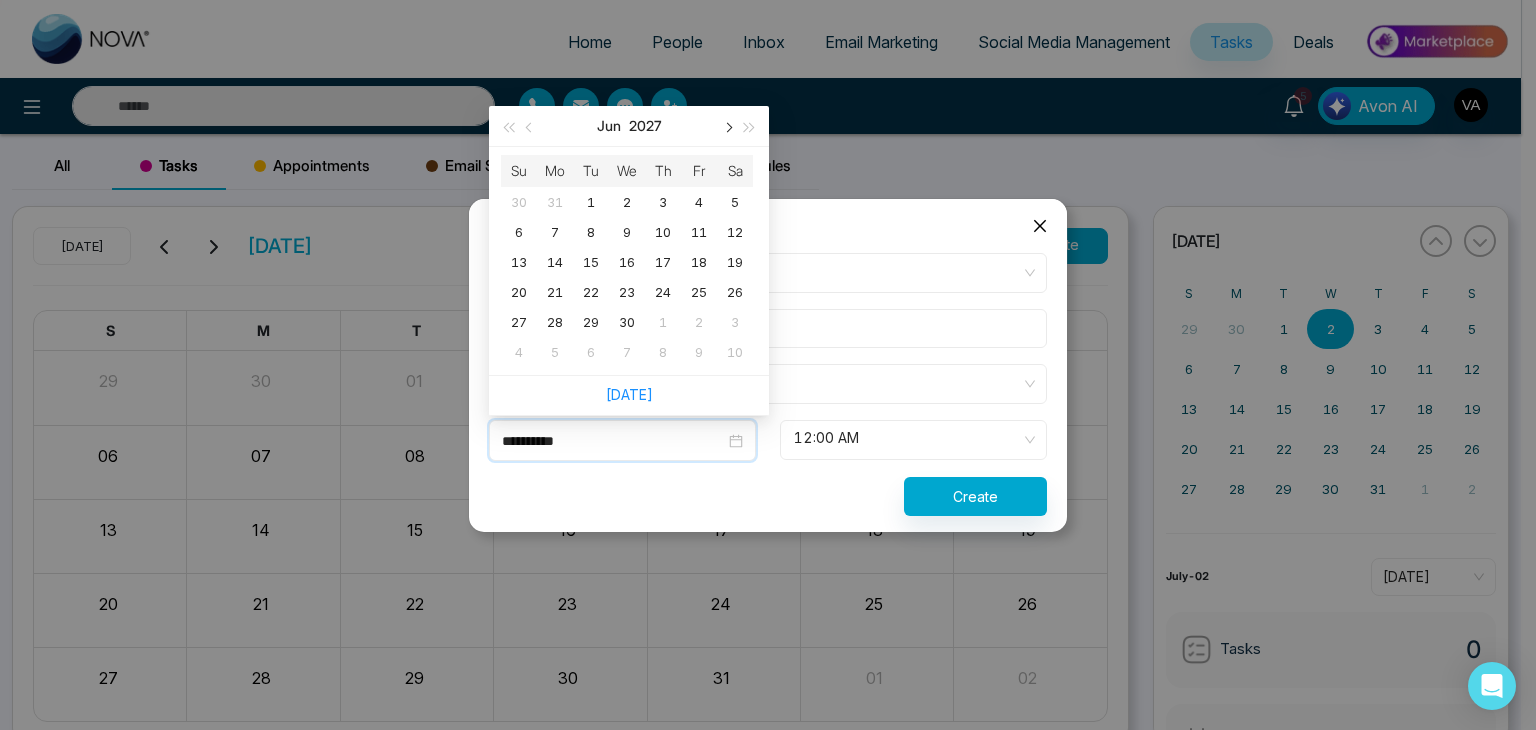 click at bounding box center [727, 127] 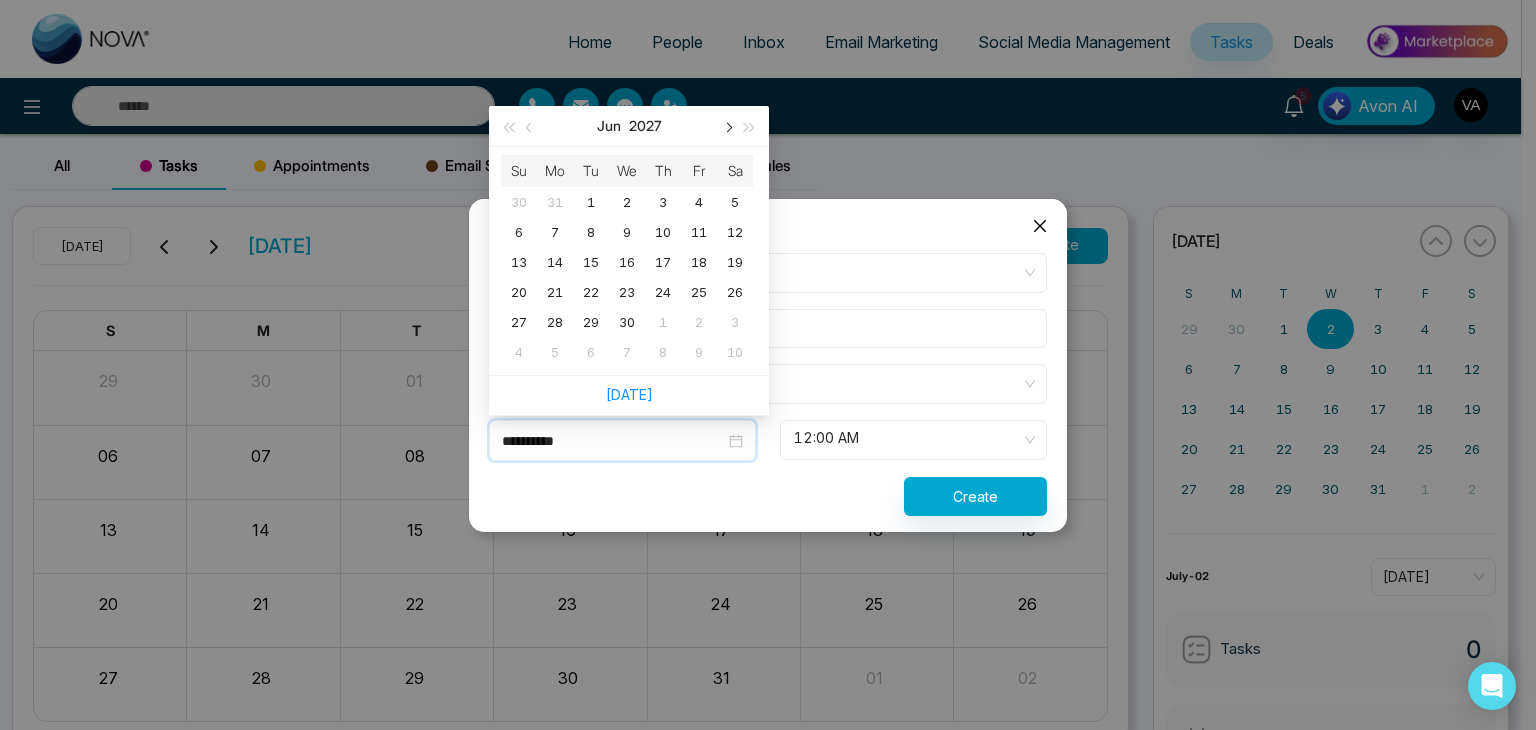 click at bounding box center [727, 127] 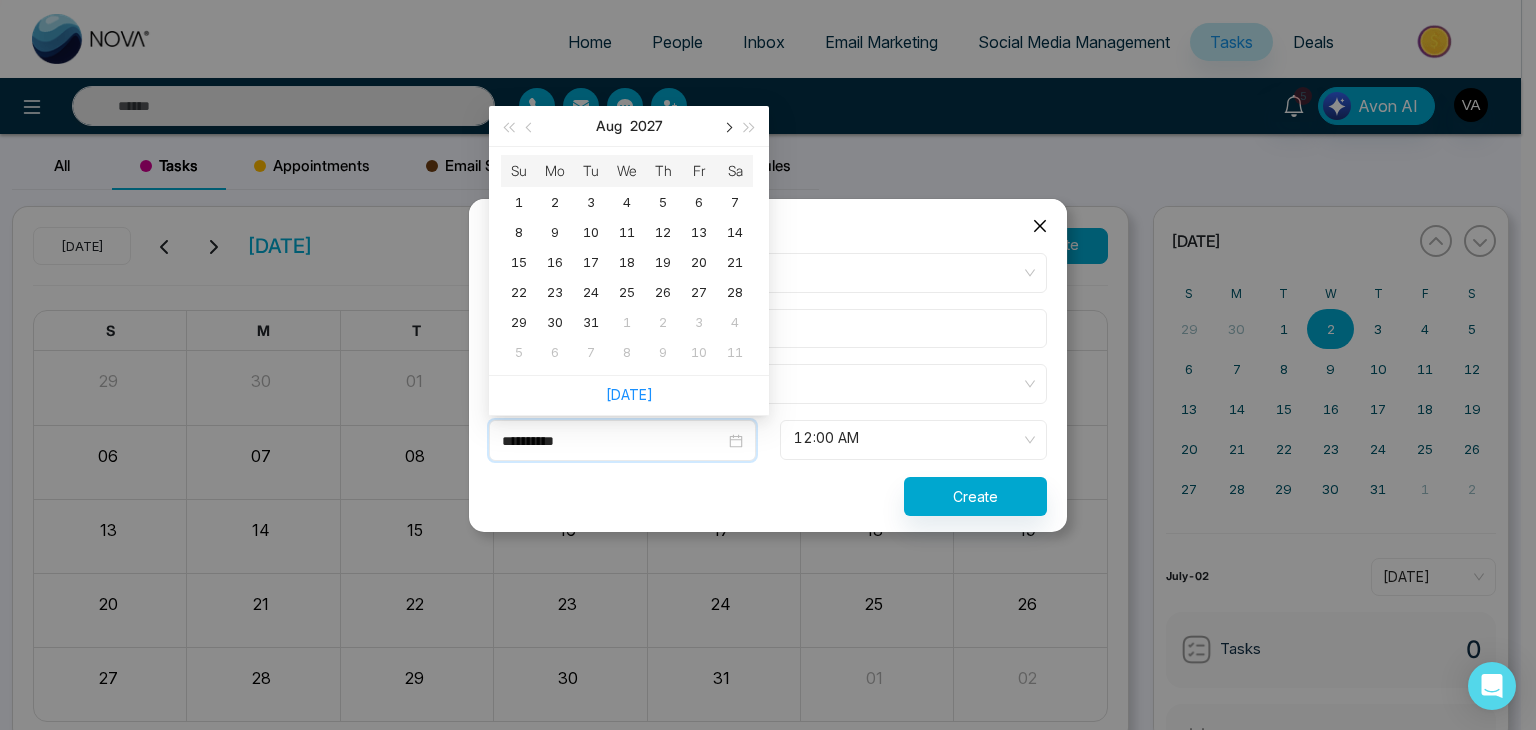 click at bounding box center [727, 127] 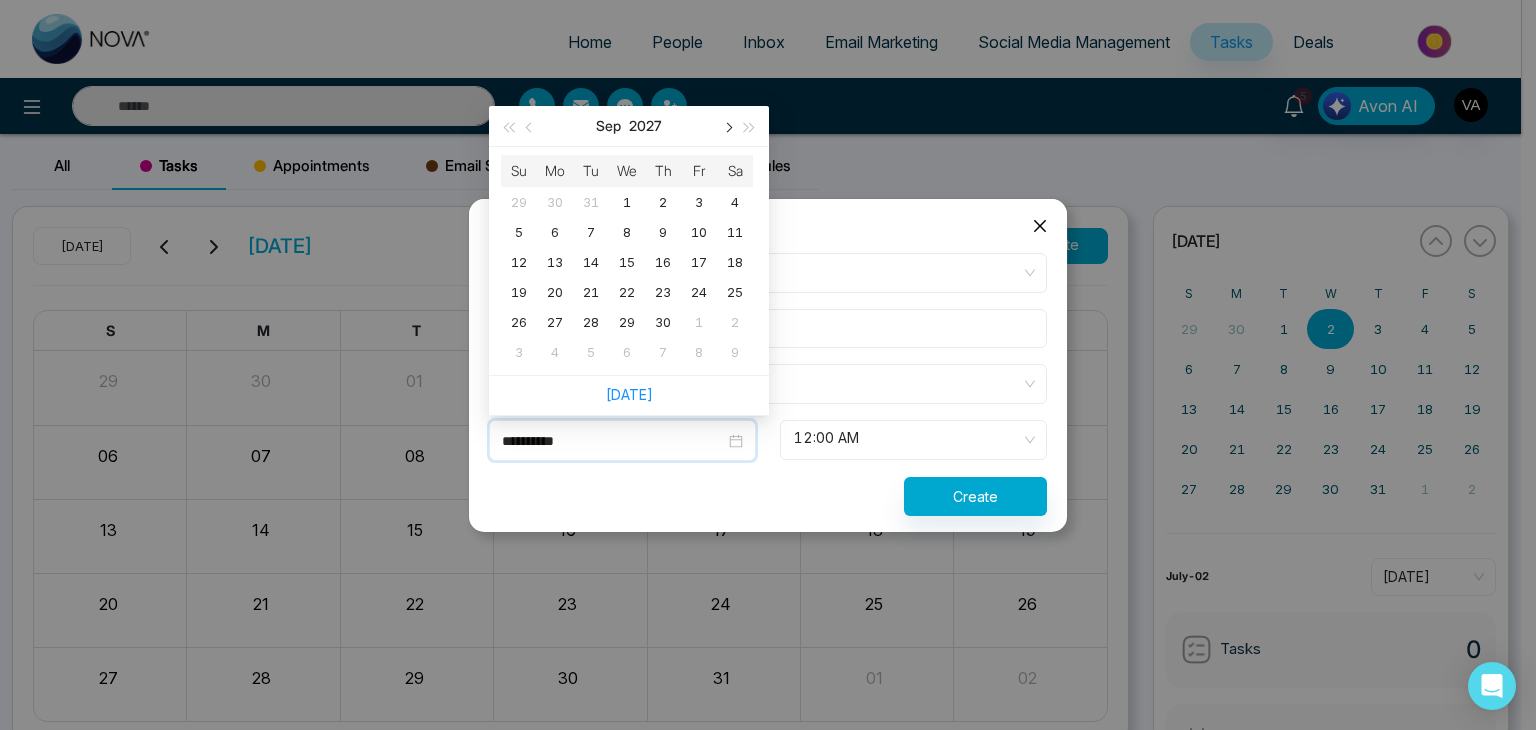 click at bounding box center (727, 127) 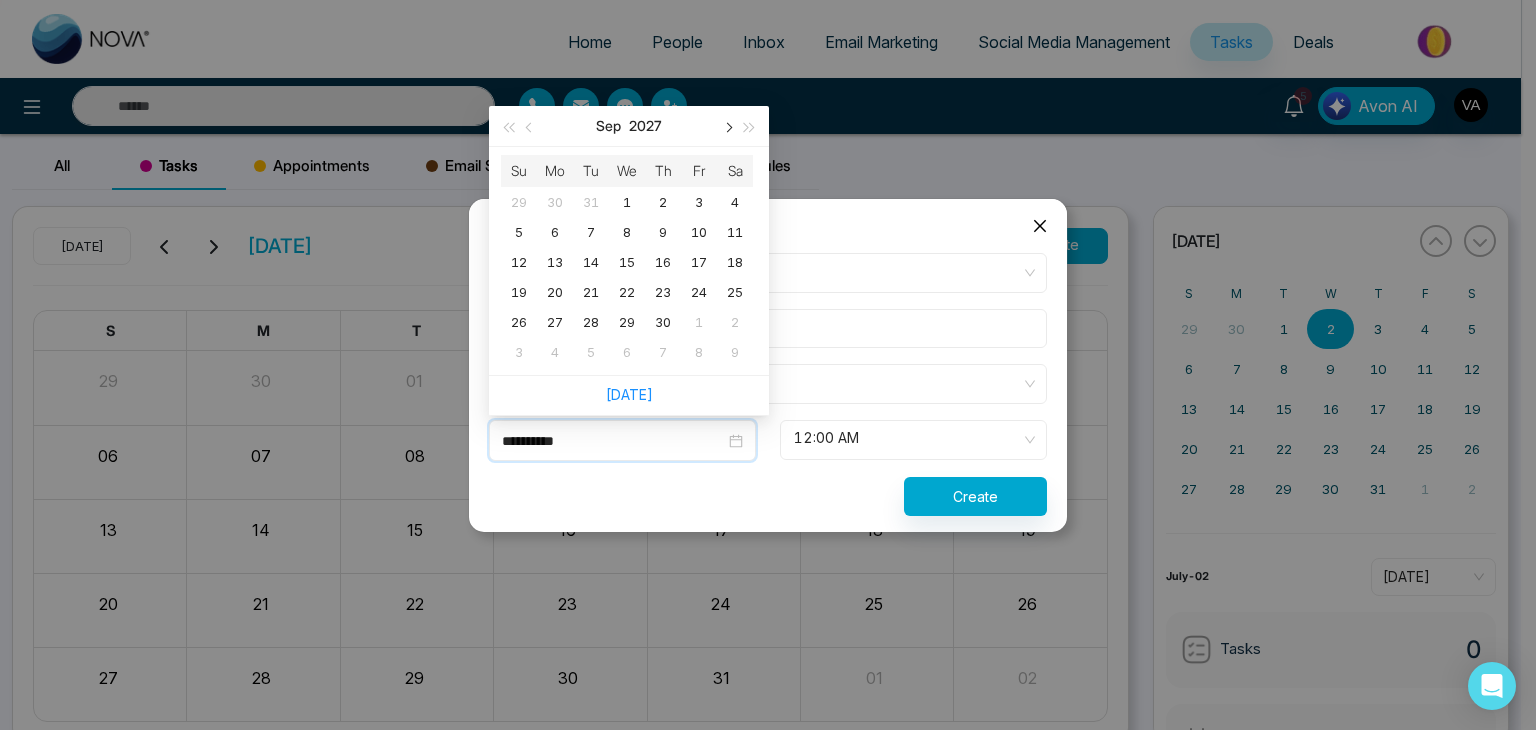 click at bounding box center [727, 127] 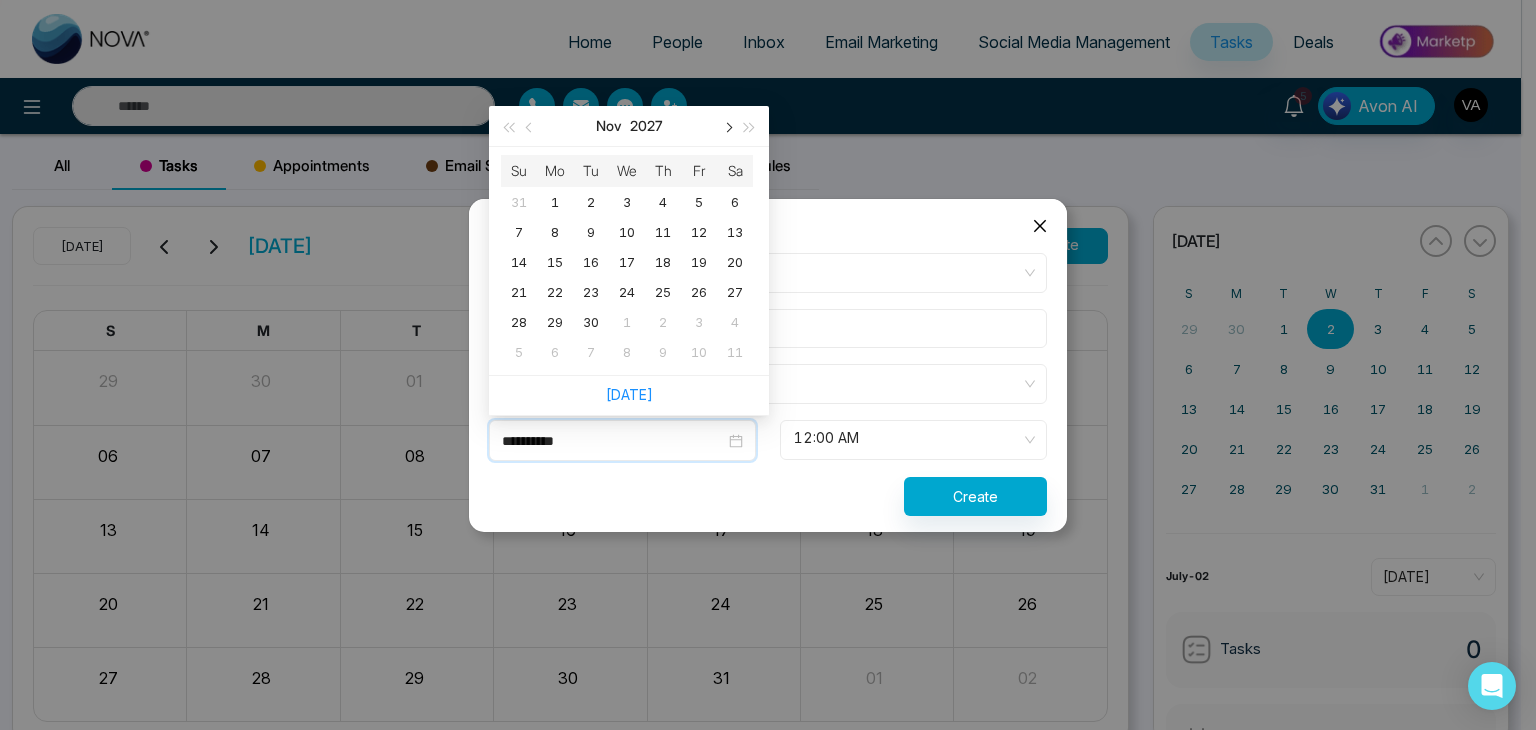click at bounding box center (727, 127) 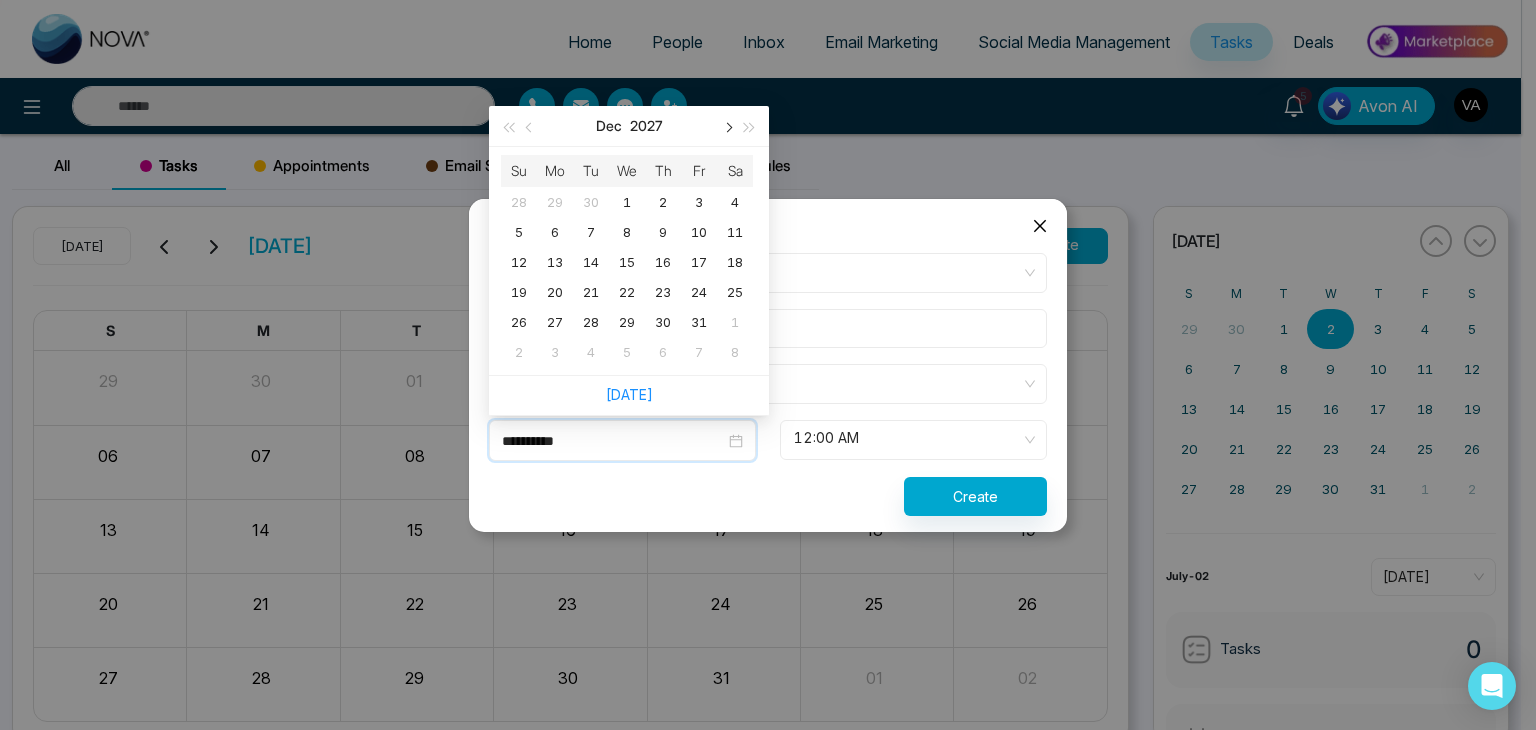click at bounding box center [727, 127] 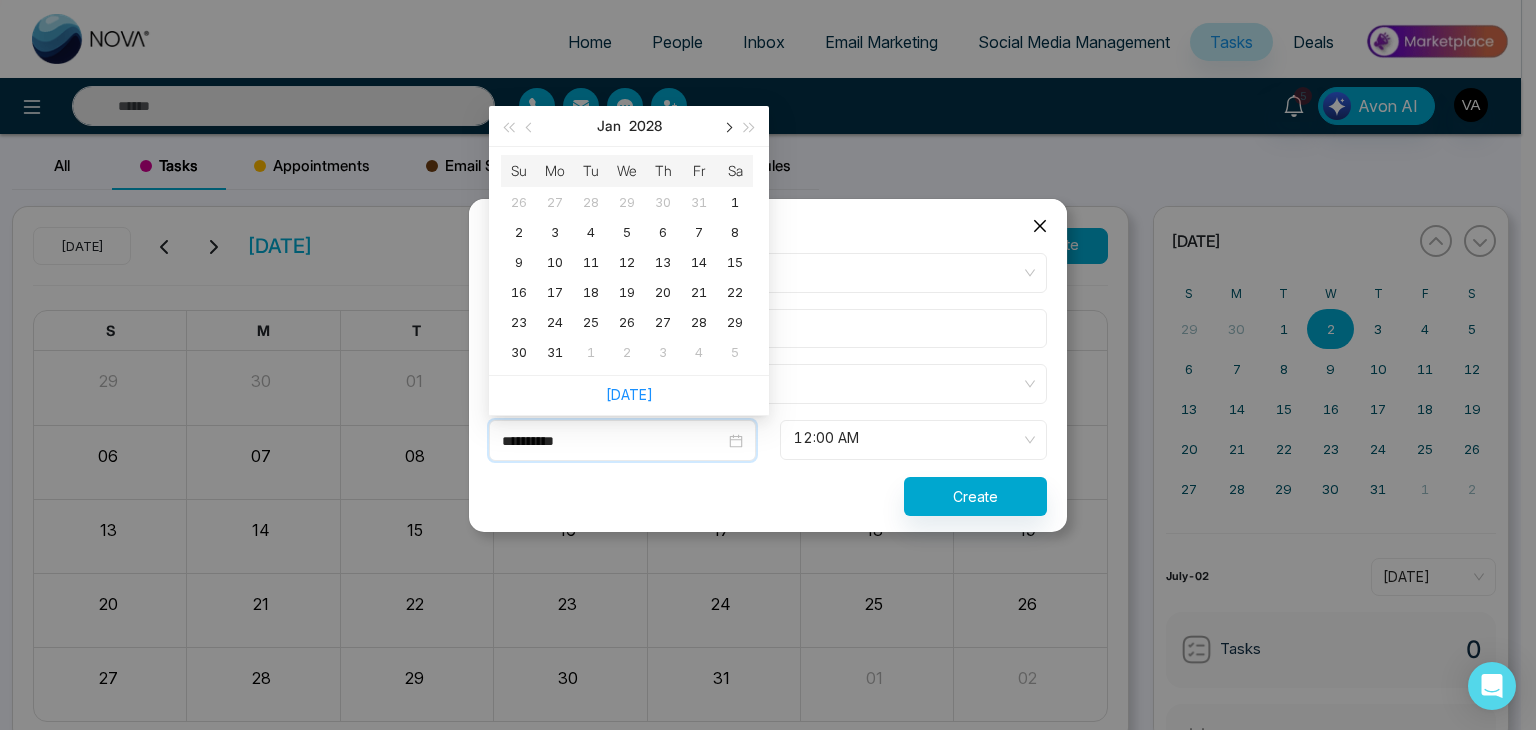 click at bounding box center (727, 127) 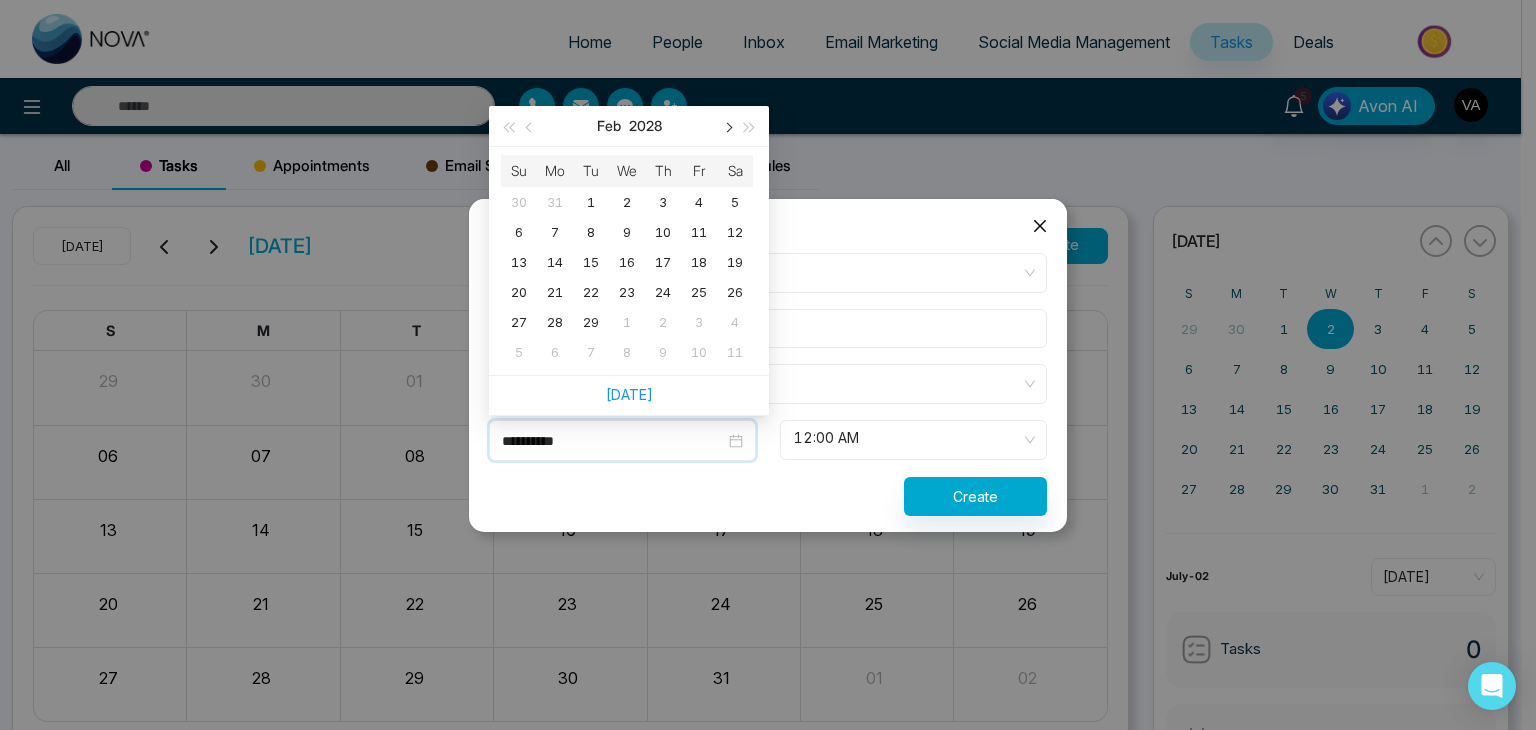 click at bounding box center (727, 127) 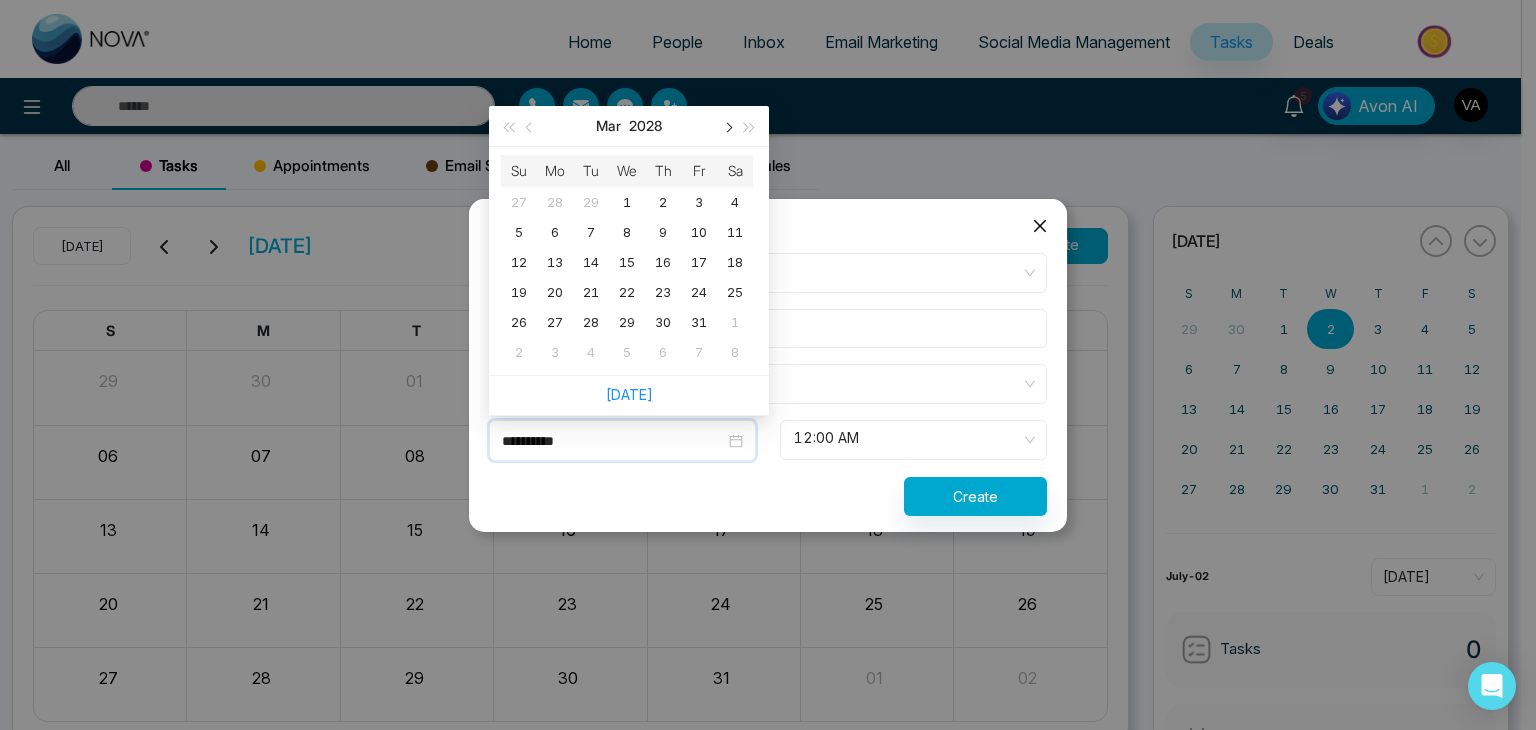 click at bounding box center (727, 127) 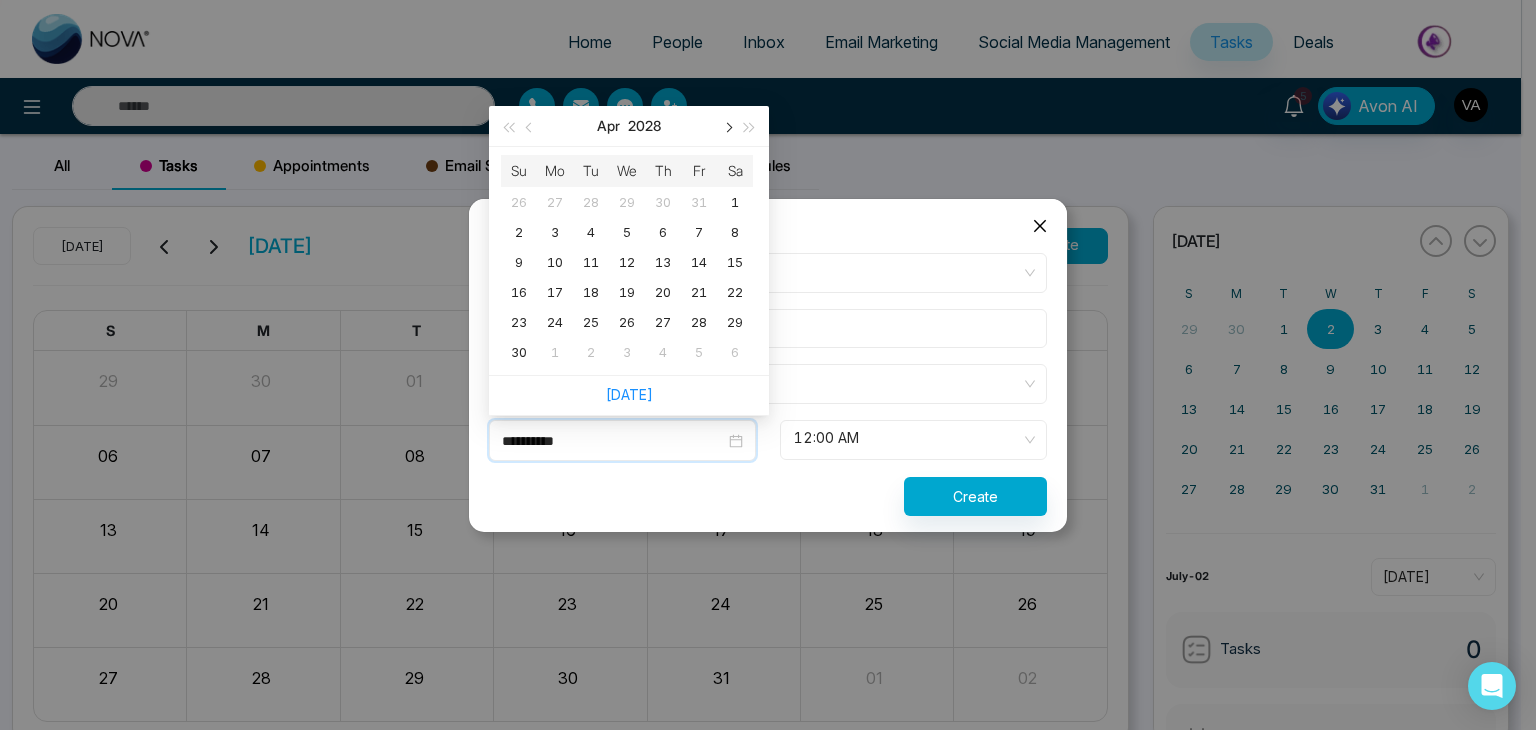click at bounding box center (727, 127) 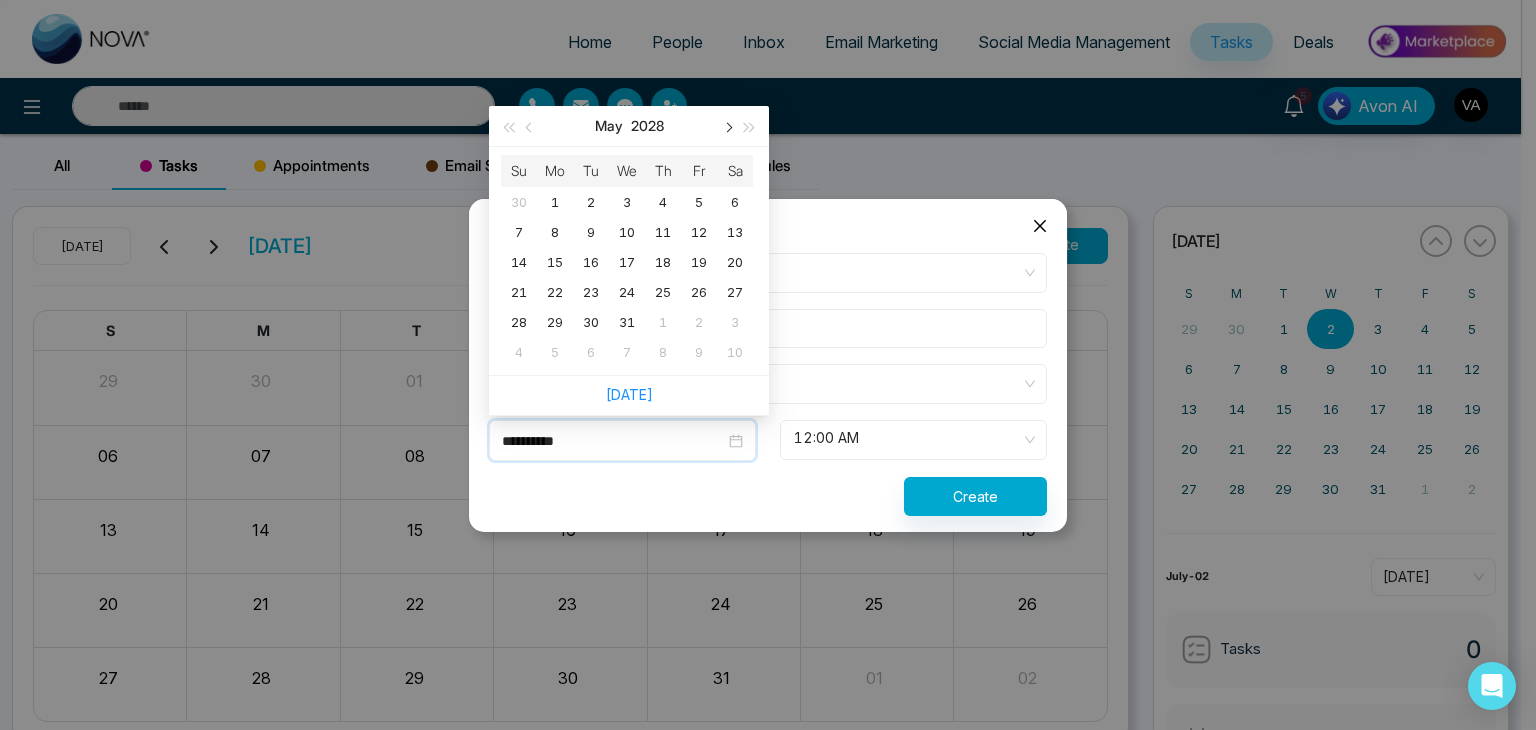 click at bounding box center (727, 127) 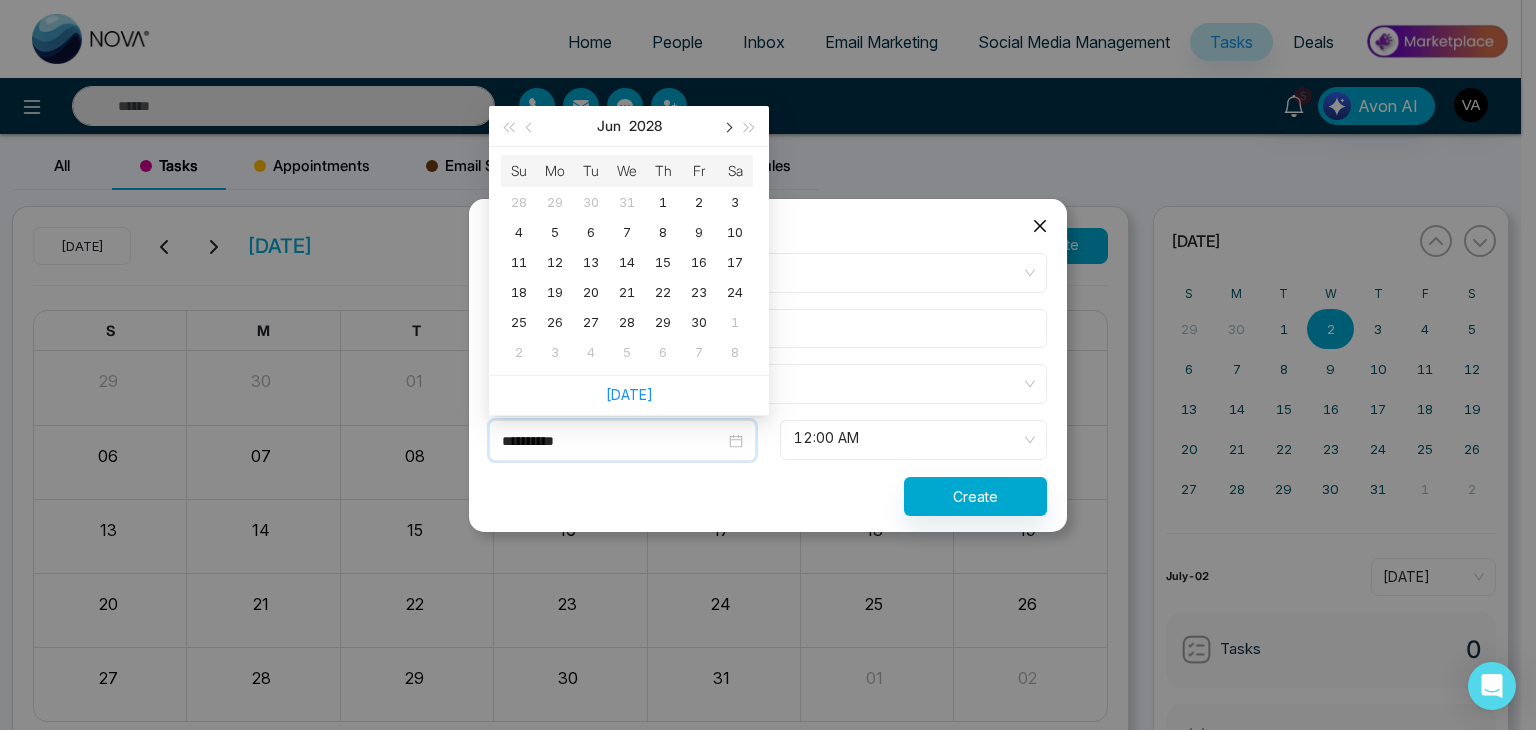click at bounding box center (727, 127) 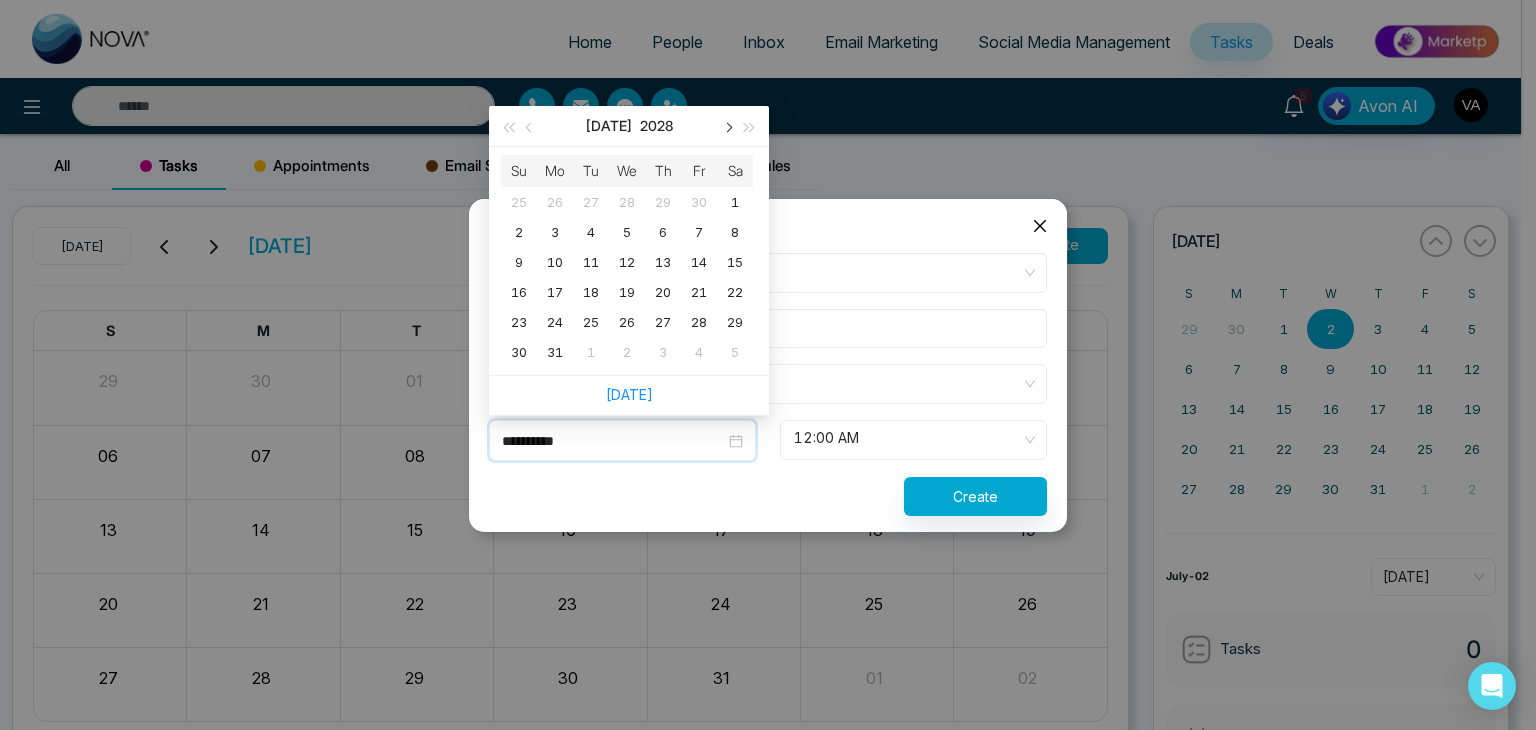 click at bounding box center (727, 127) 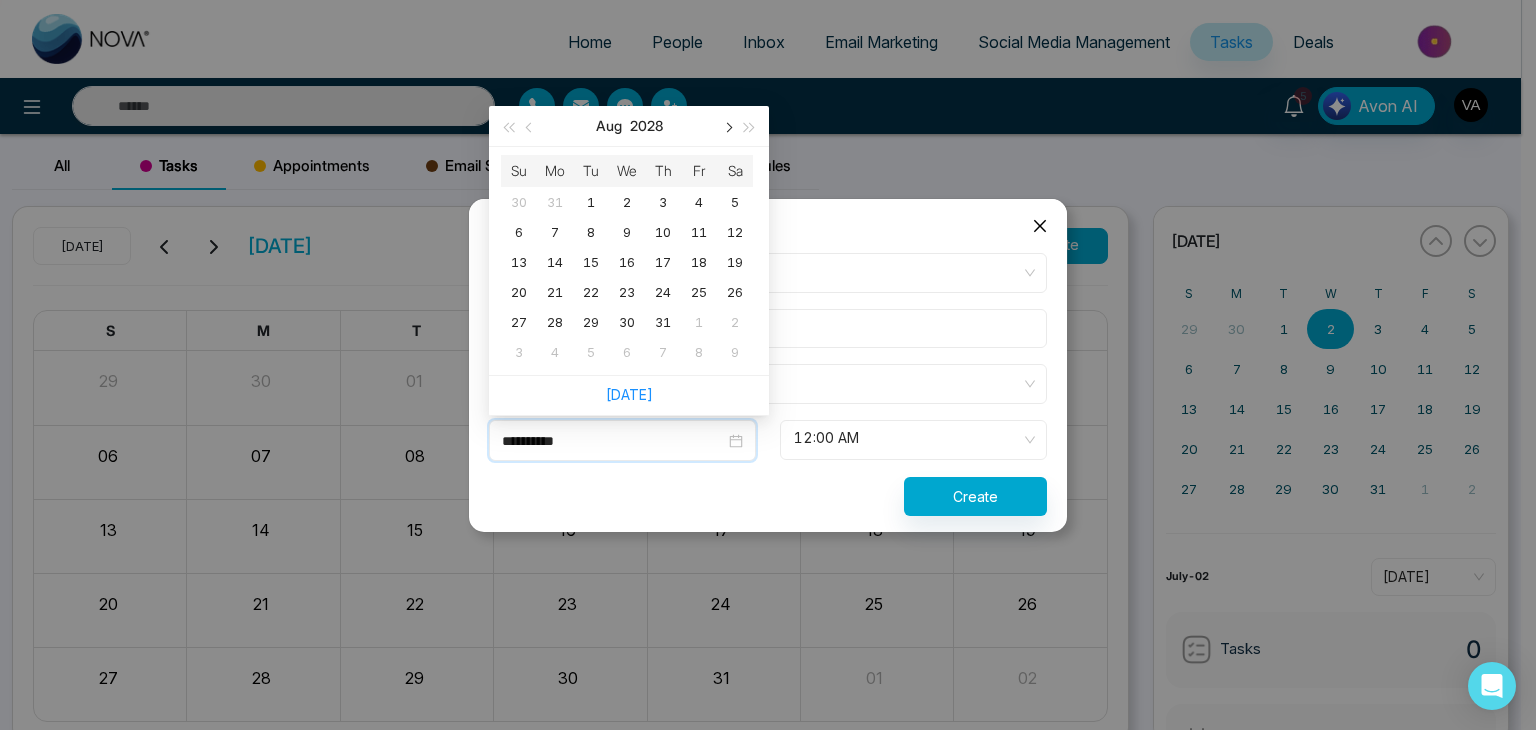 click at bounding box center (727, 127) 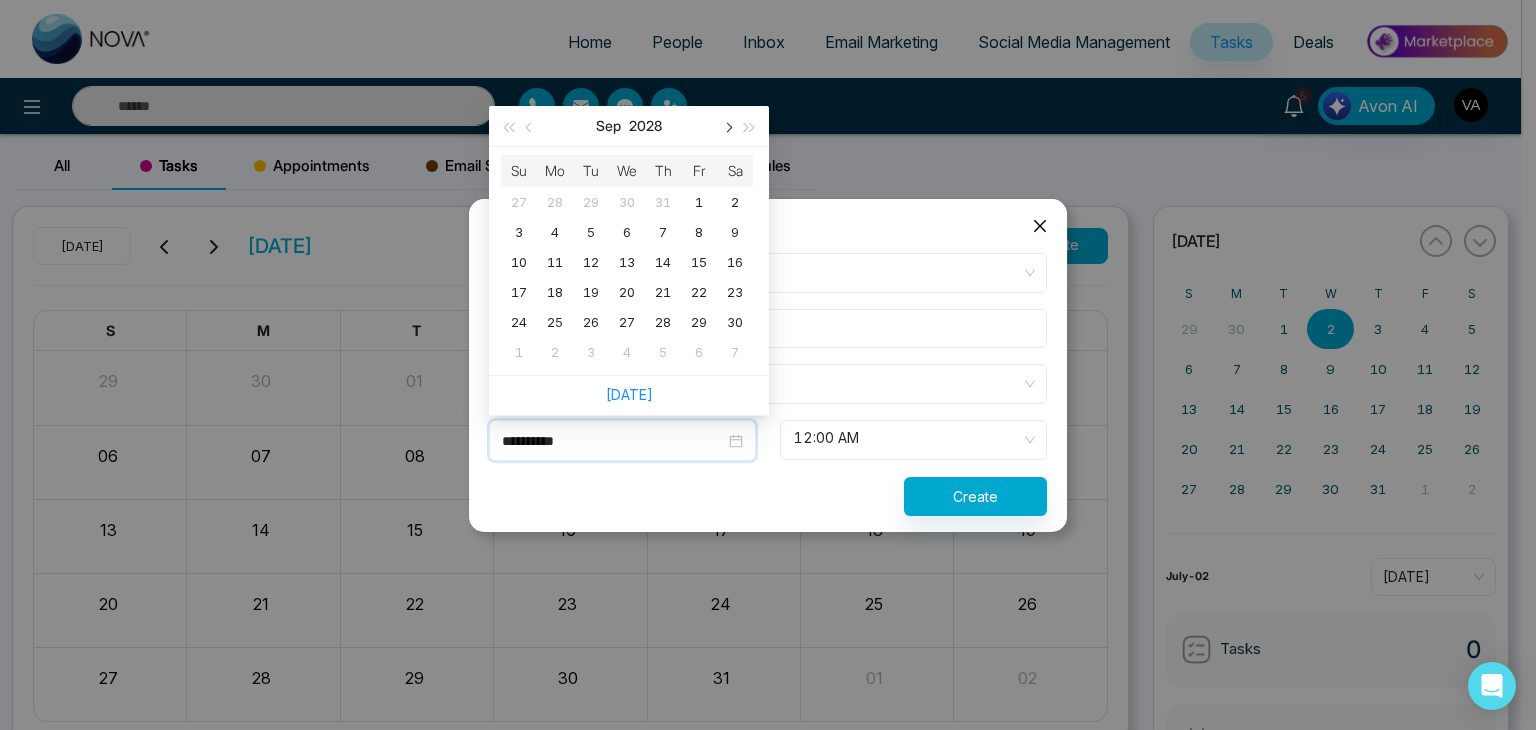 click at bounding box center [727, 127] 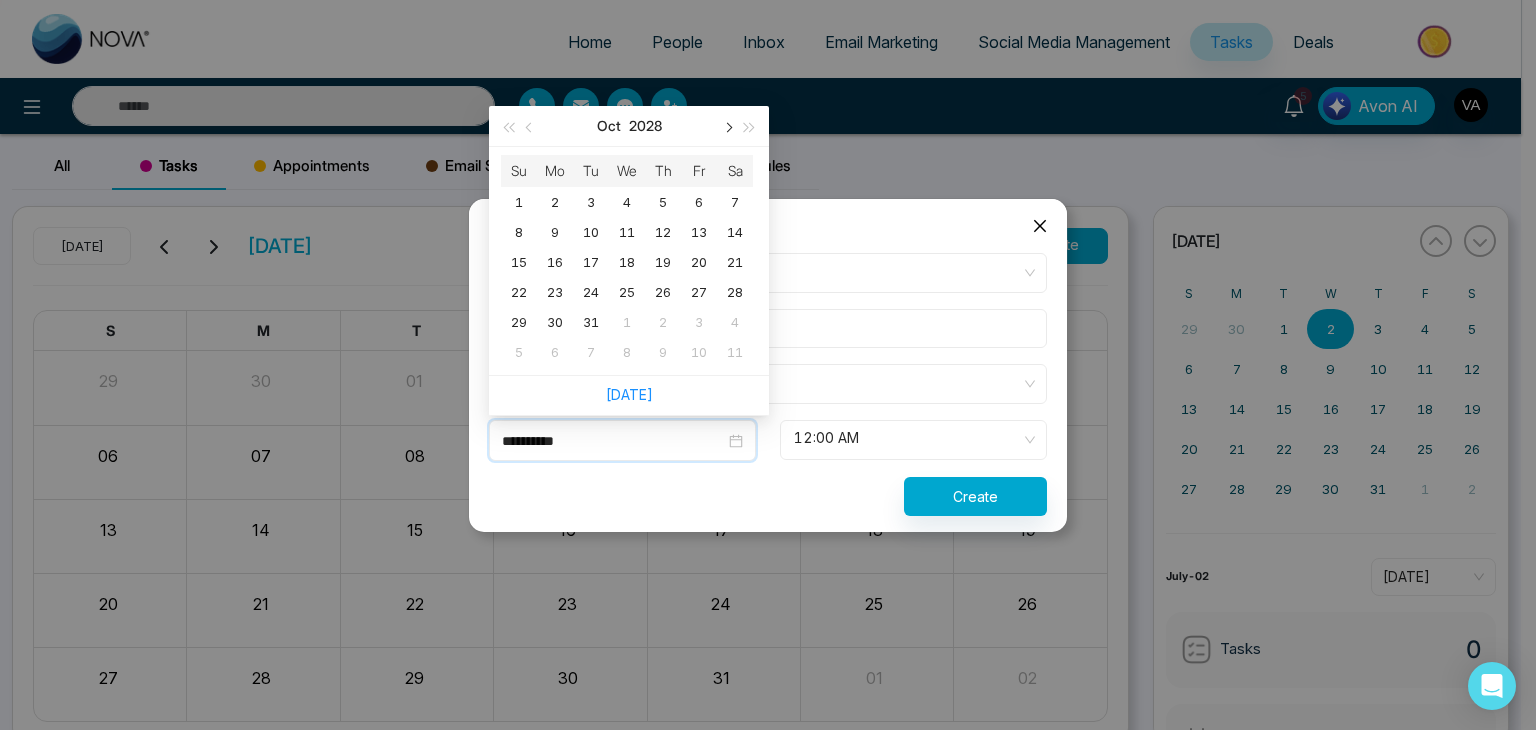 click at bounding box center [727, 127] 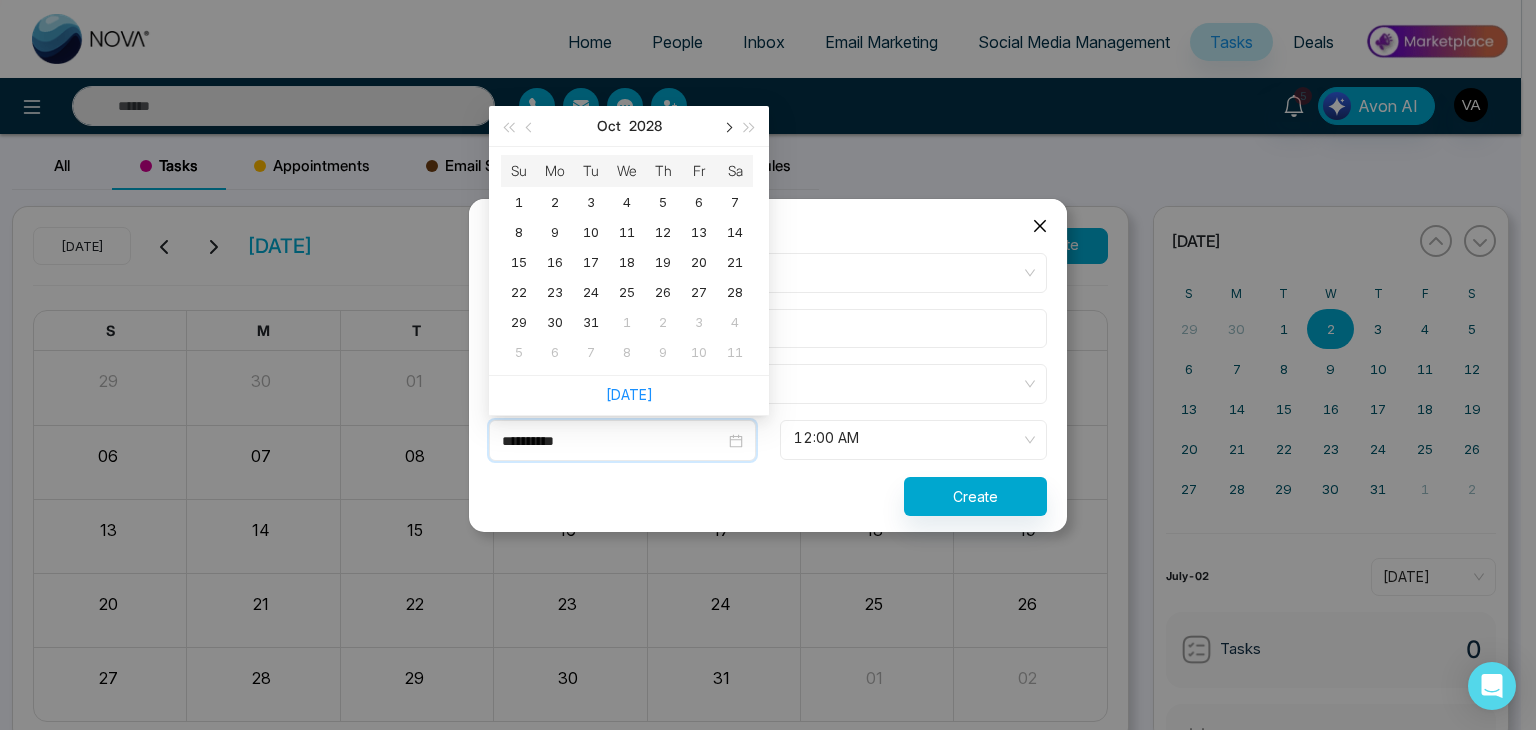 click at bounding box center (727, 127) 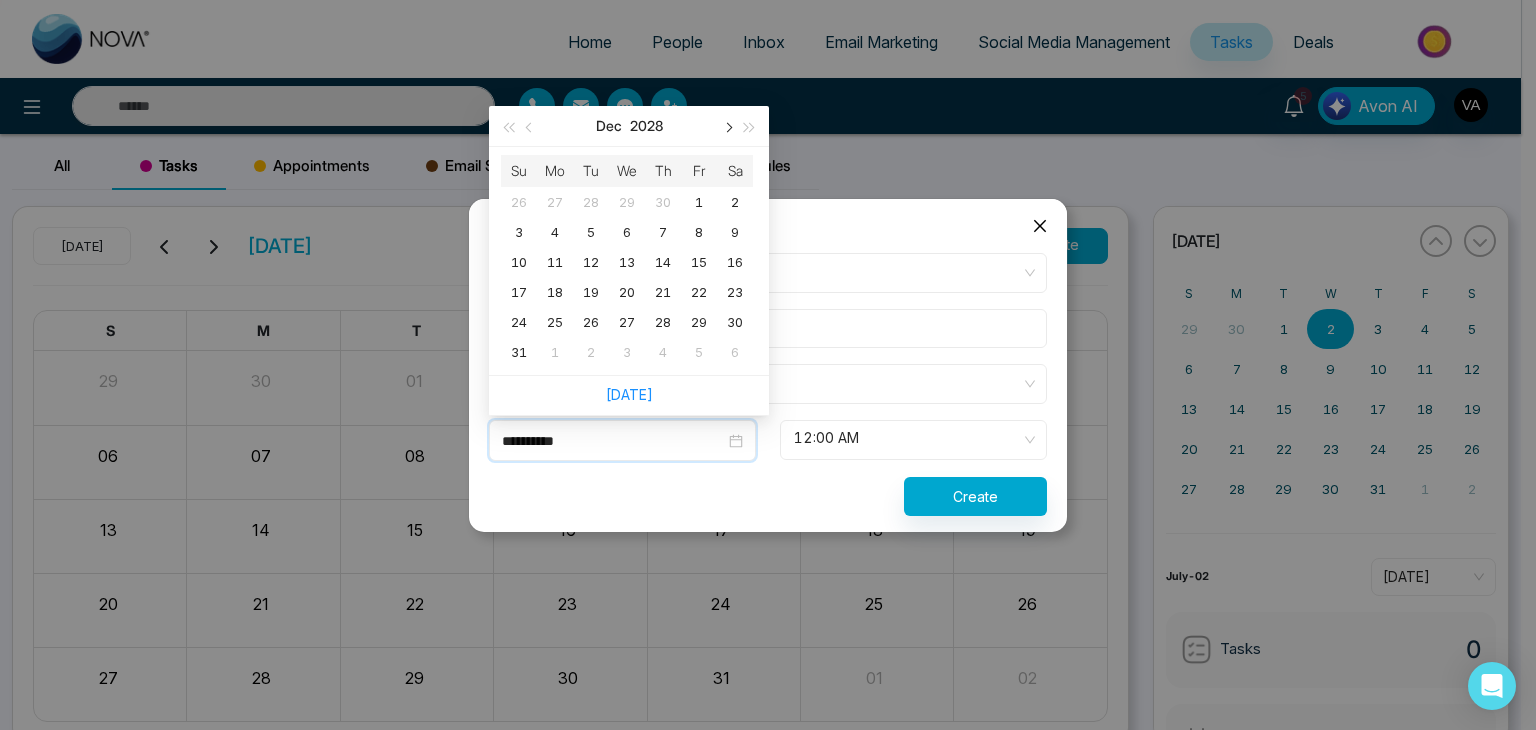 click at bounding box center [727, 127] 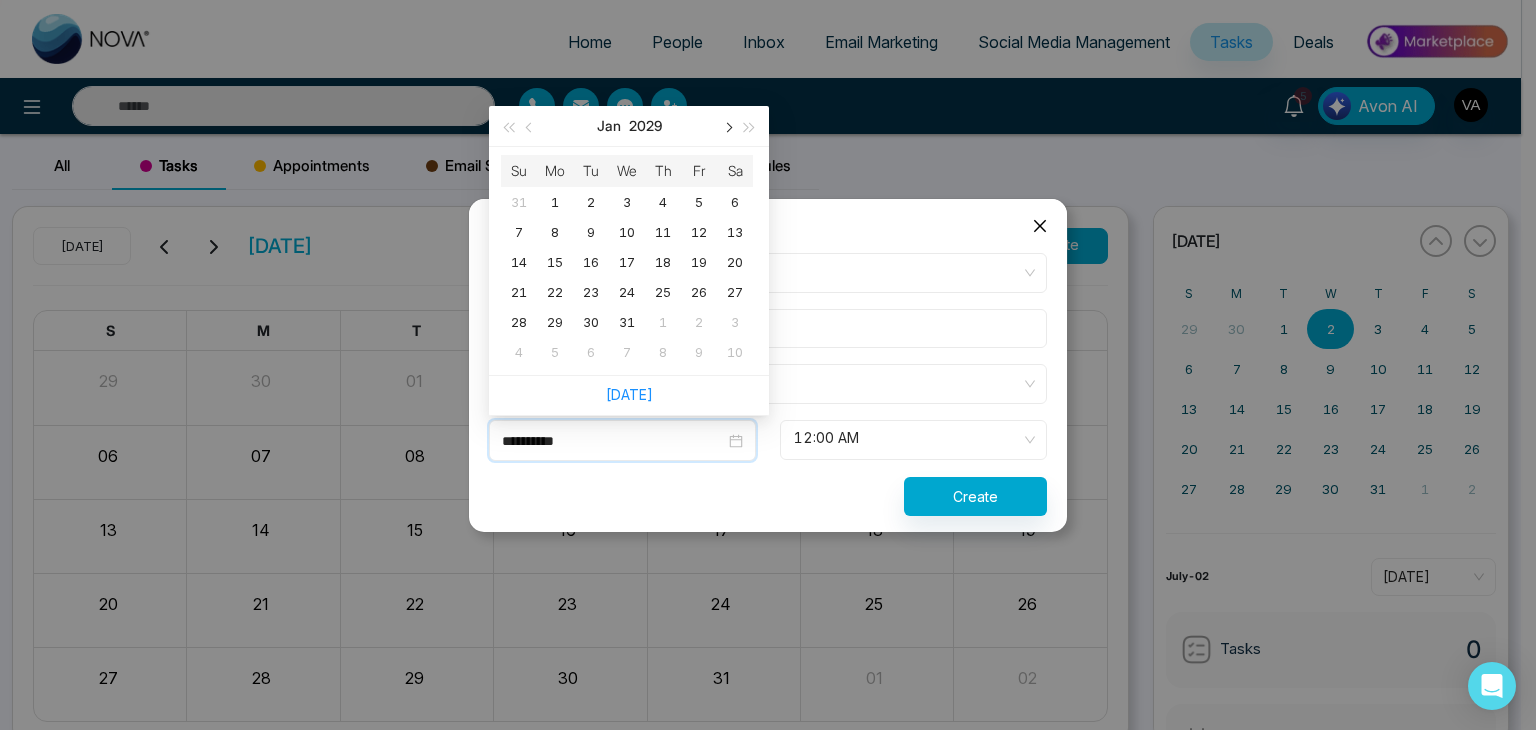 click at bounding box center (727, 127) 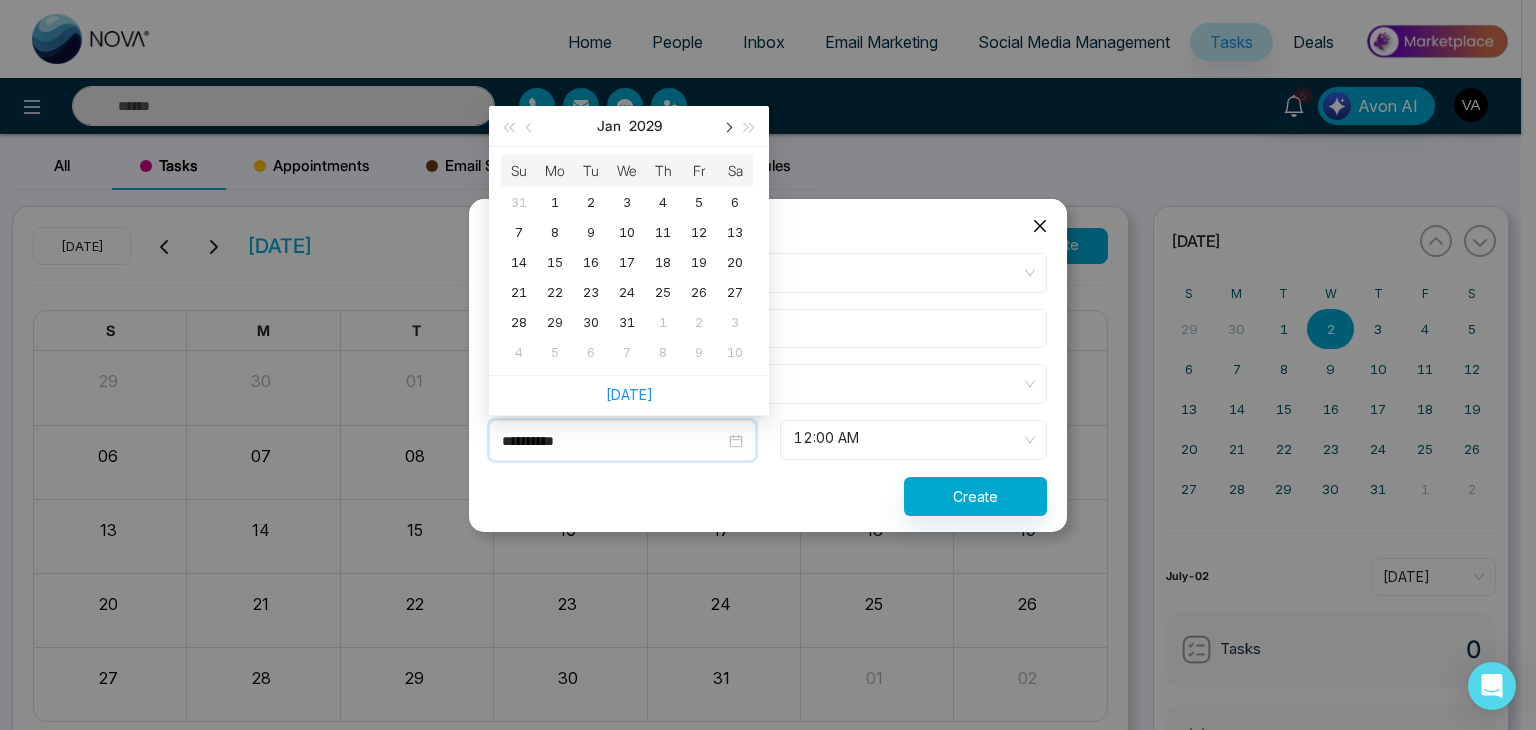 click at bounding box center (727, 127) 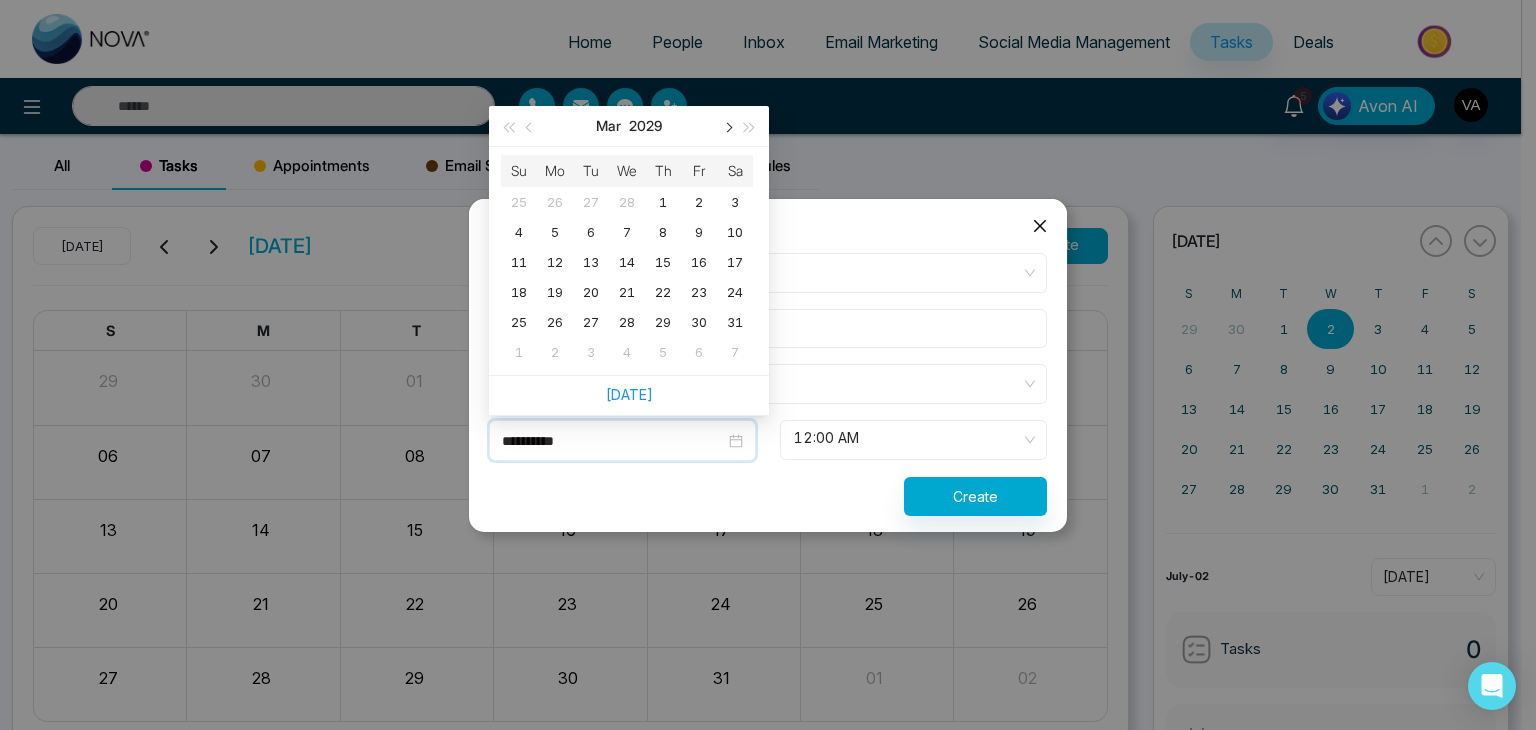 click at bounding box center [727, 127] 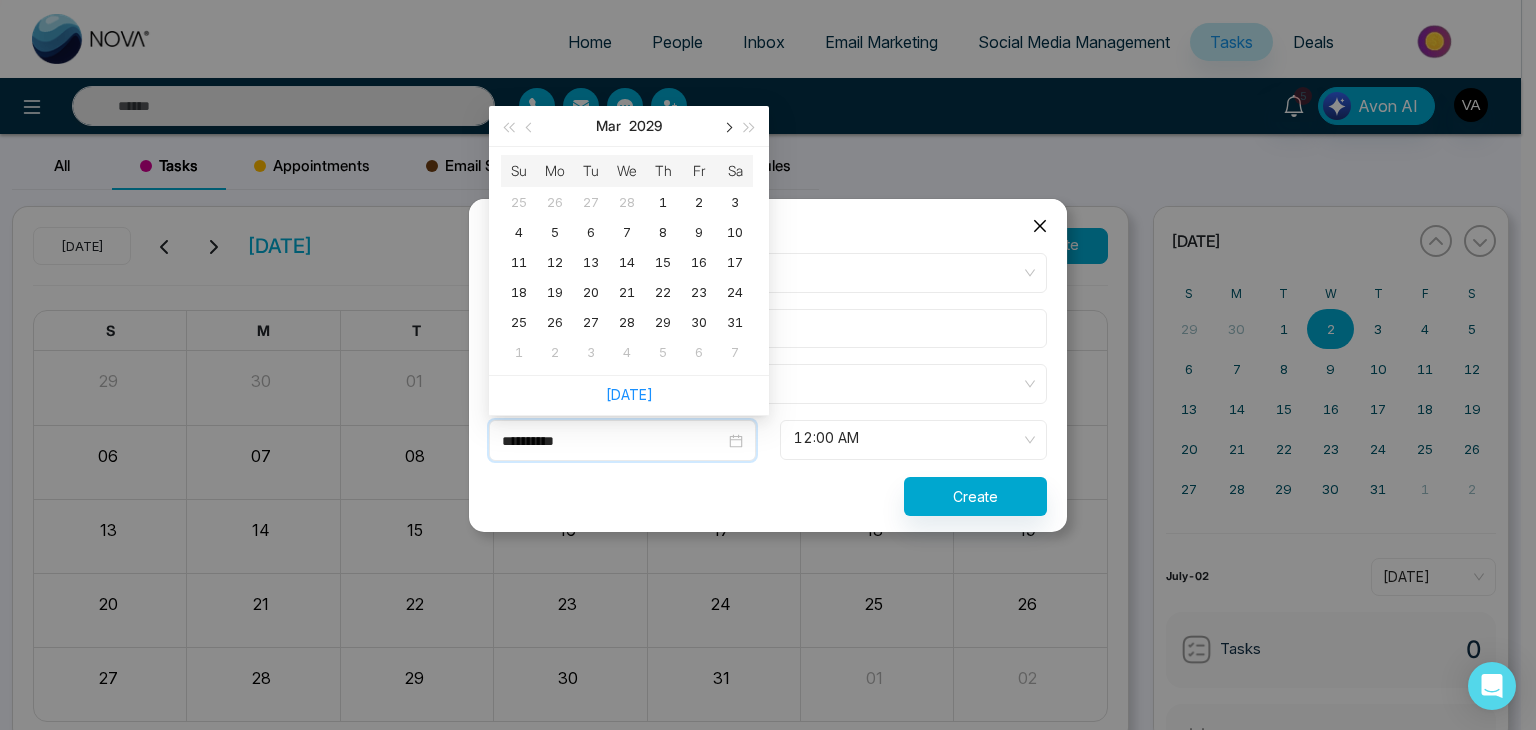 click at bounding box center [727, 127] 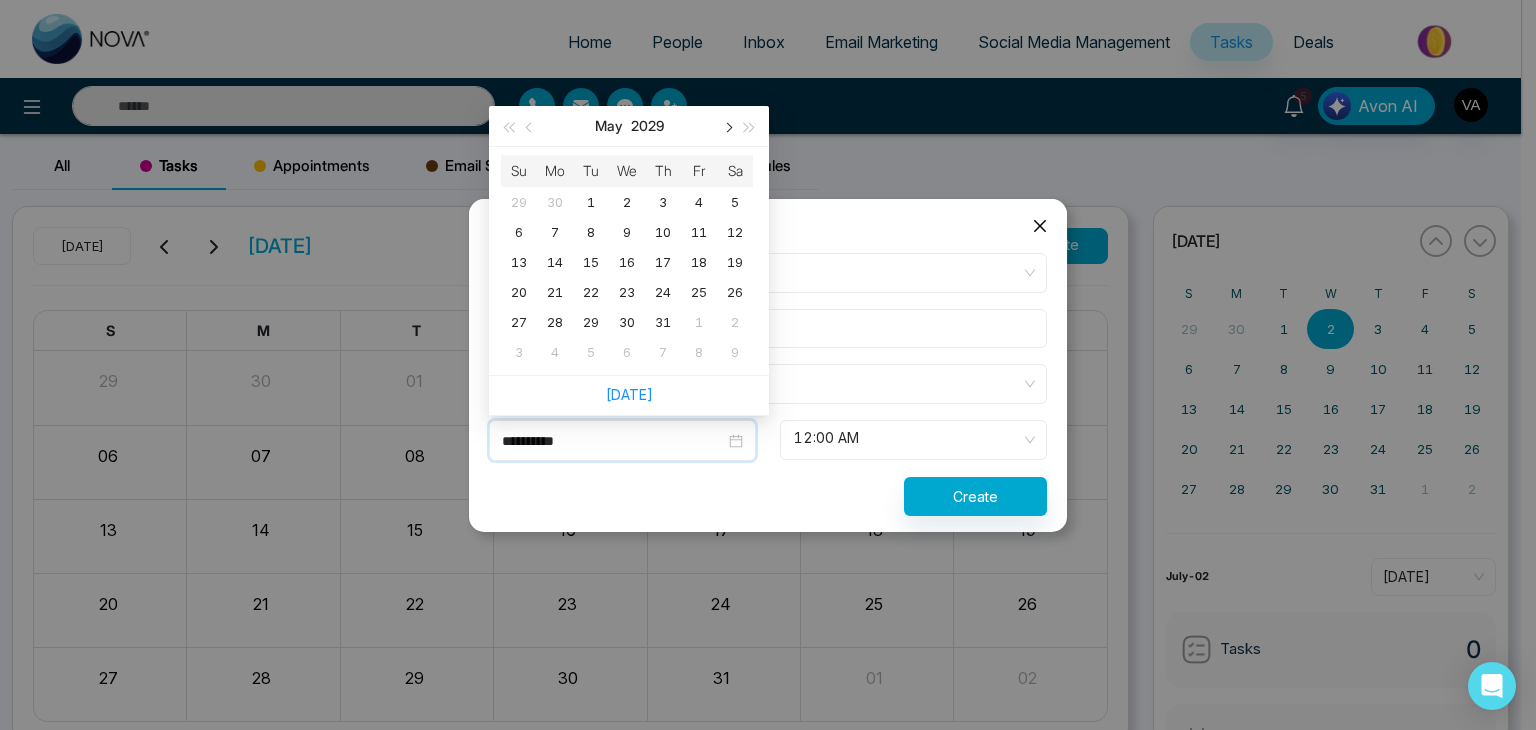 click at bounding box center [727, 127] 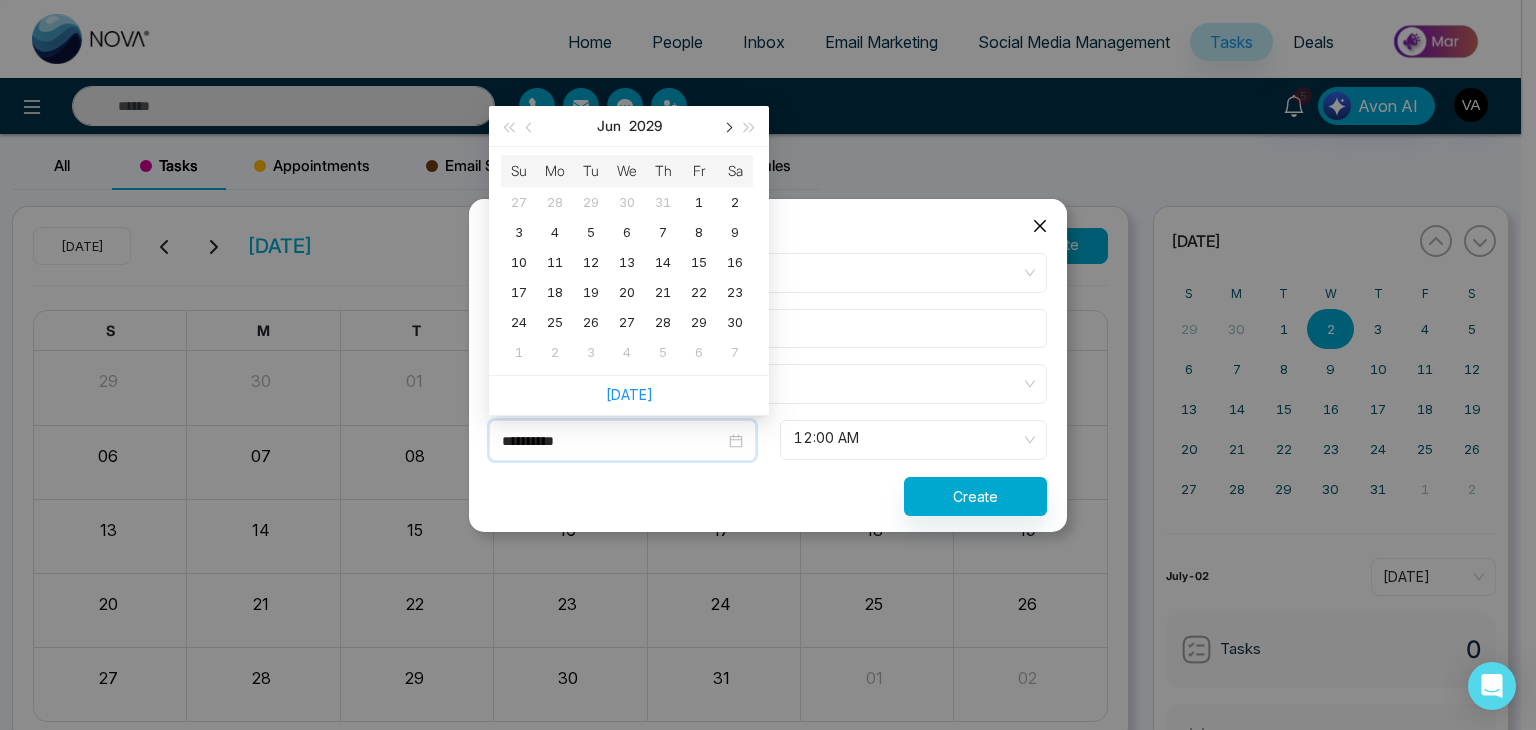 click at bounding box center (727, 127) 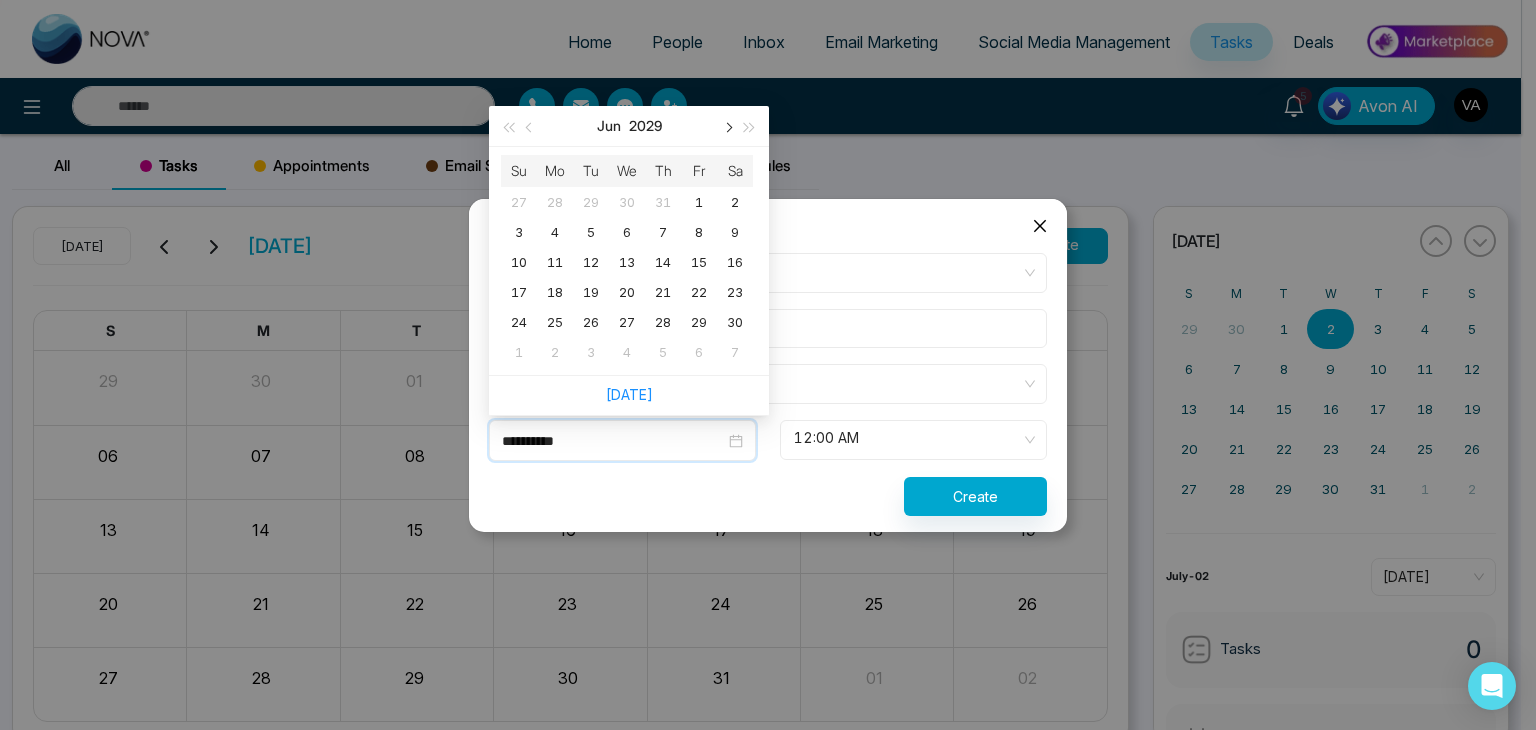 click at bounding box center [727, 127] 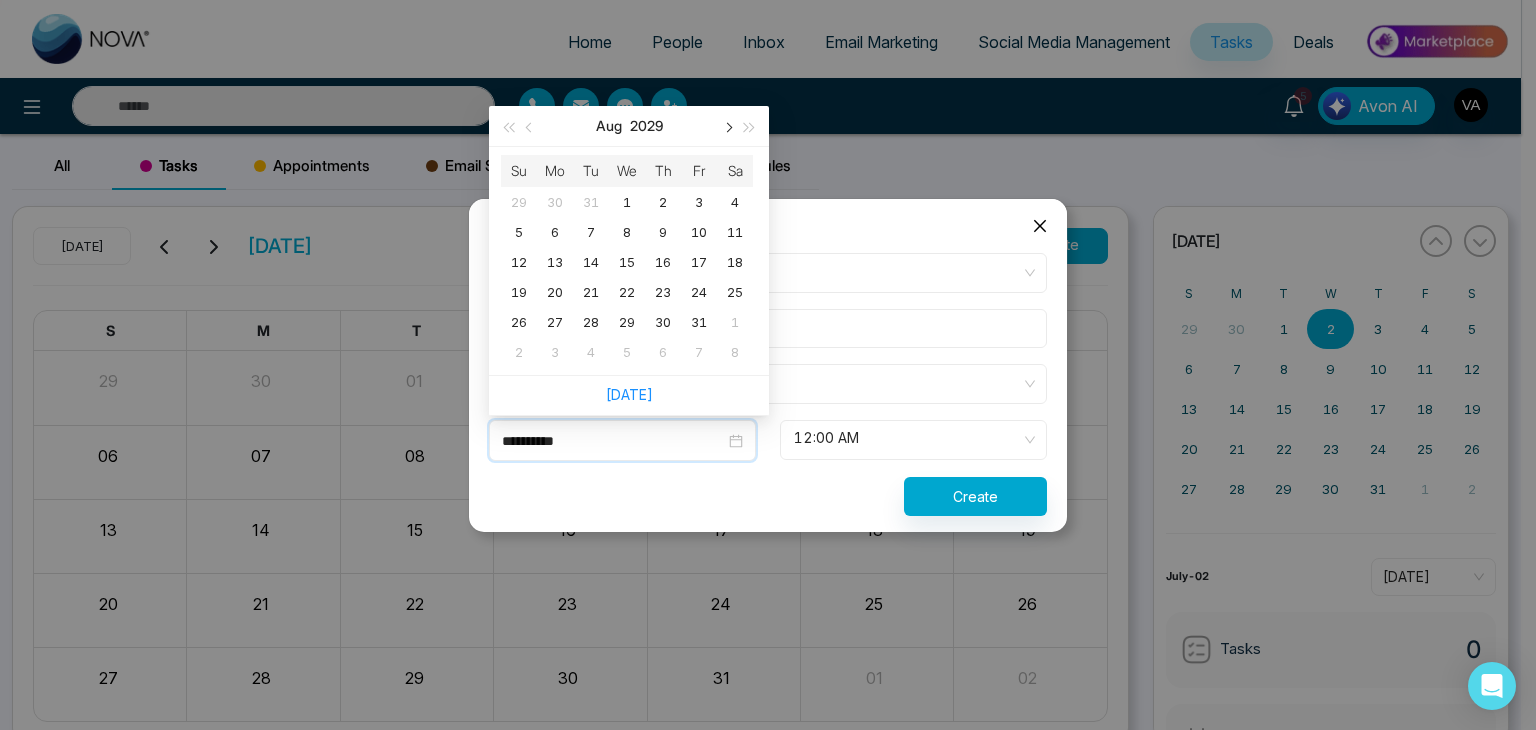 click at bounding box center (727, 127) 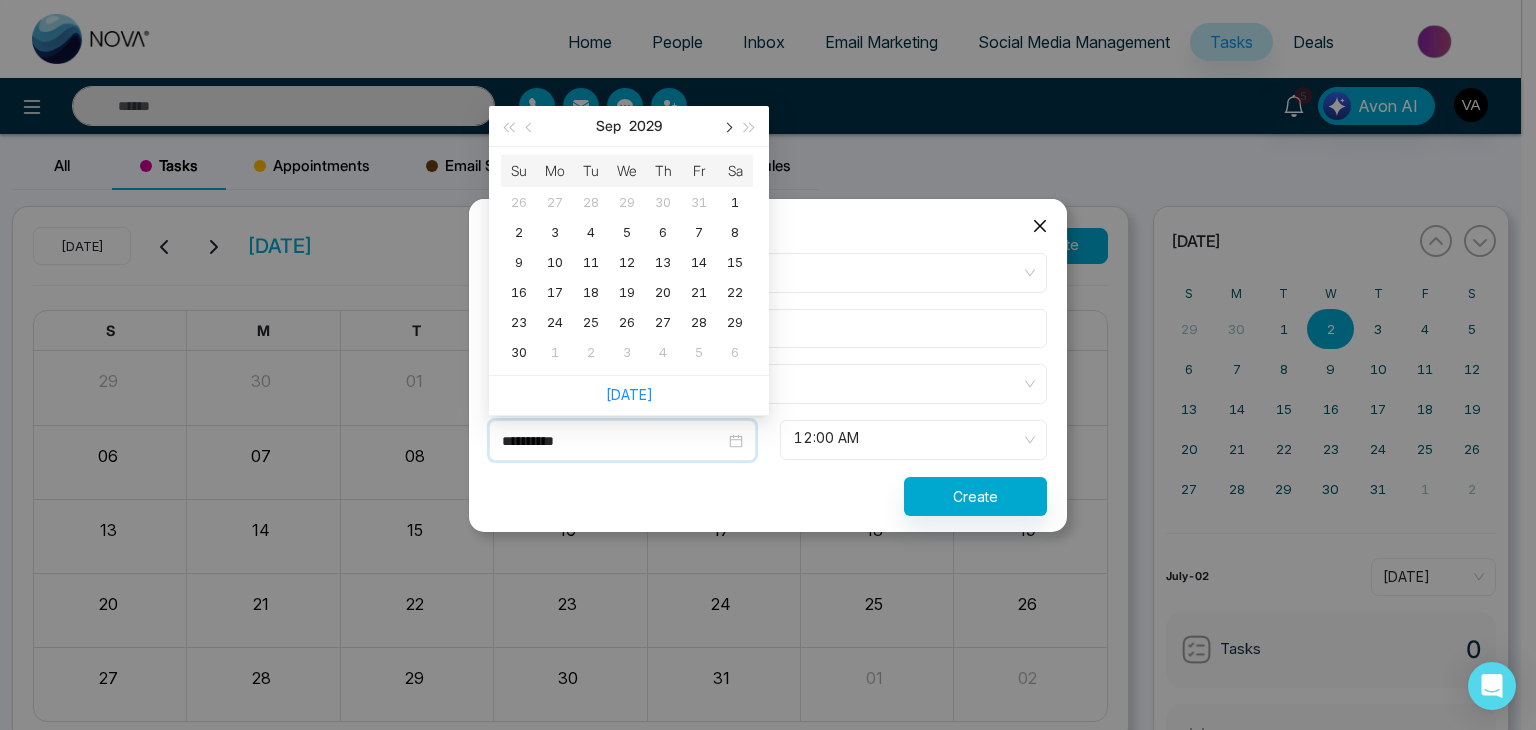 click at bounding box center [727, 127] 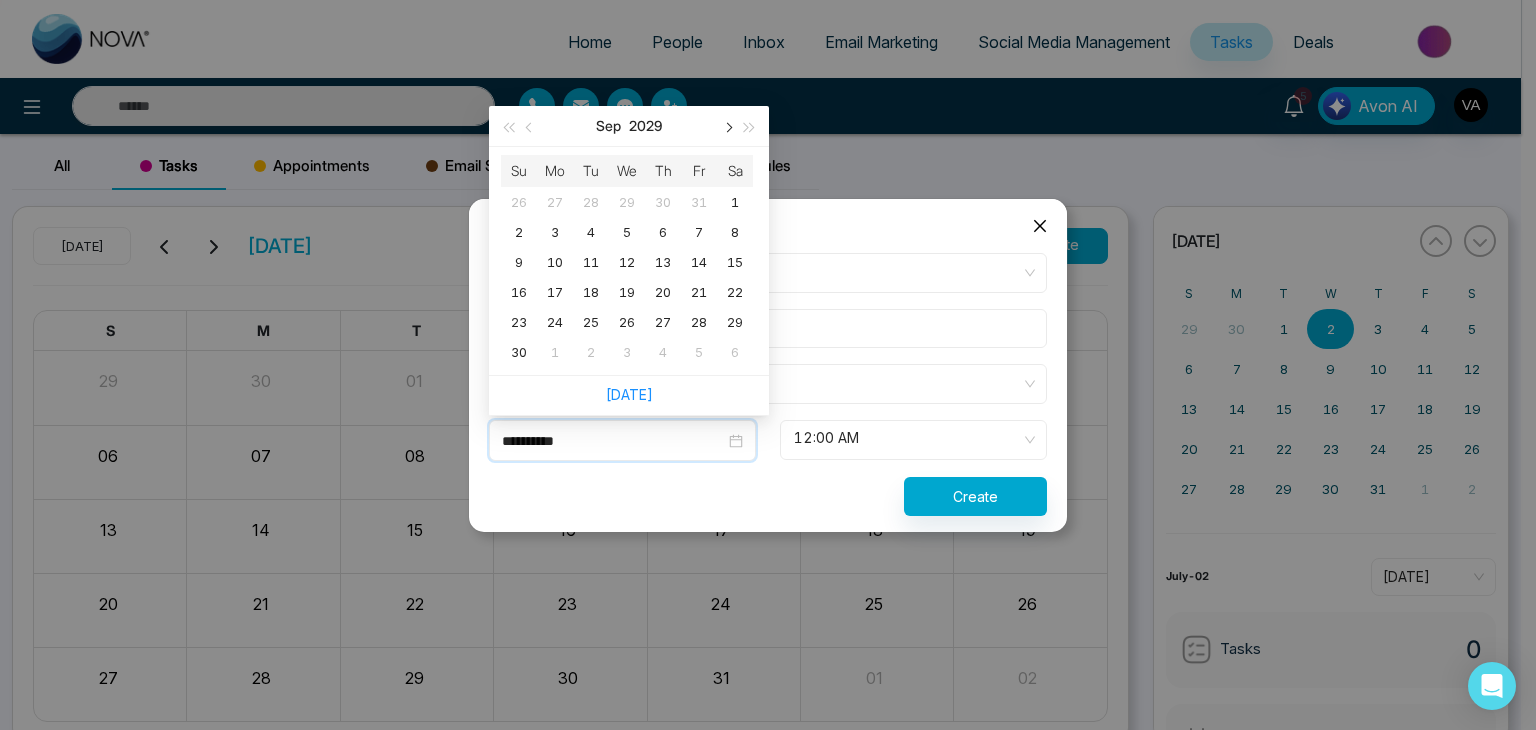 click at bounding box center [727, 127] 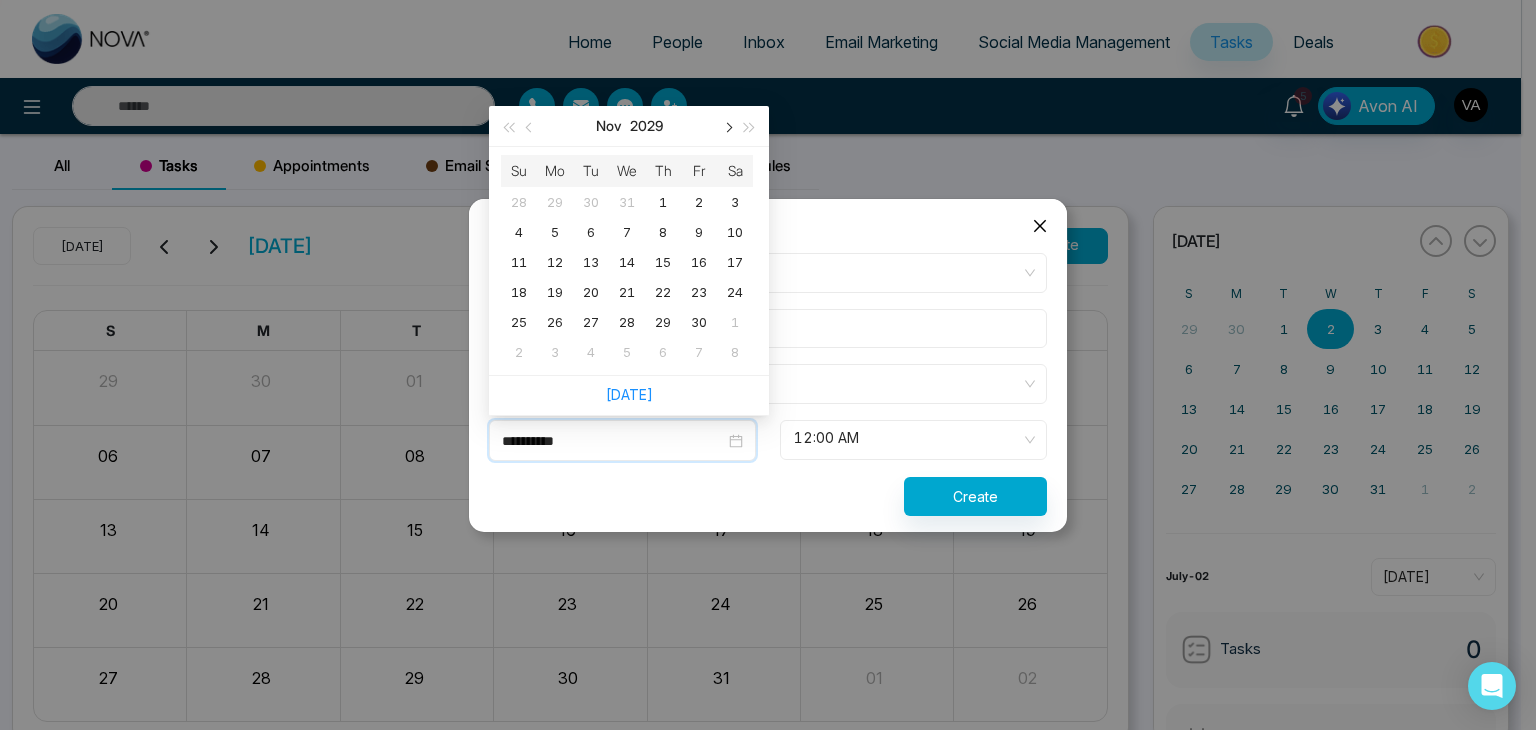 click at bounding box center (727, 127) 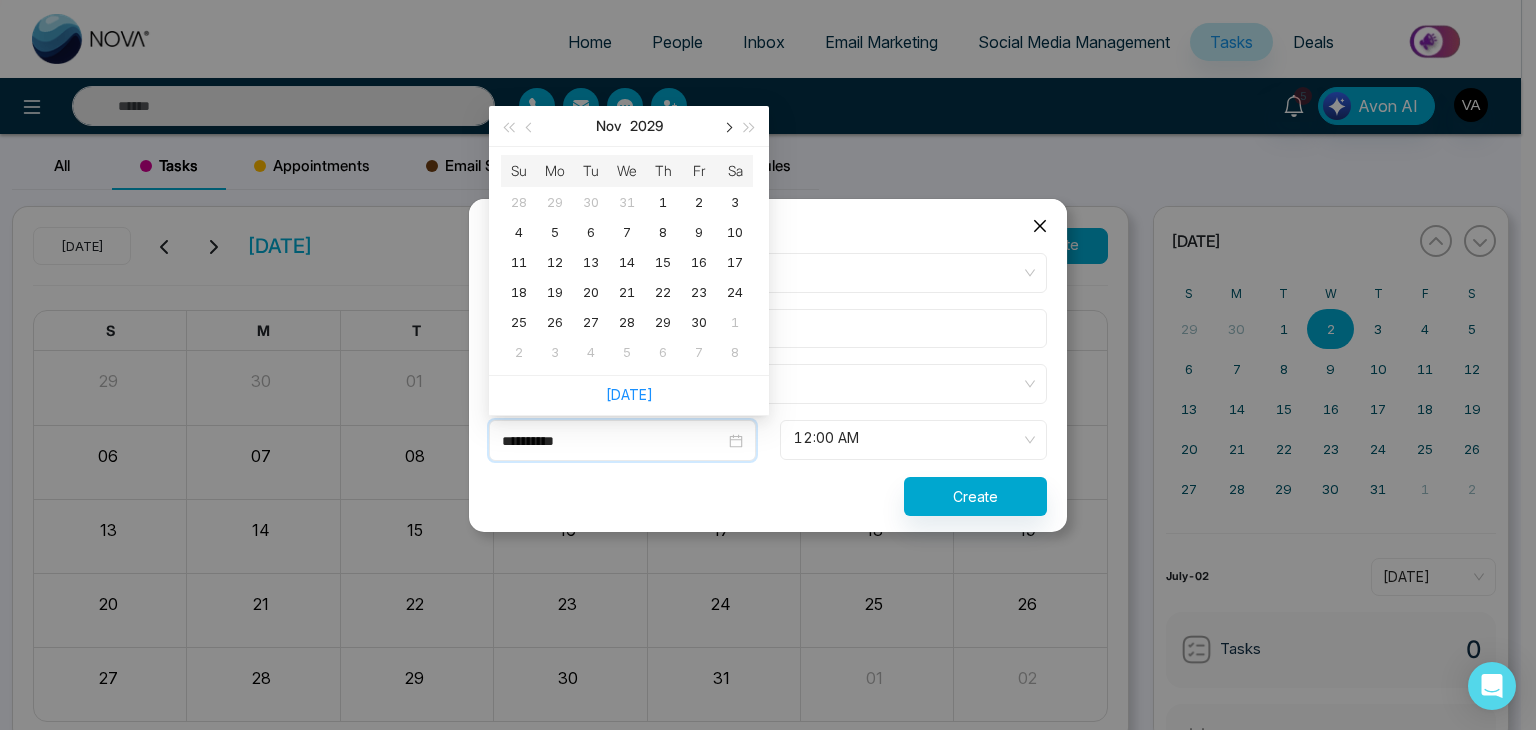 click at bounding box center [727, 127] 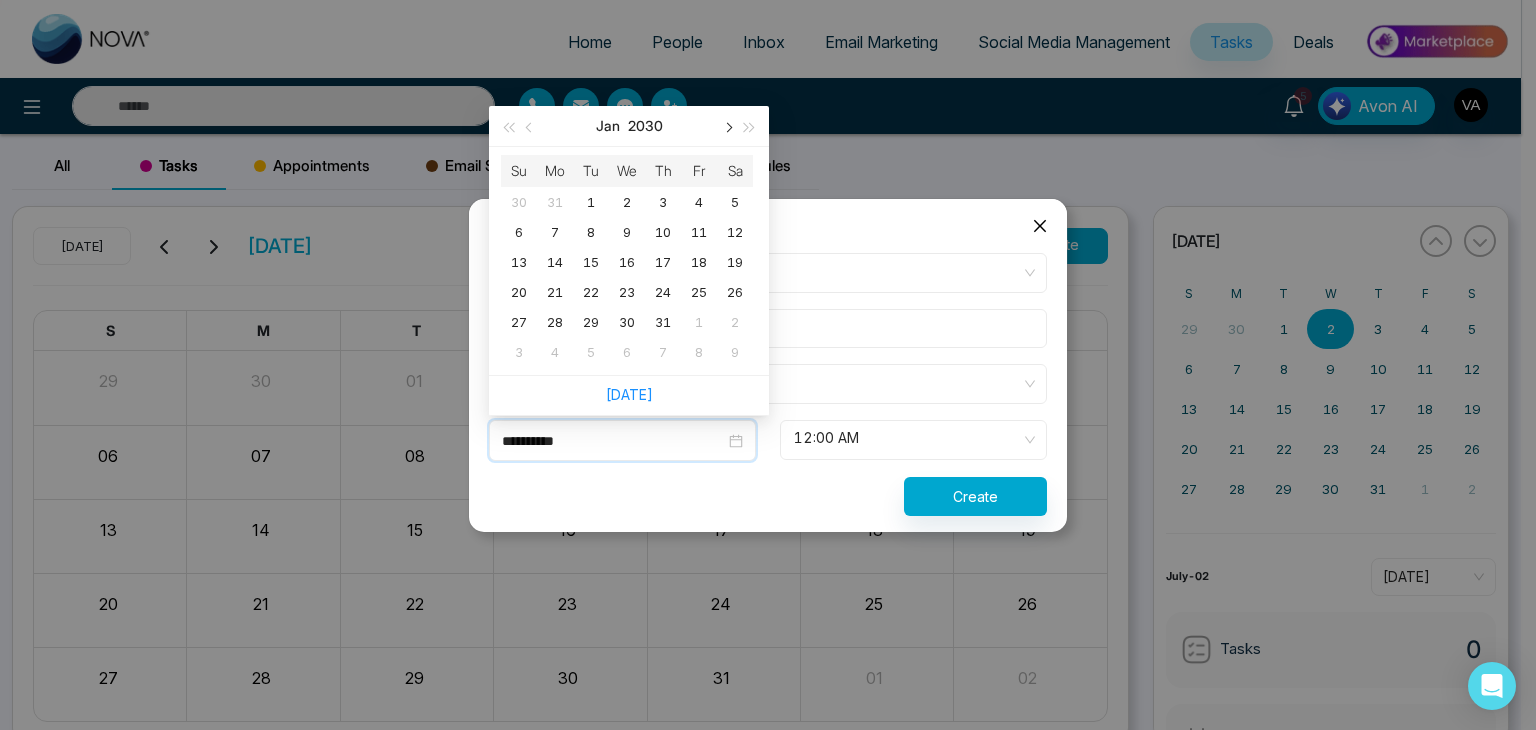 click at bounding box center [727, 127] 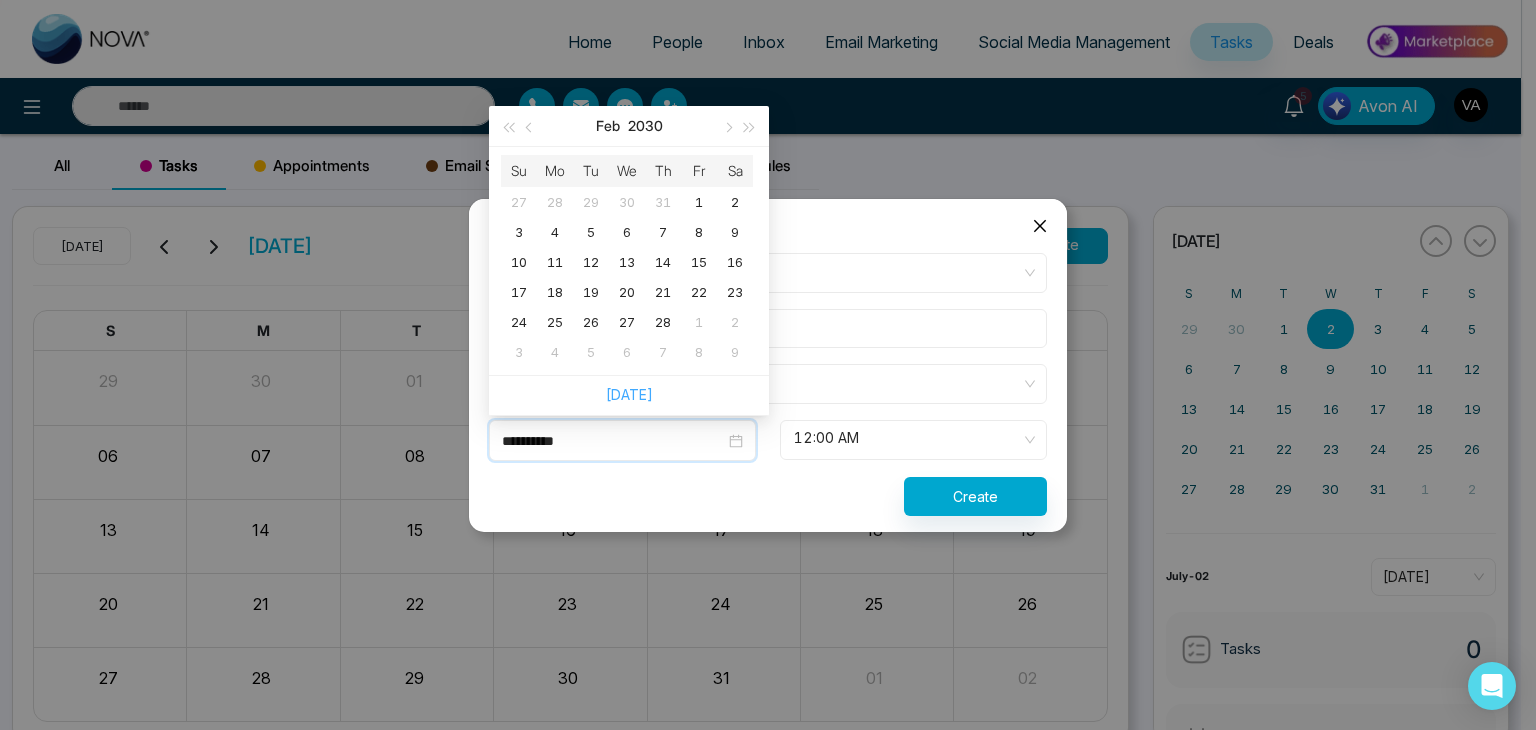 click on "Today" at bounding box center [629, 394] 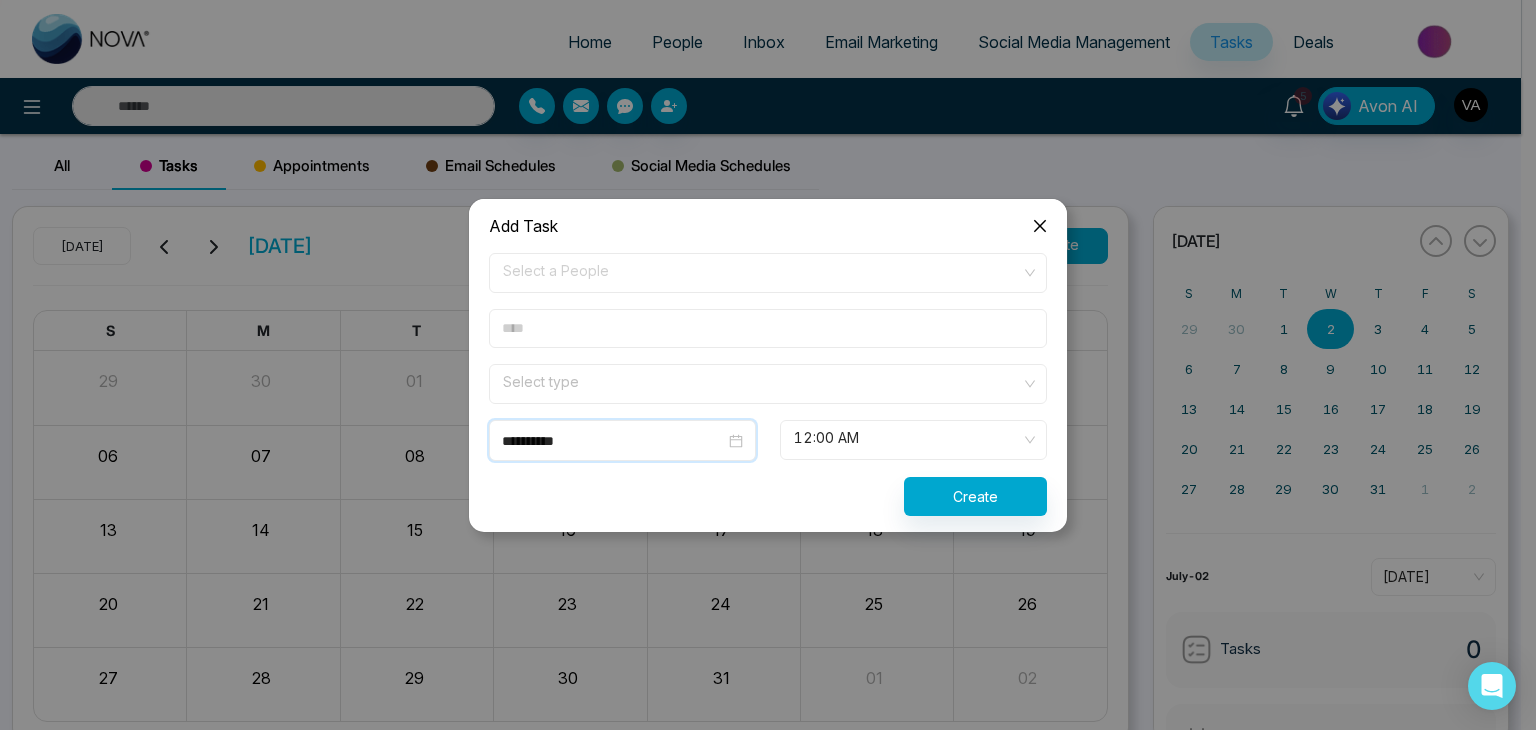 click on "**********" at bounding box center [613, 441] 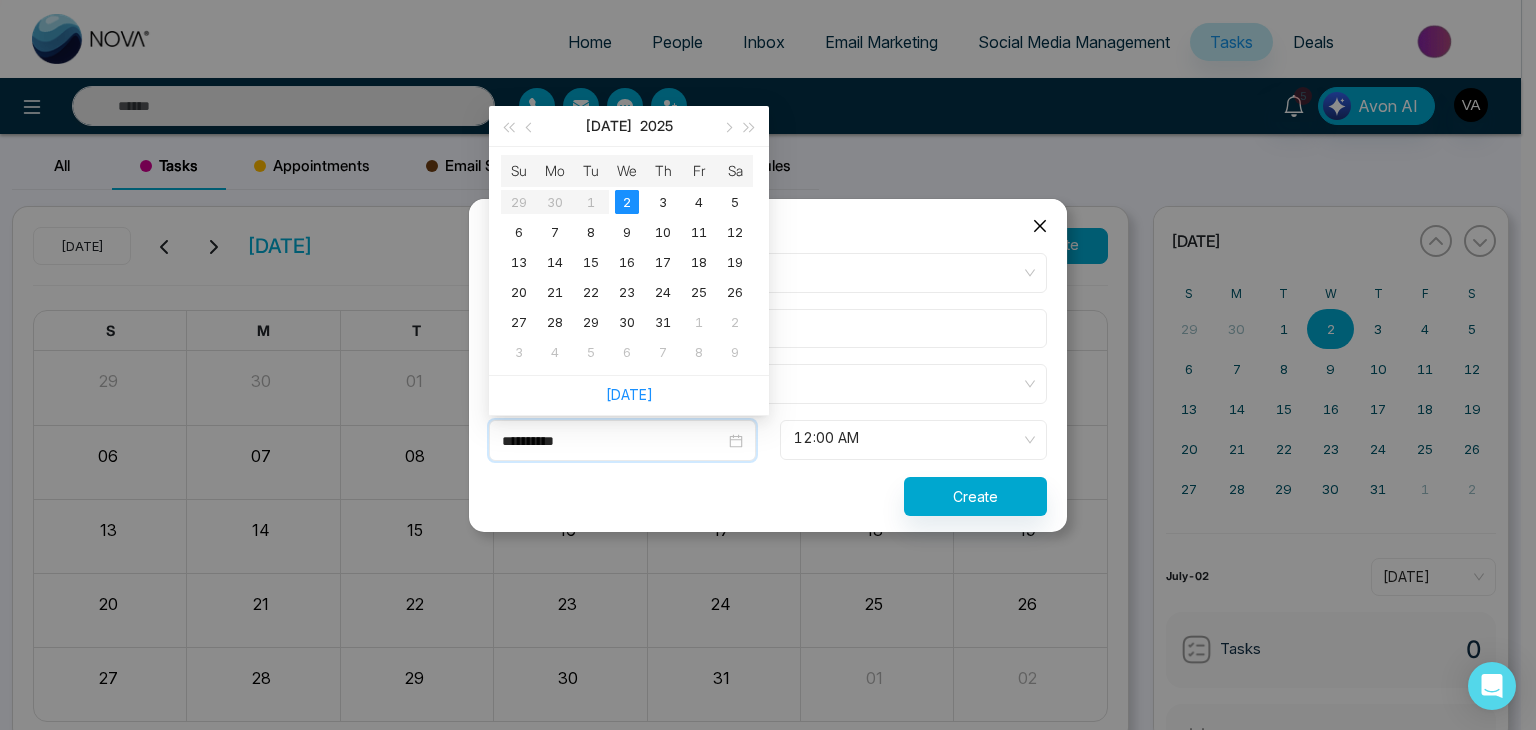 type on "**********" 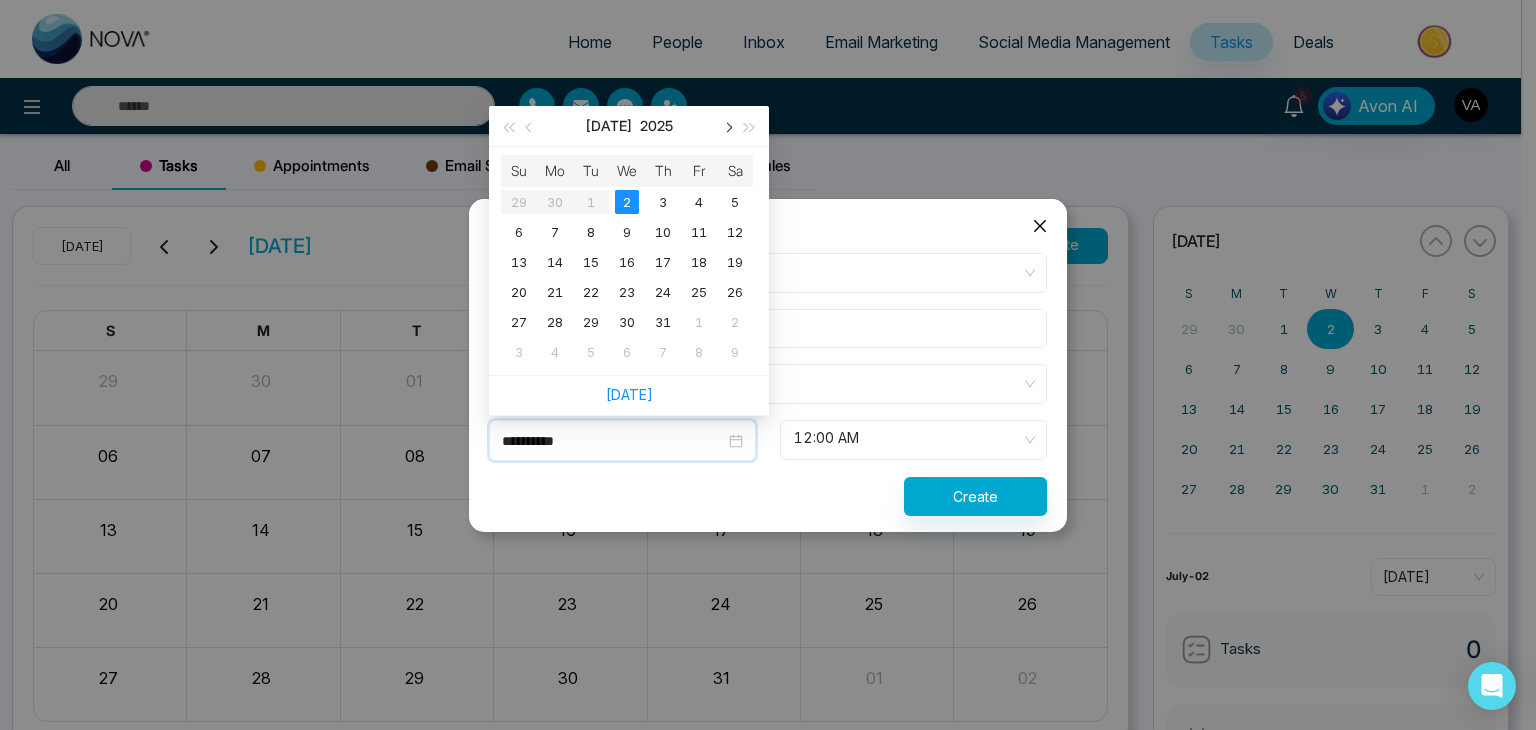 click at bounding box center (727, 126) 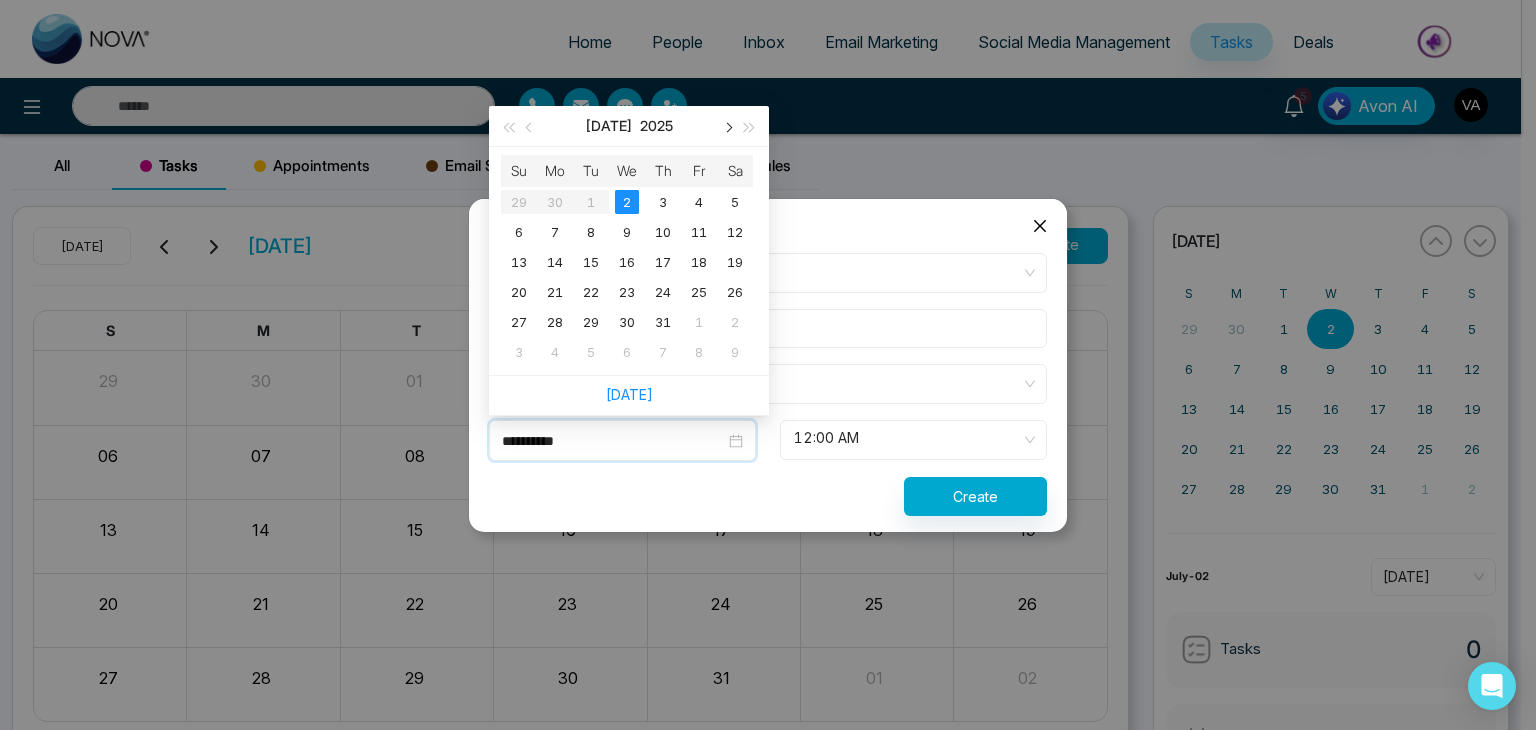 click at bounding box center [727, 126] 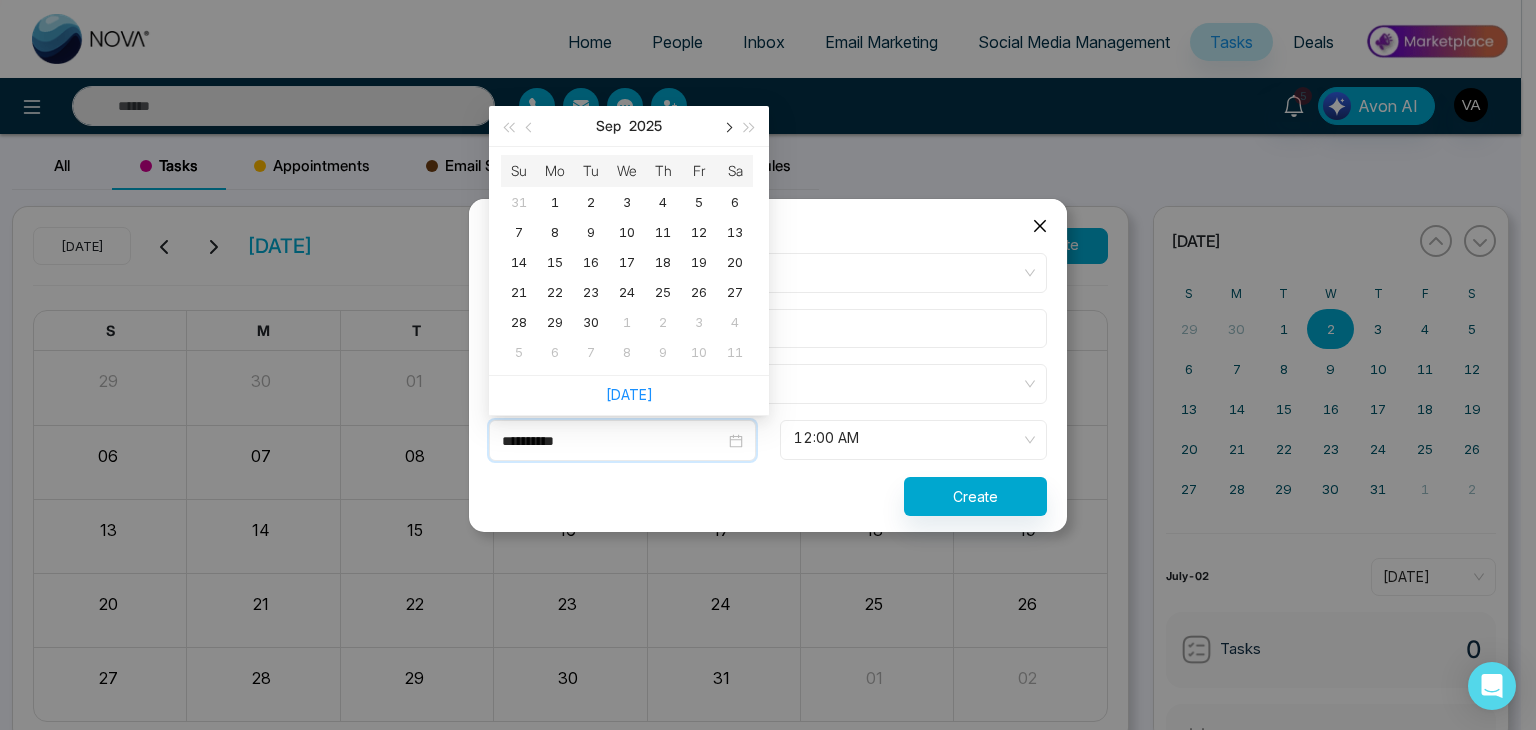 click at bounding box center (727, 126) 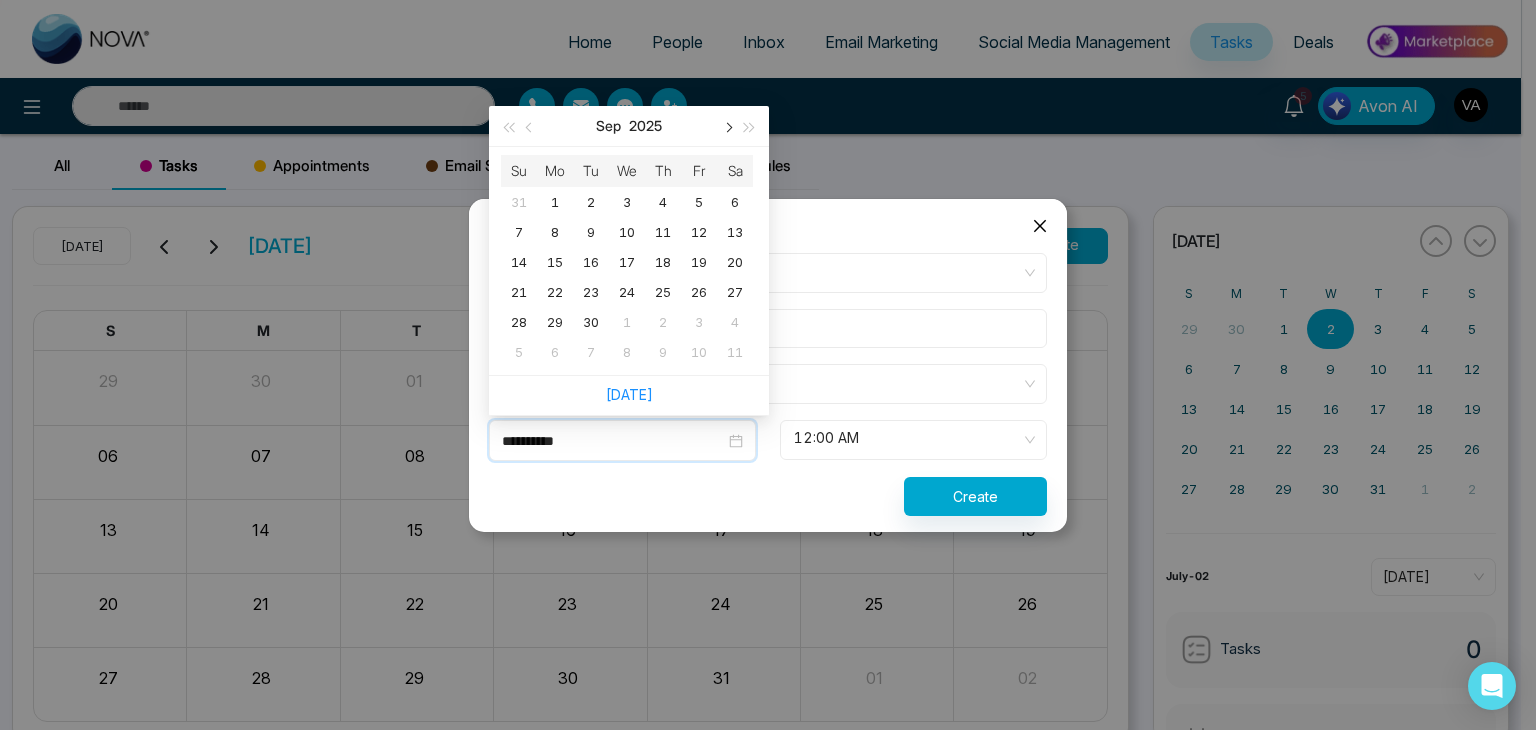 click at bounding box center (727, 126) 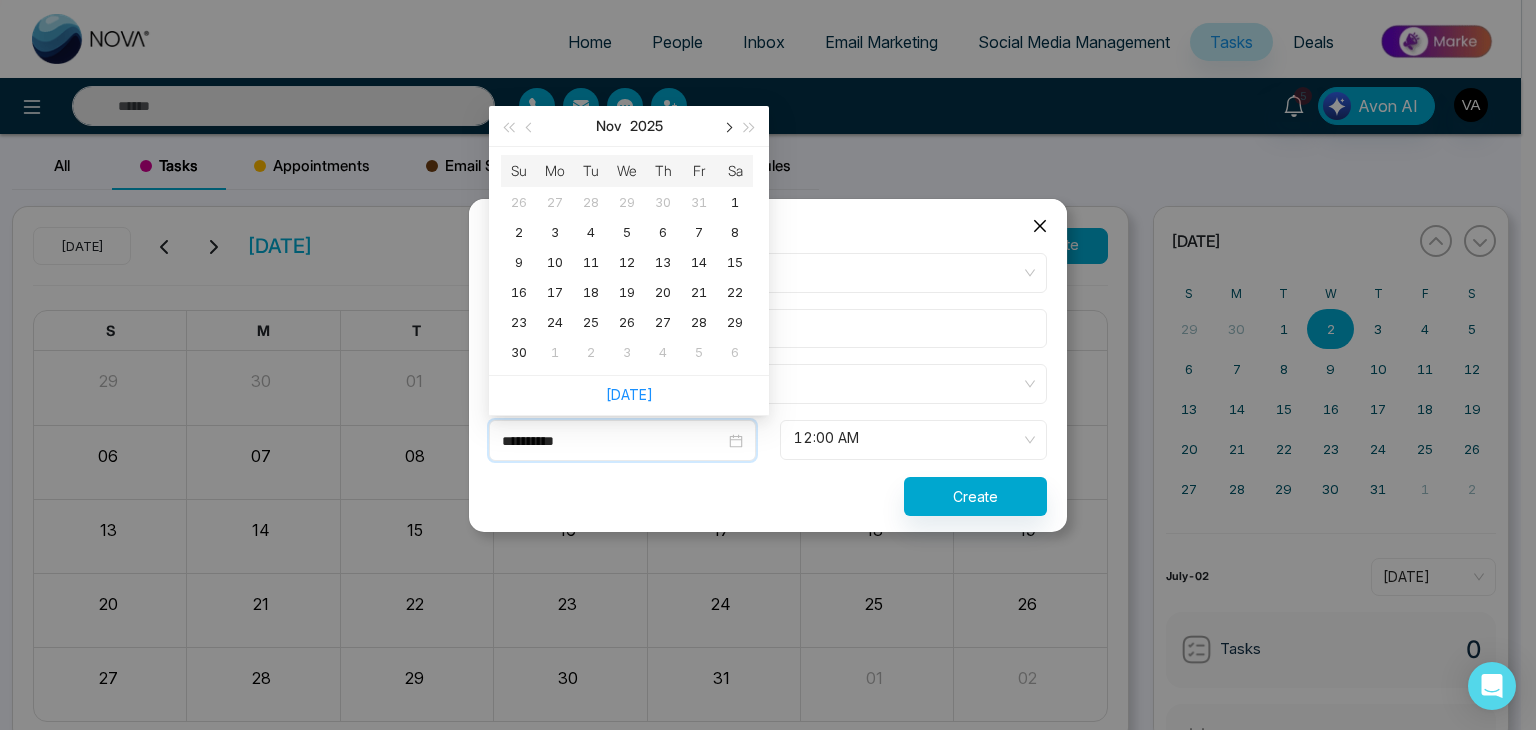 click at bounding box center [727, 126] 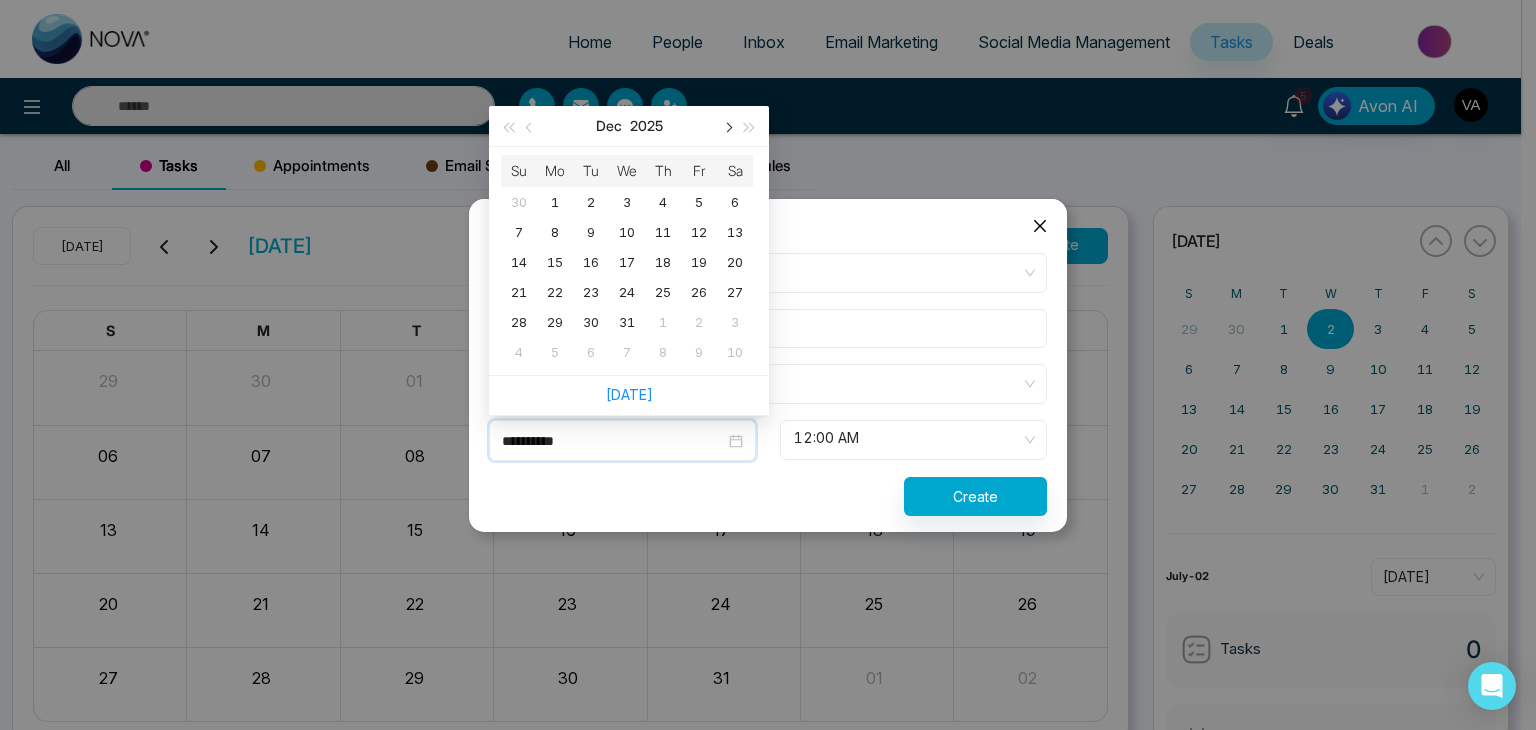 click at bounding box center [727, 126] 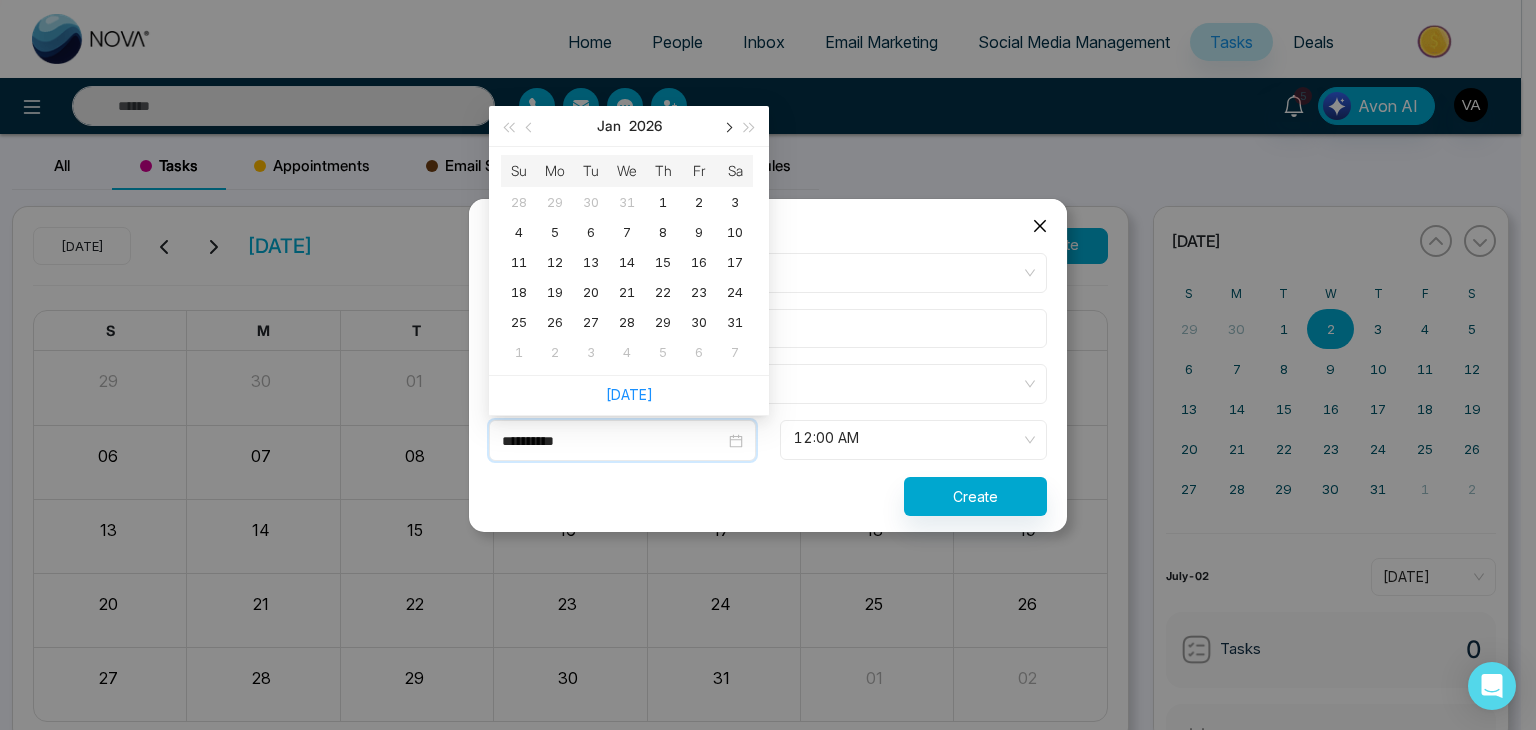 click at bounding box center [727, 126] 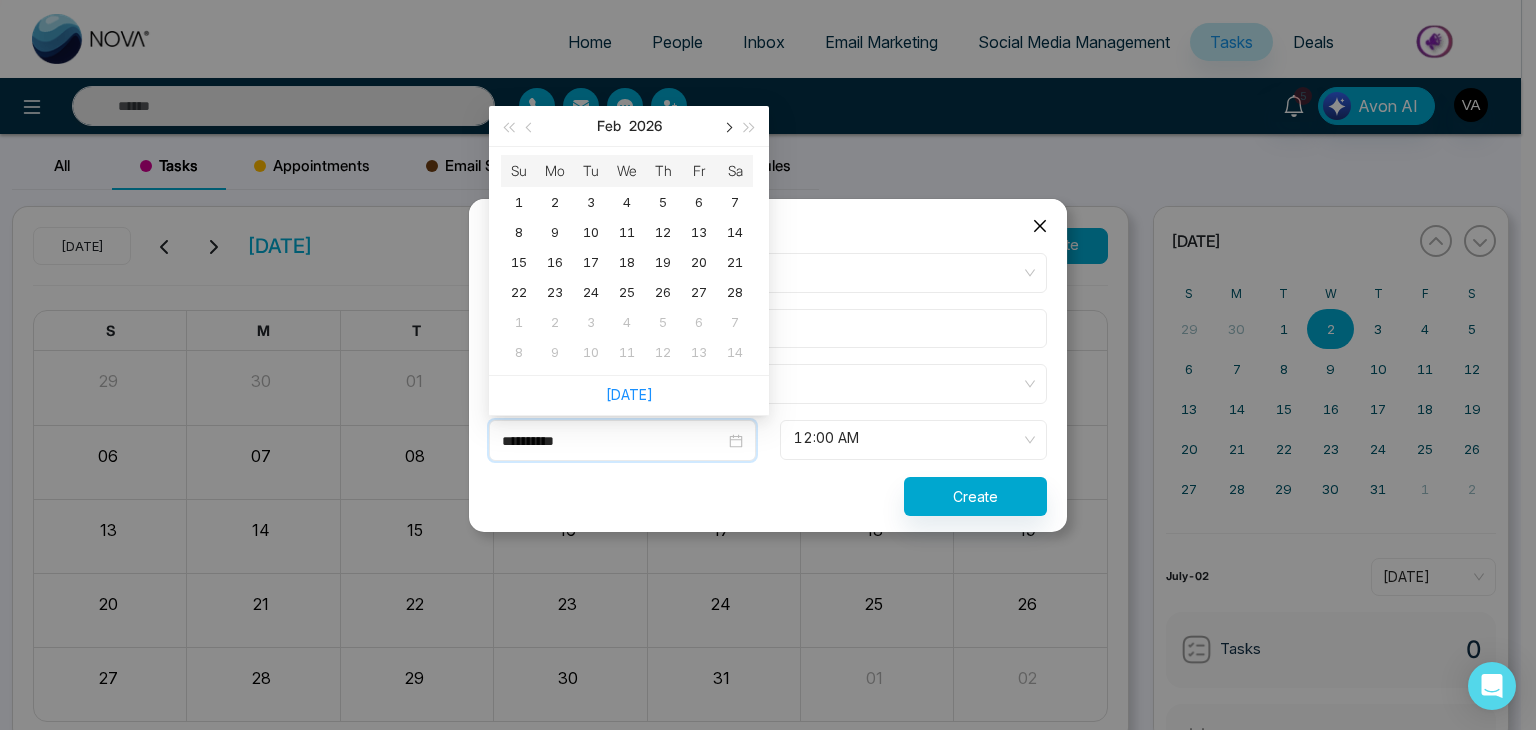 click at bounding box center (727, 126) 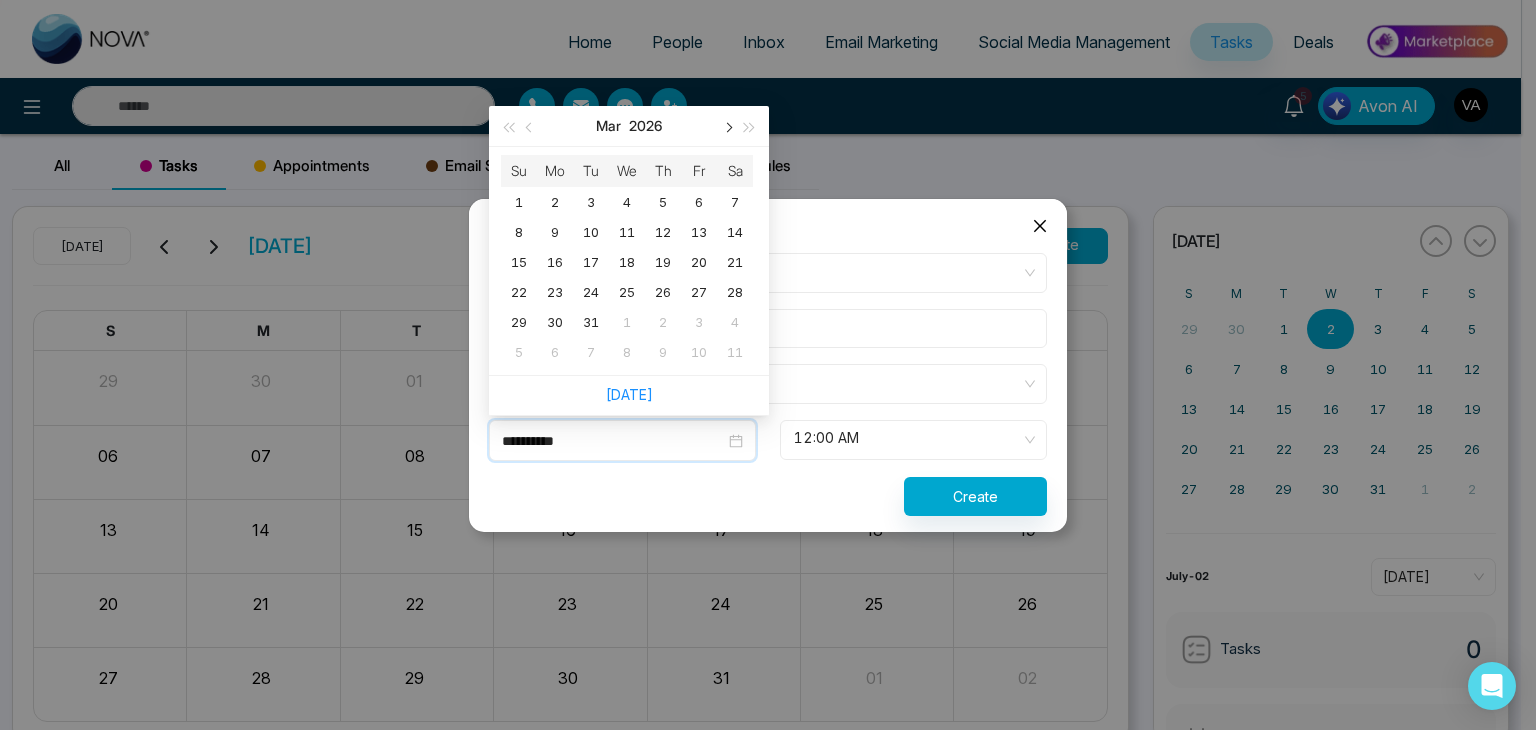 click at bounding box center (727, 126) 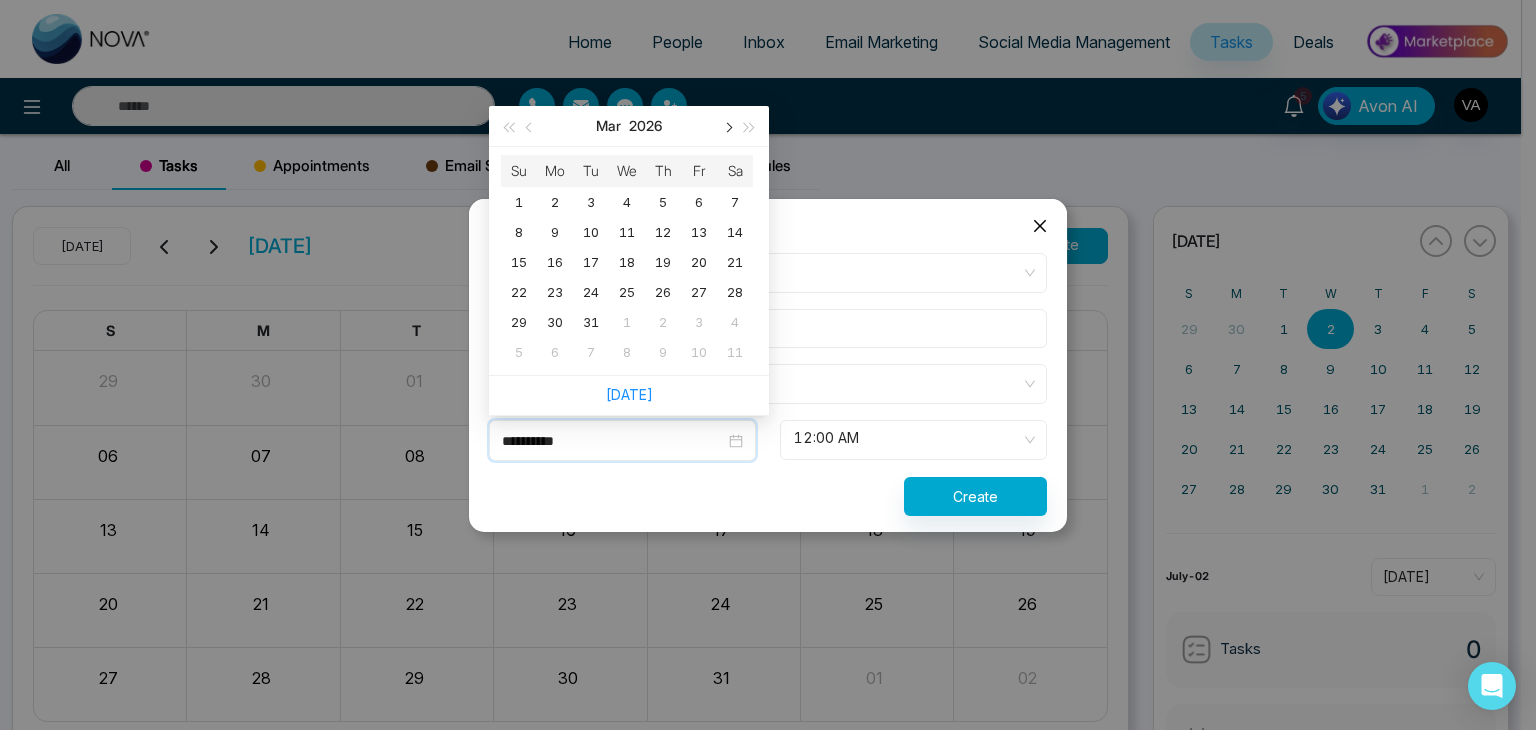 click at bounding box center [727, 126] 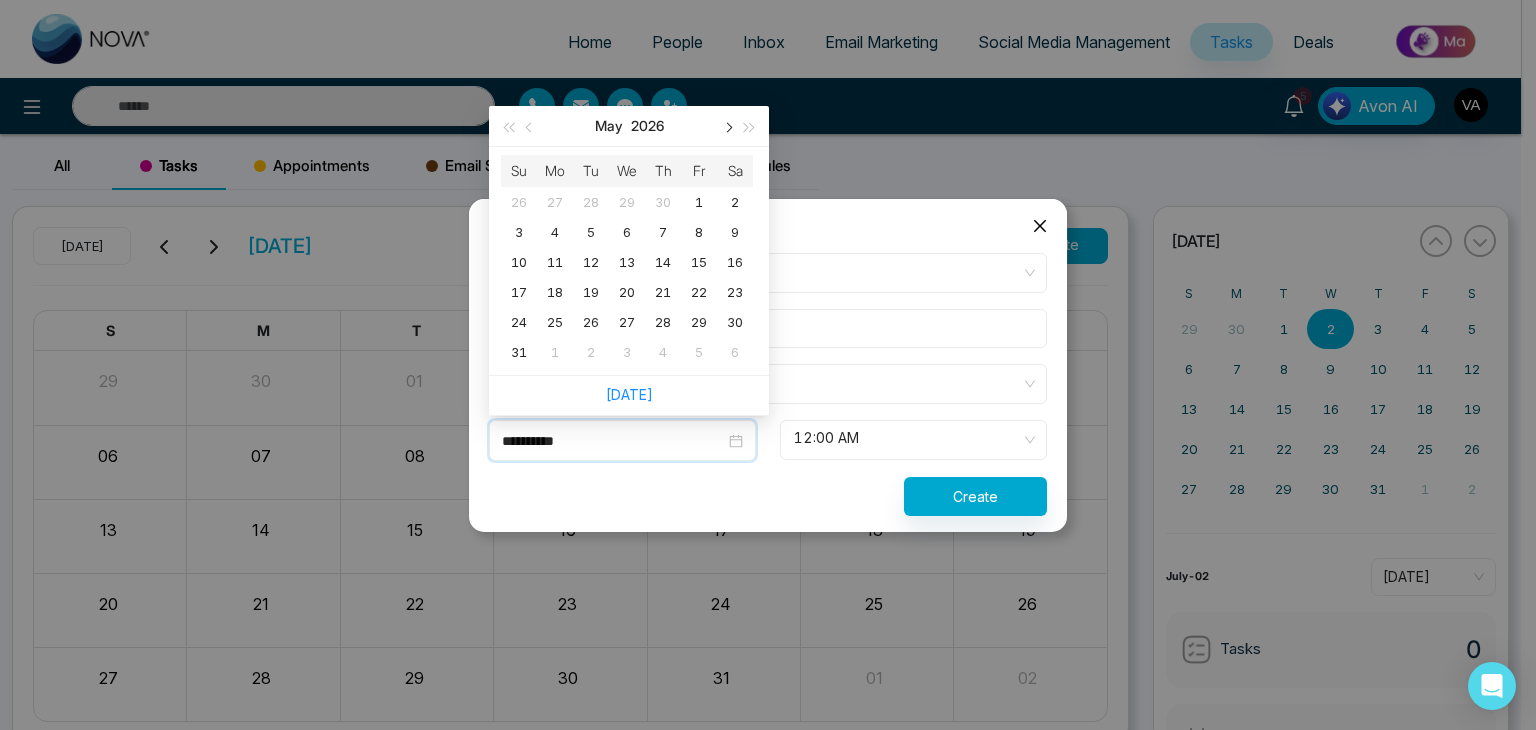 click at bounding box center (727, 126) 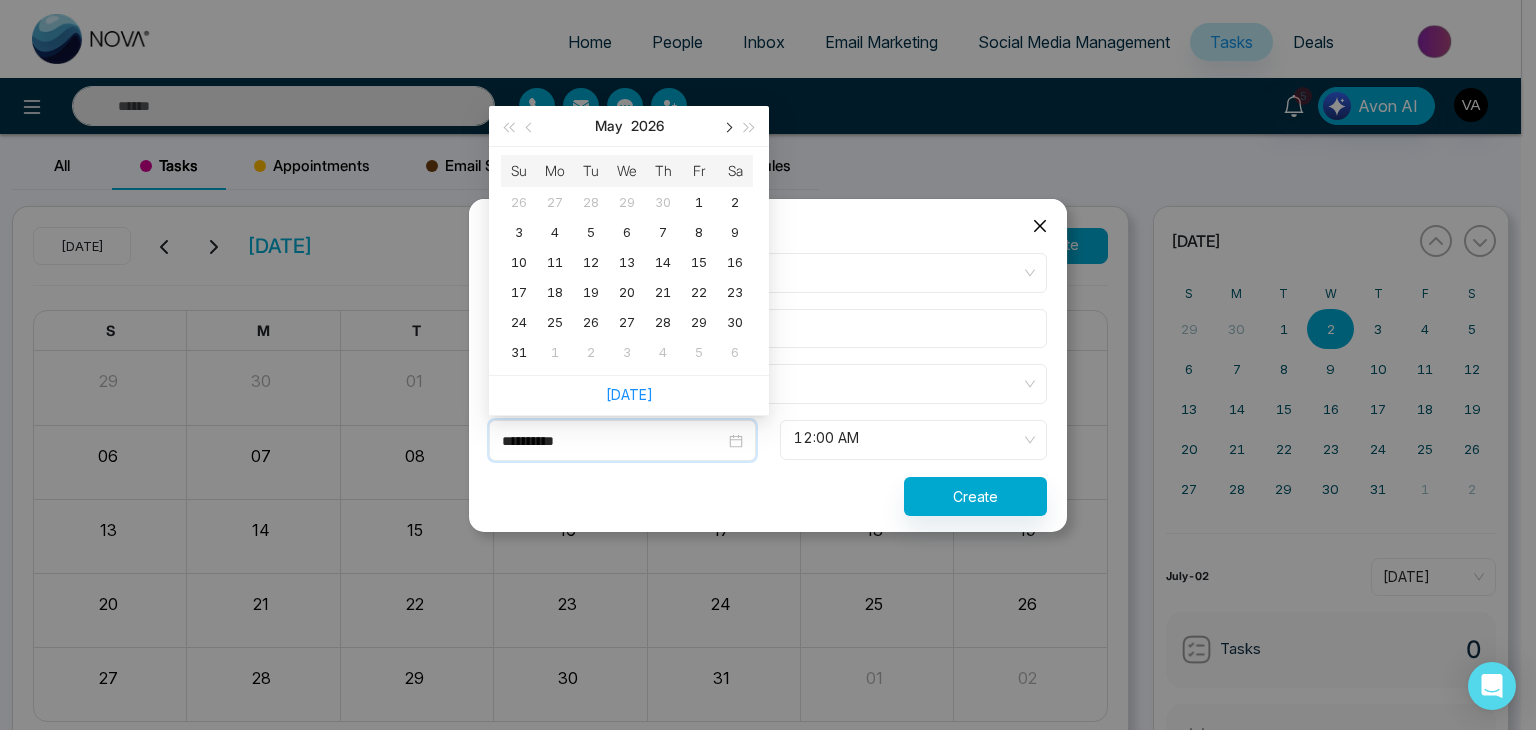 click at bounding box center [727, 126] 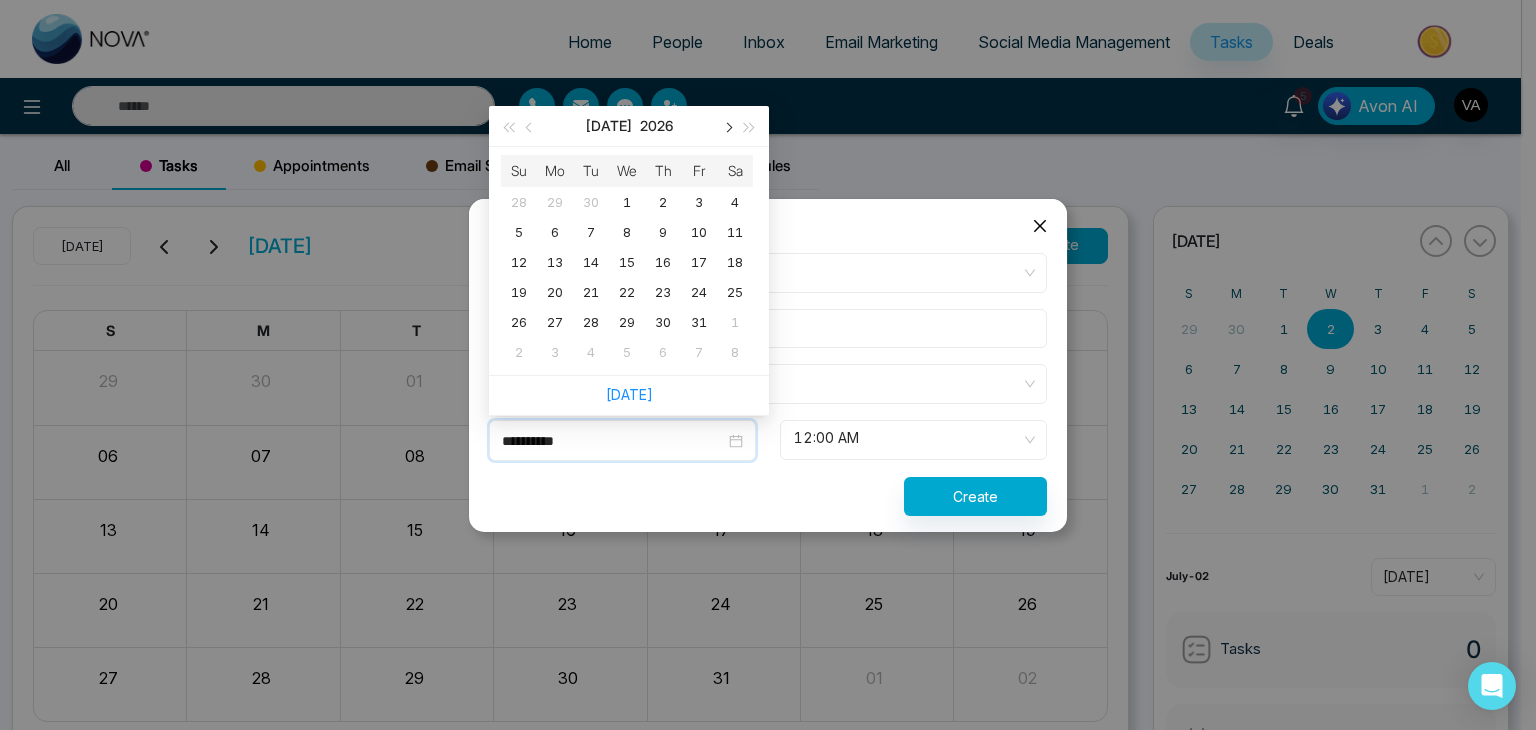 click at bounding box center (727, 126) 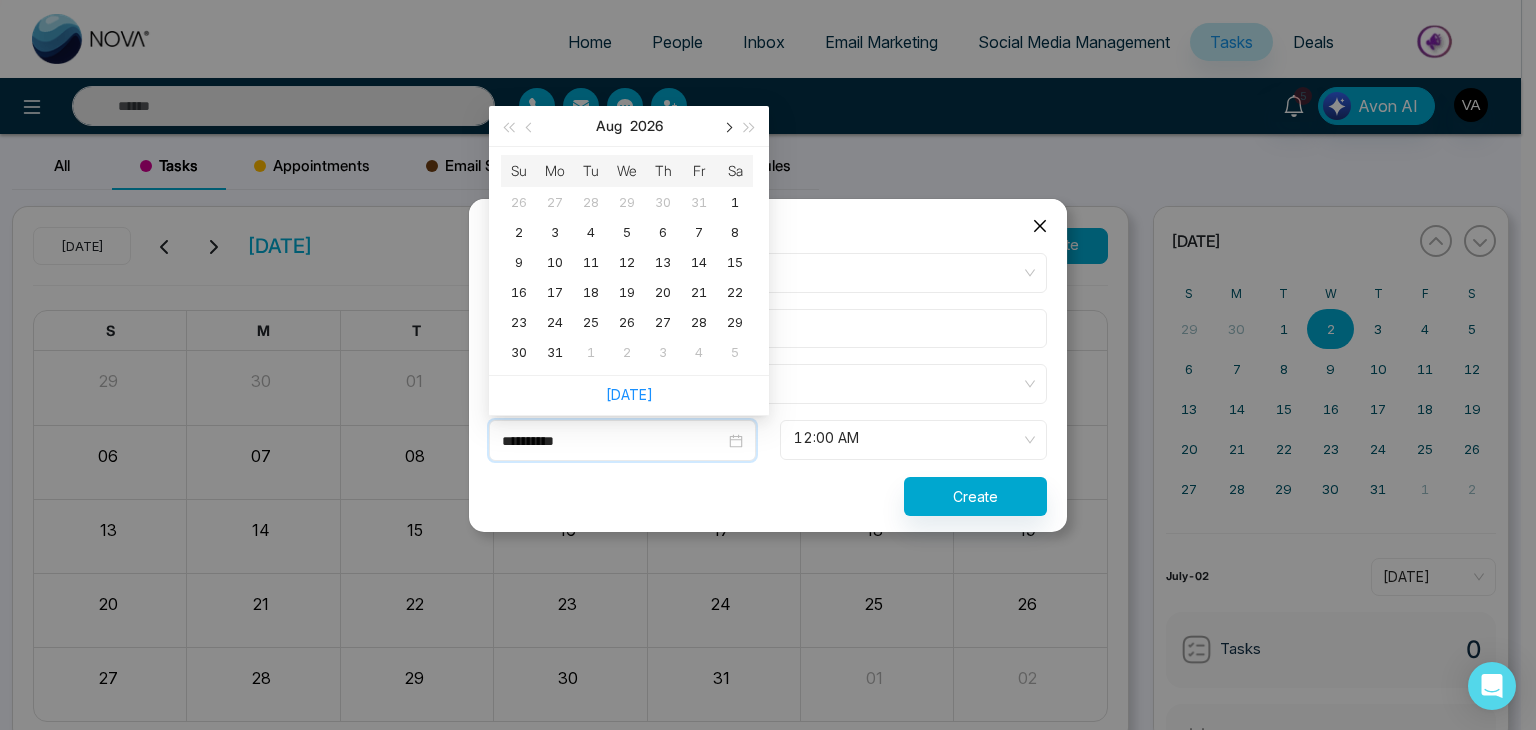 click at bounding box center [727, 126] 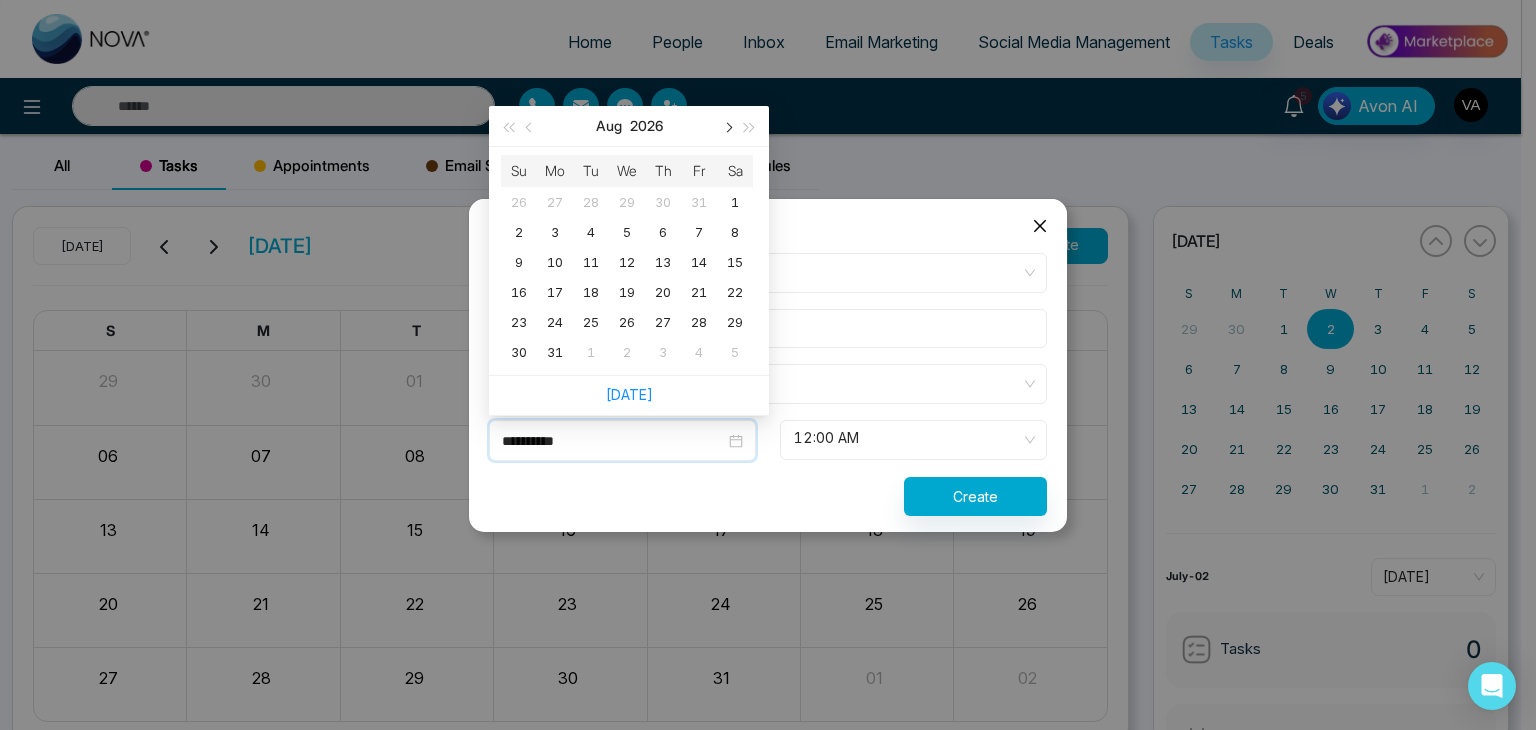 click at bounding box center [727, 126] 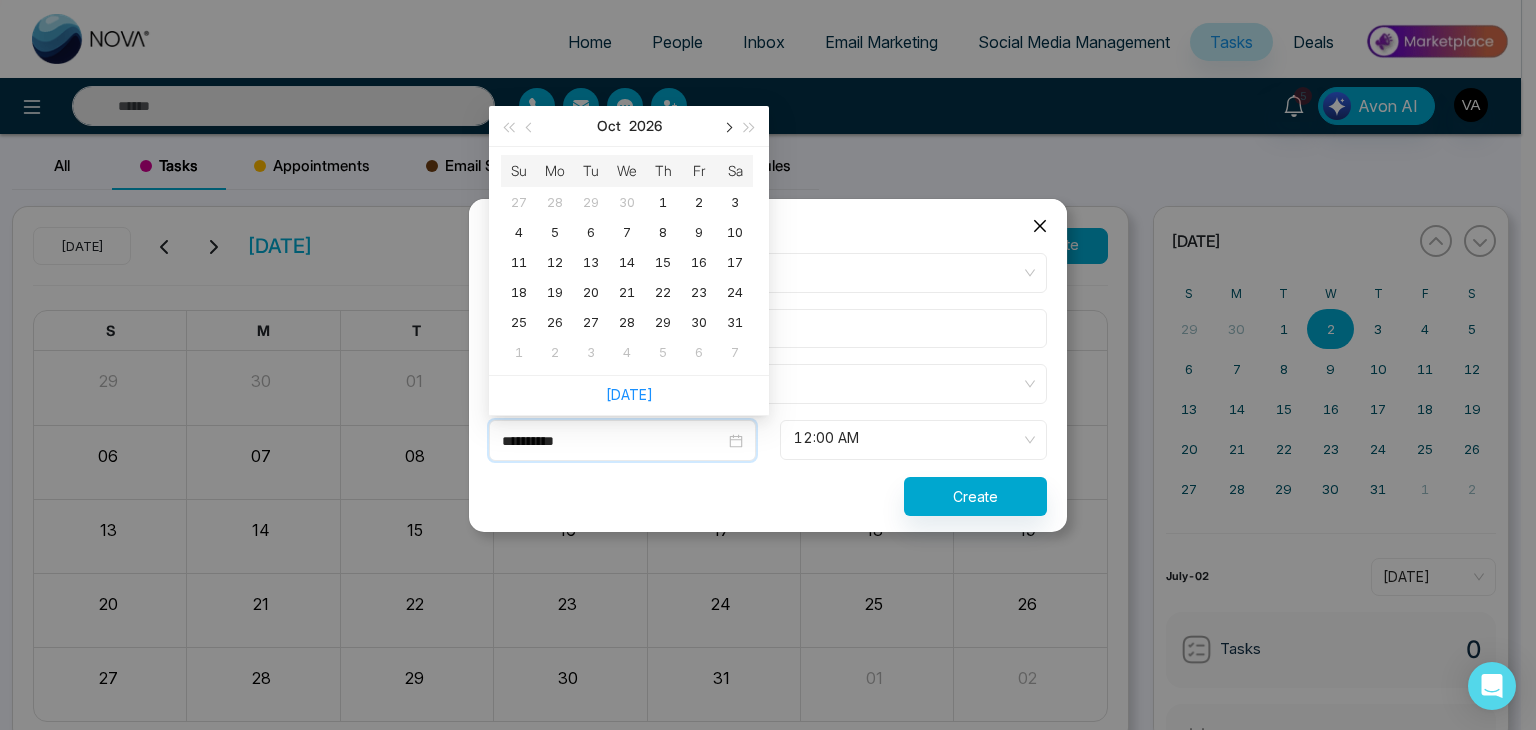 click at bounding box center [727, 126] 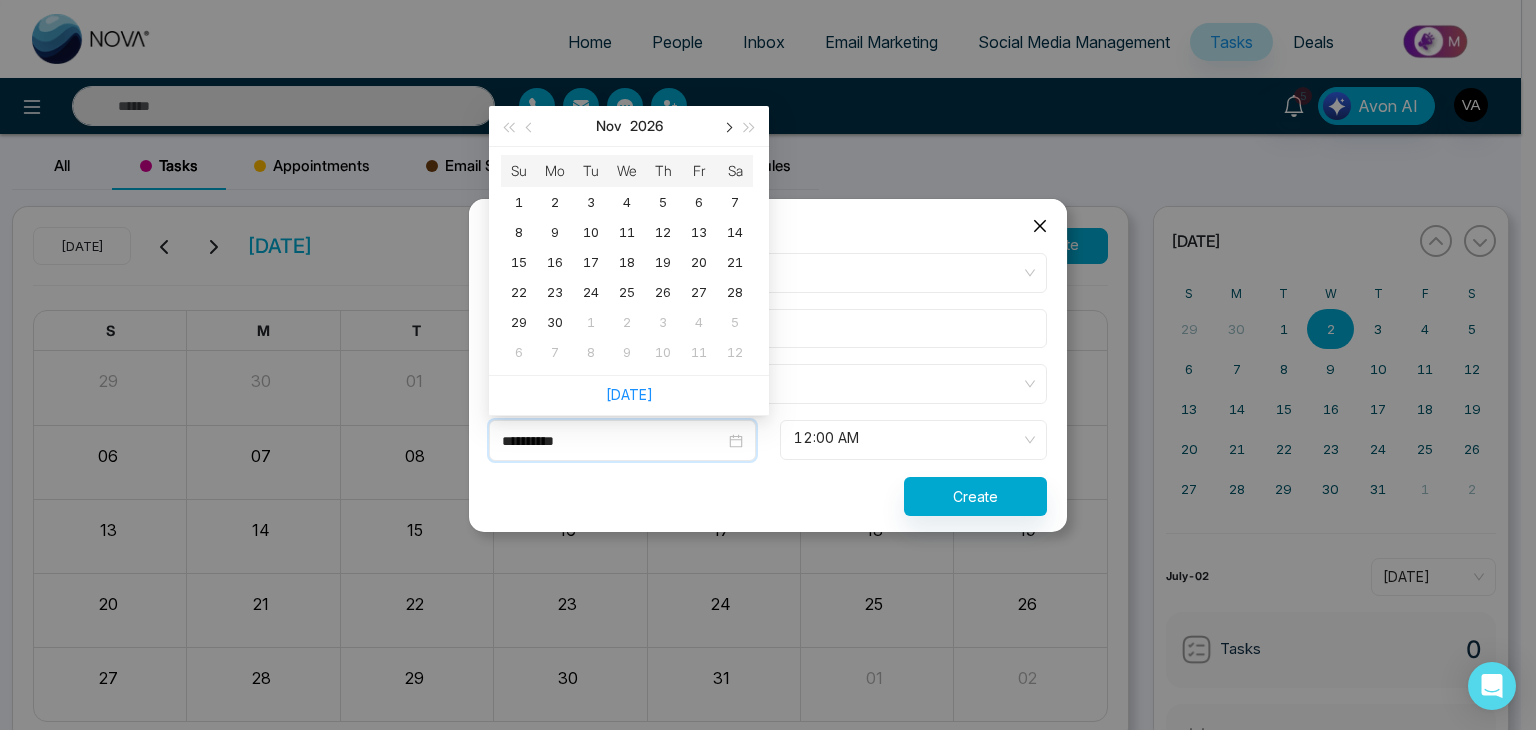 click at bounding box center (727, 126) 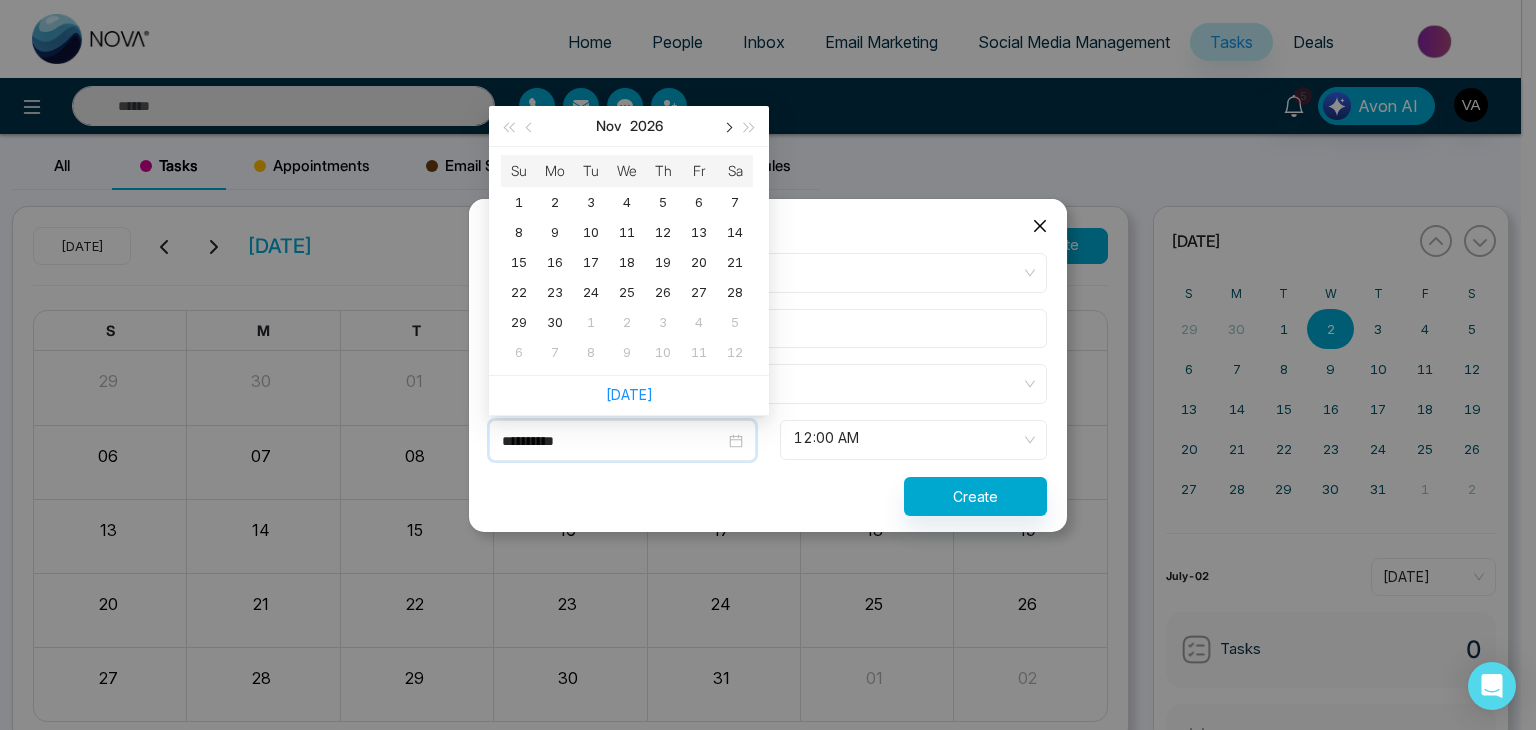 click at bounding box center [727, 126] 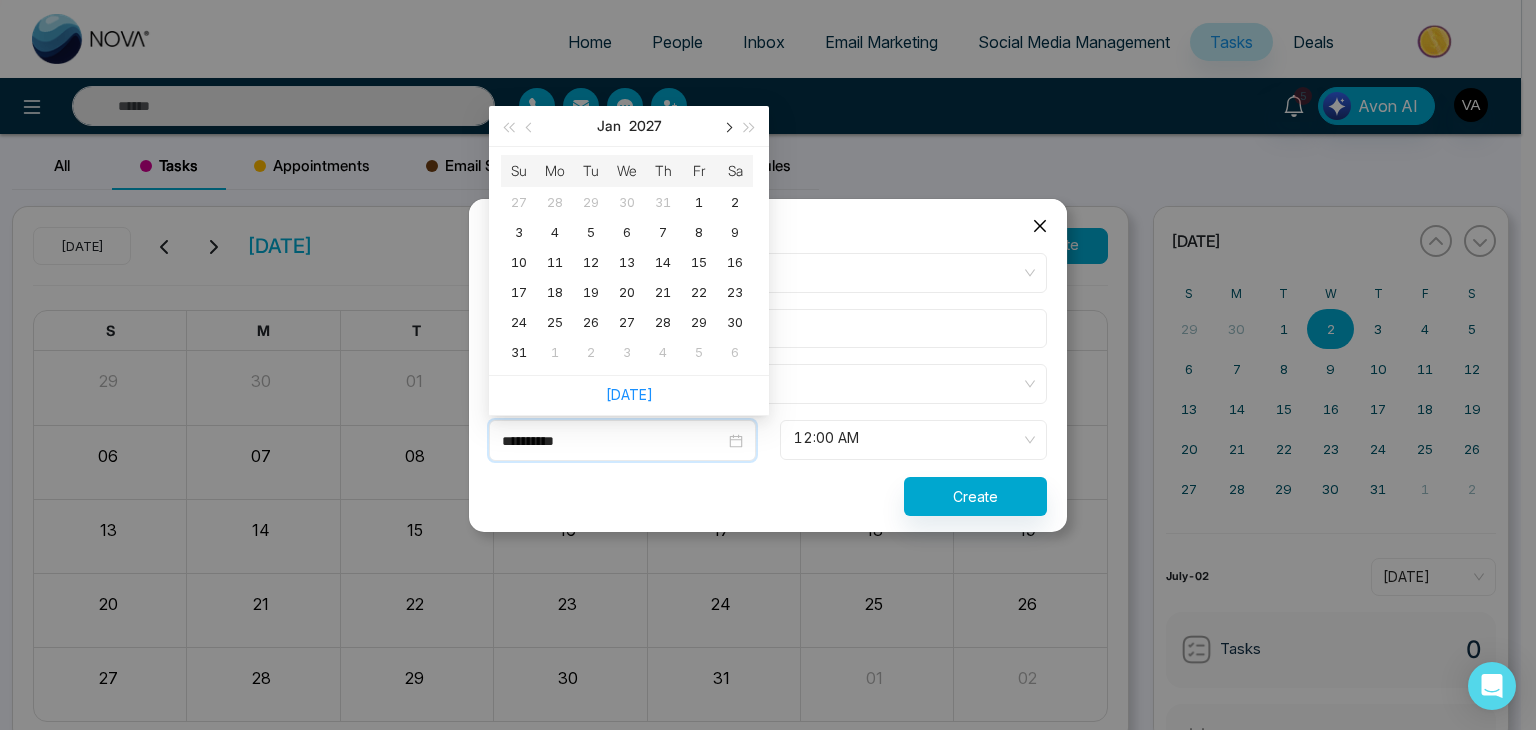 click at bounding box center (727, 126) 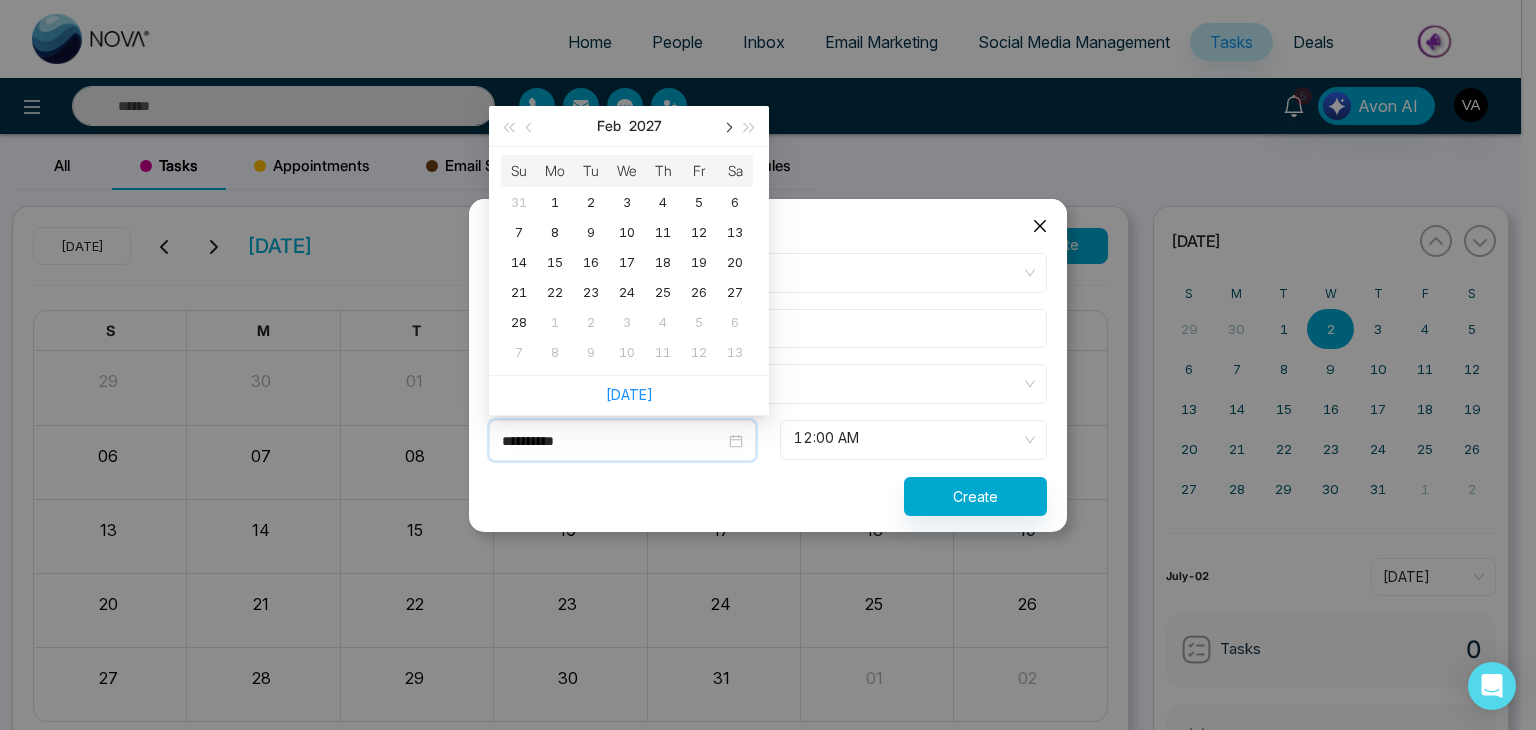 click at bounding box center (727, 126) 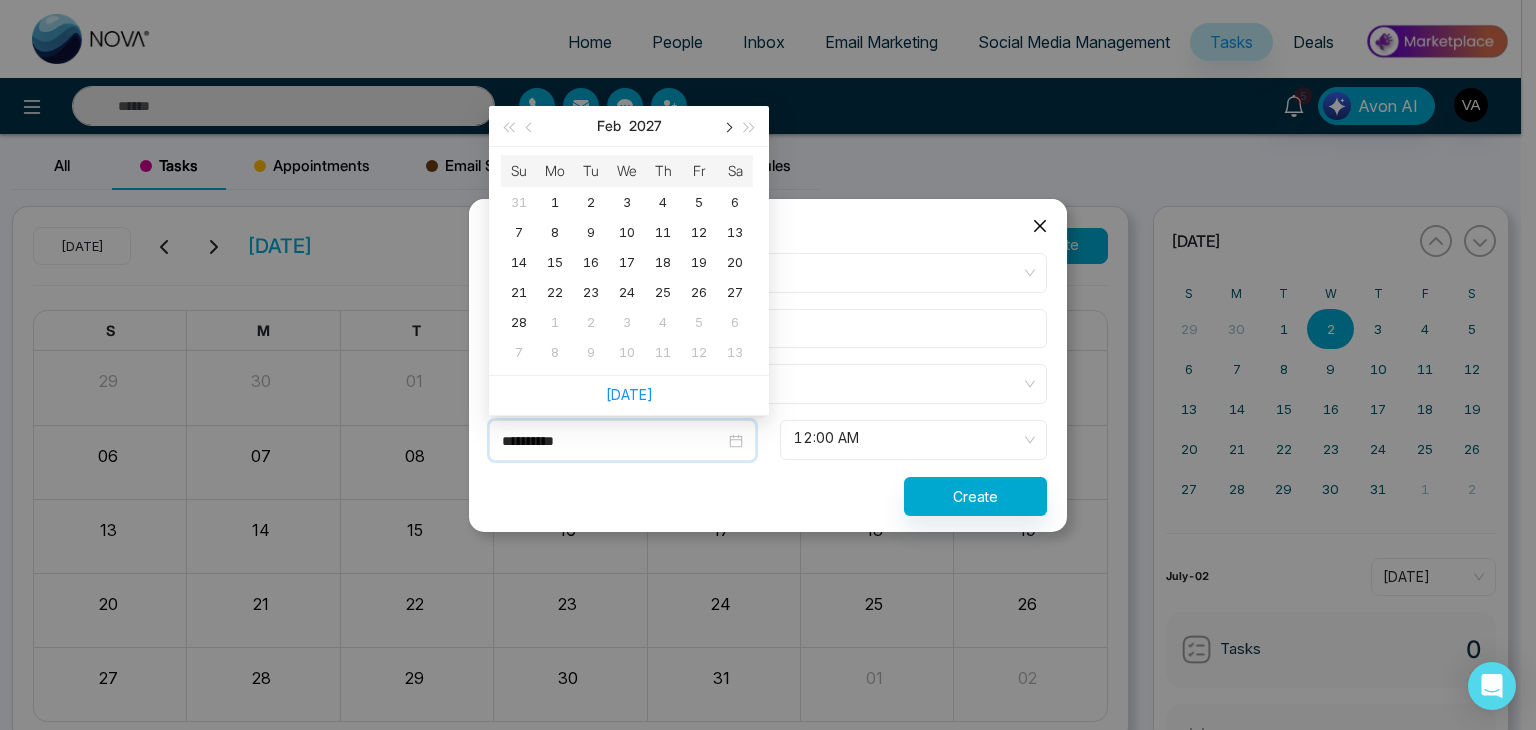 click at bounding box center [727, 126] 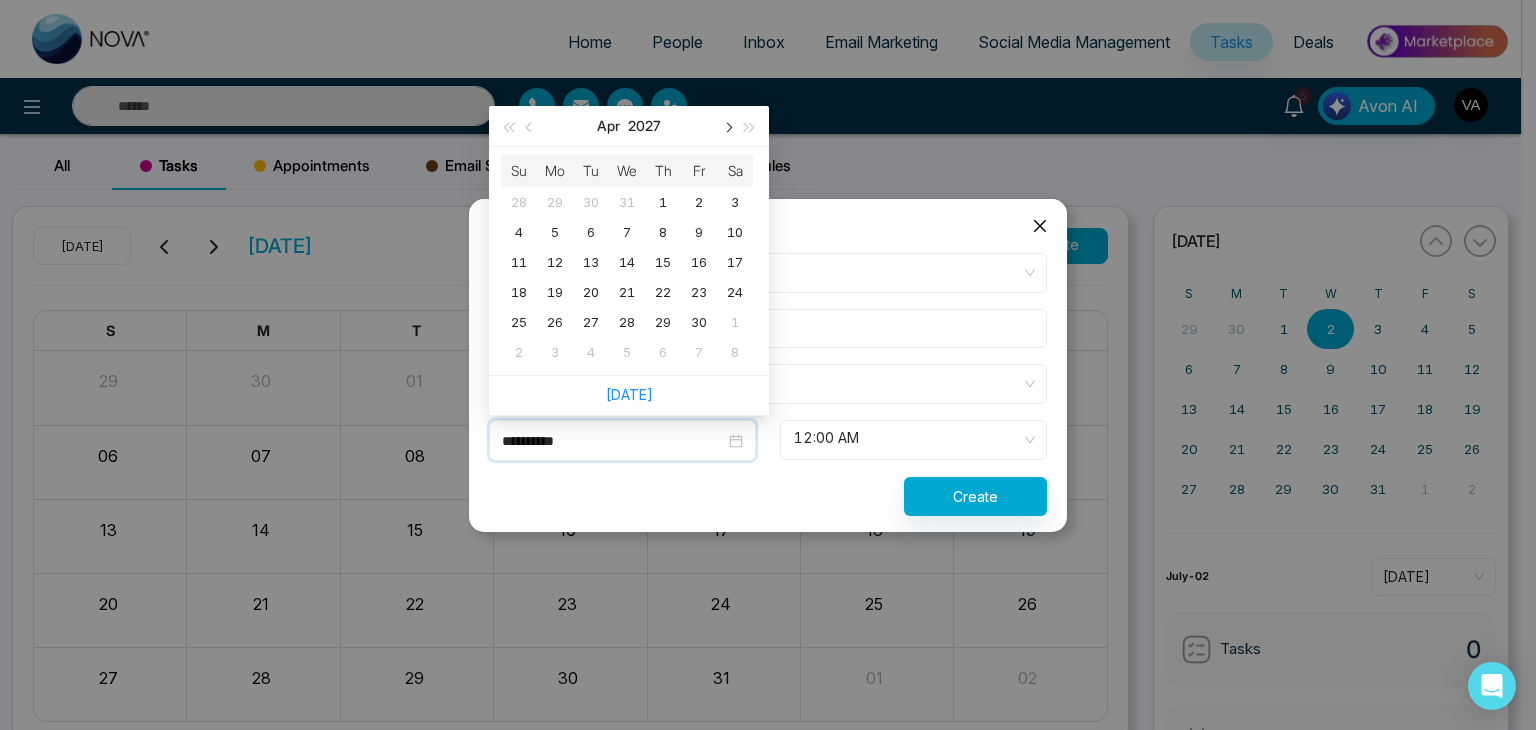 click at bounding box center [727, 126] 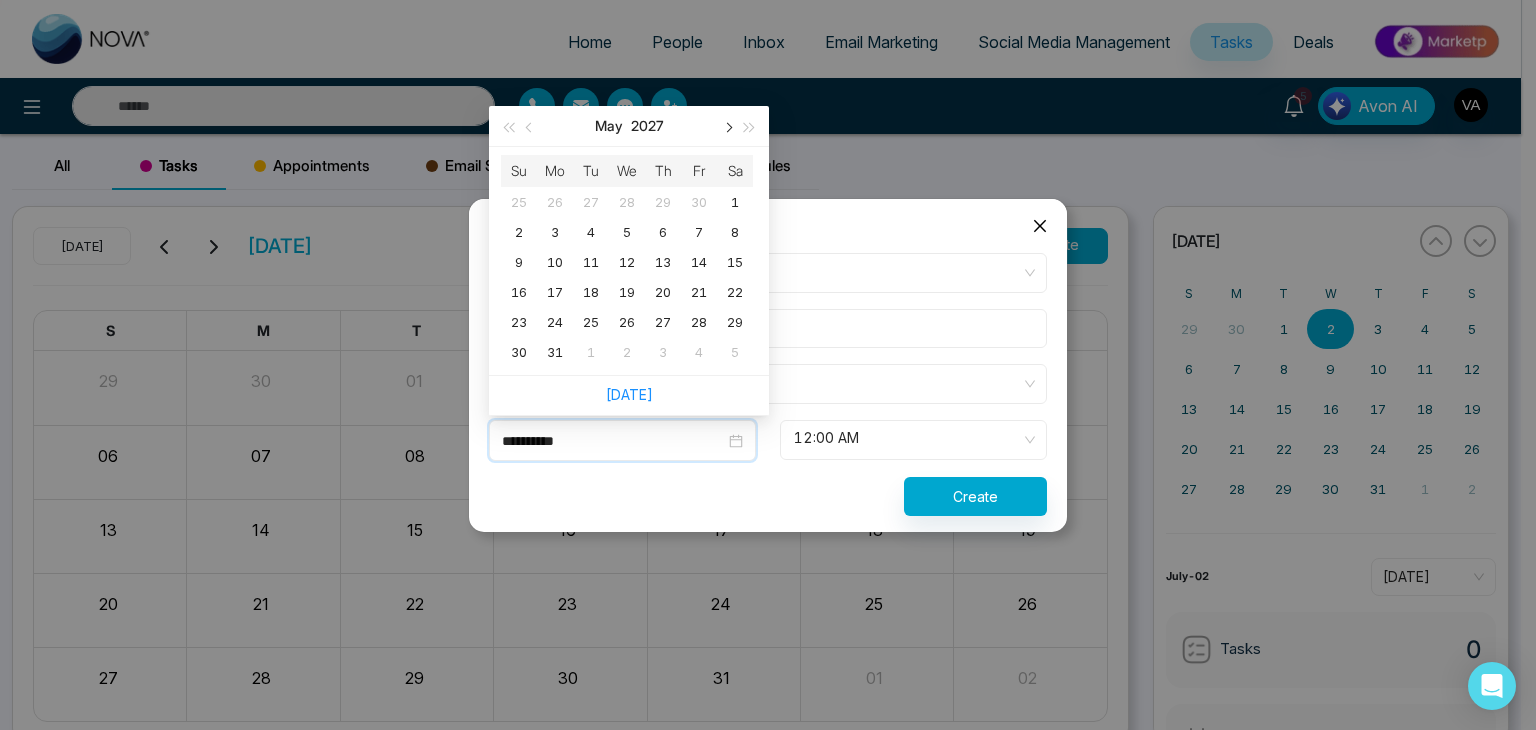 click at bounding box center (727, 126) 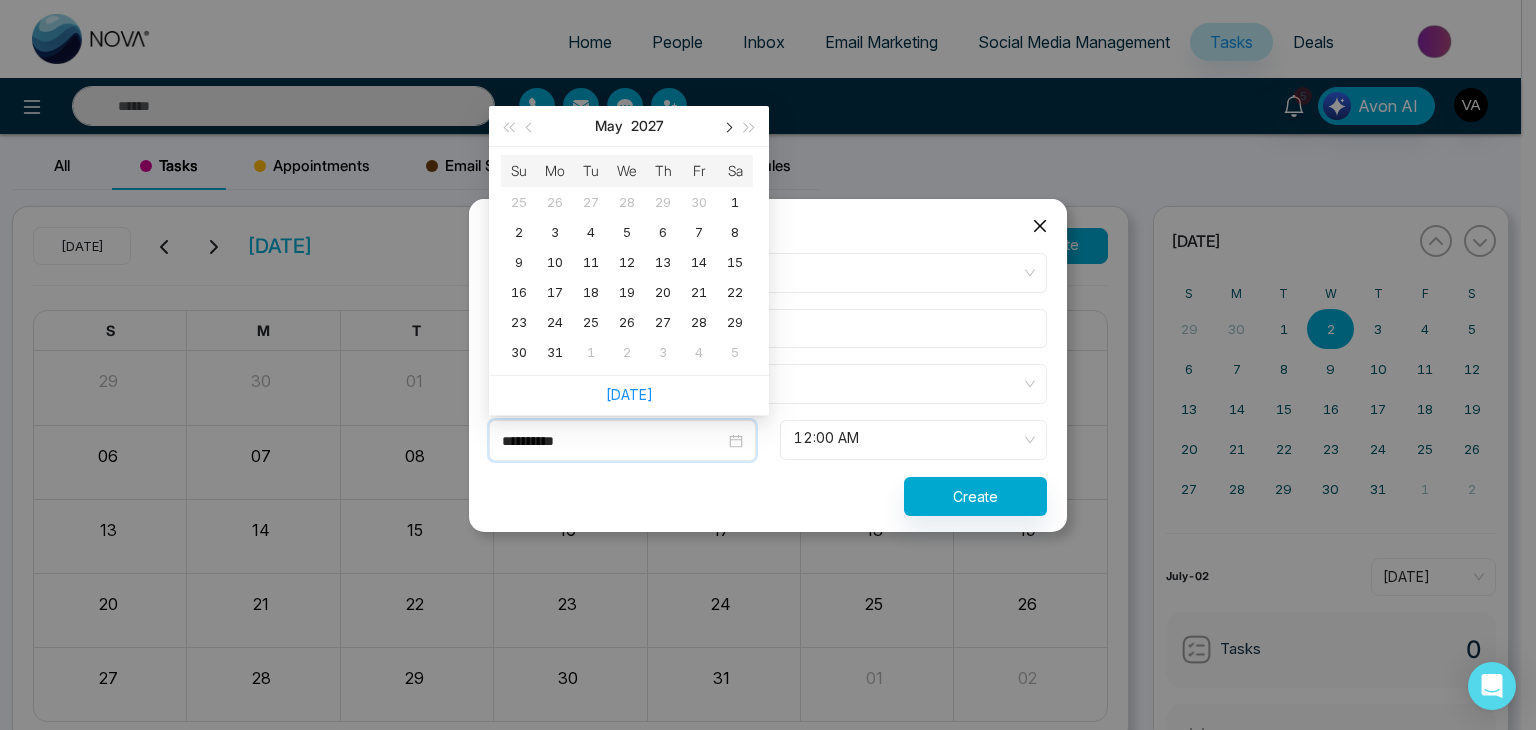 click at bounding box center [727, 126] 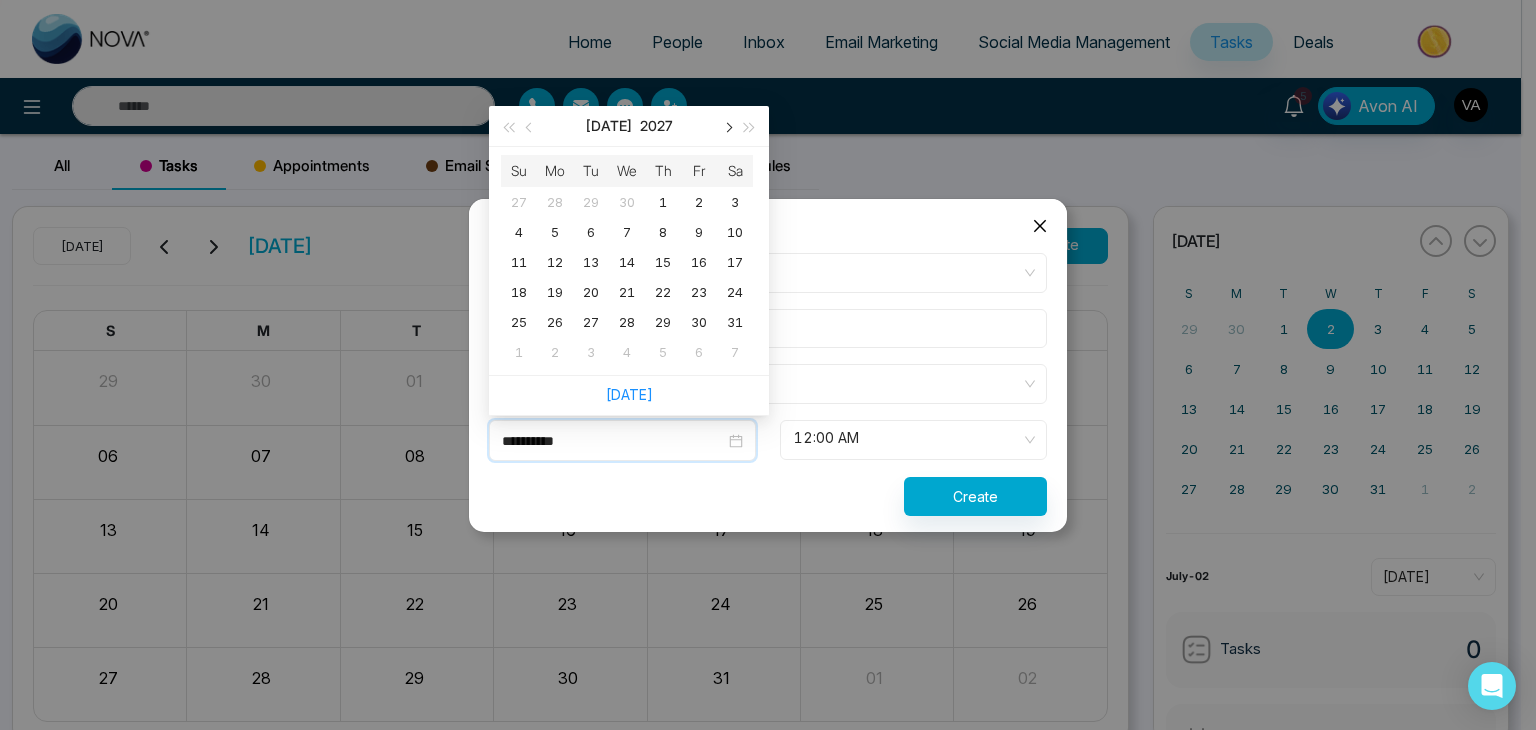 click at bounding box center (727, 126) 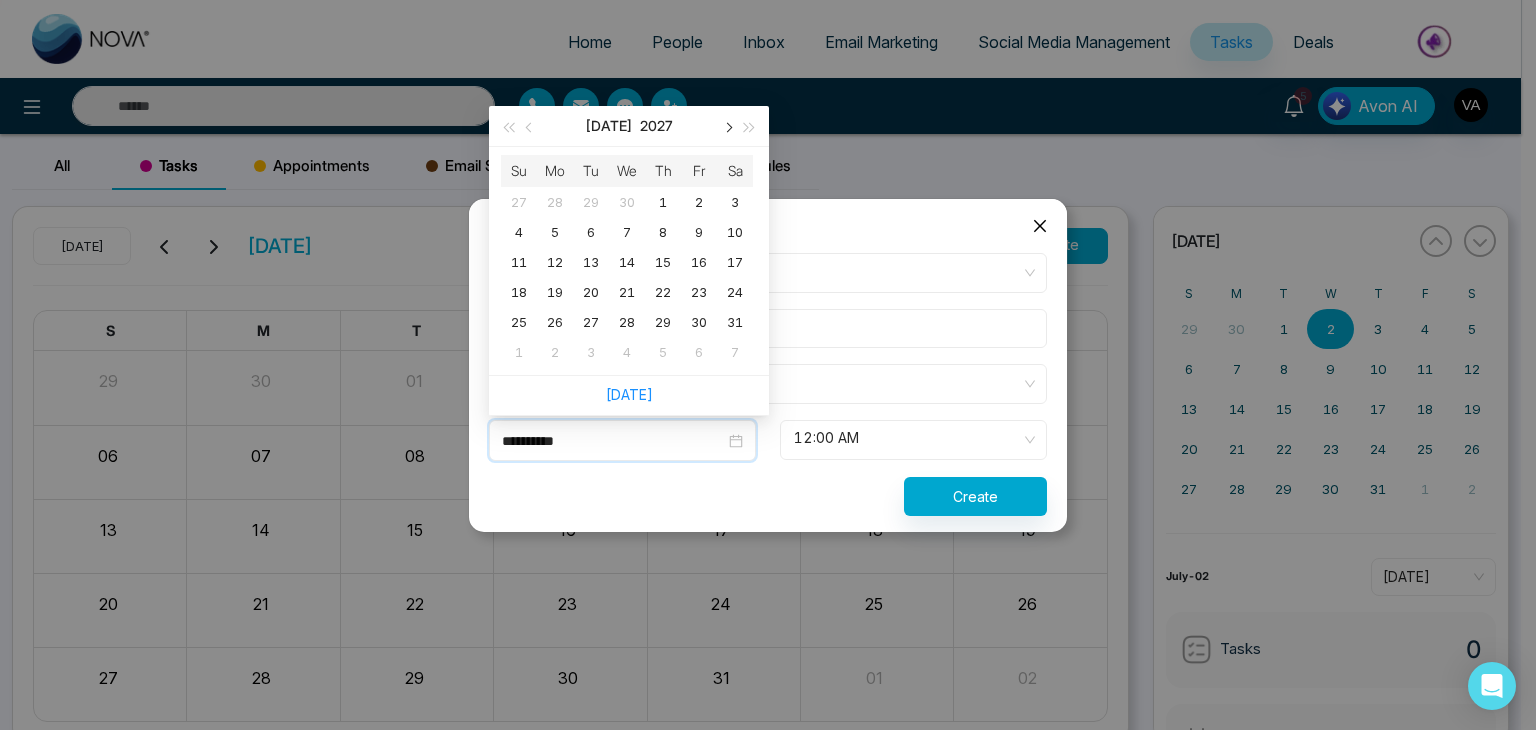 click at bounding box center (727, 126) 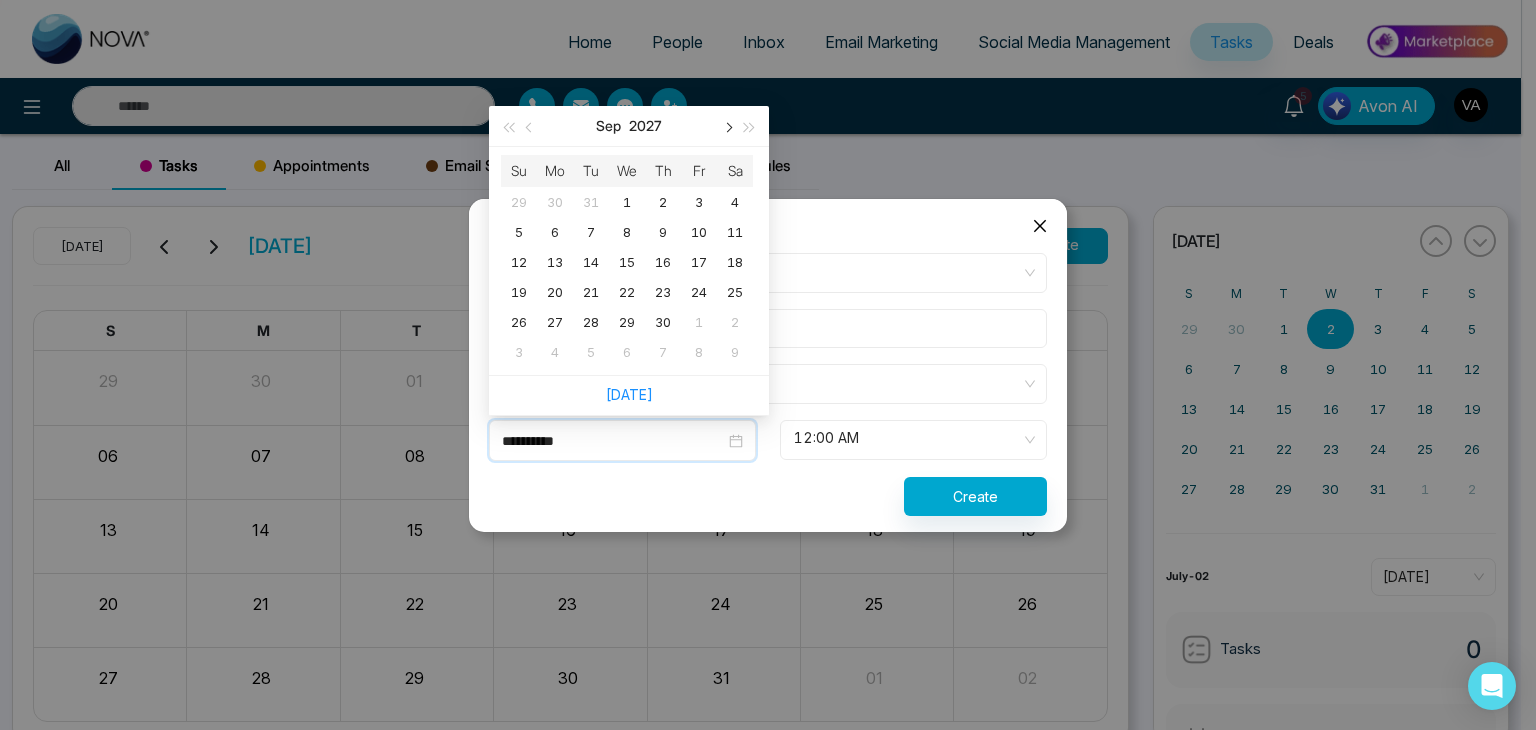 click at bounding box center (727, 126) 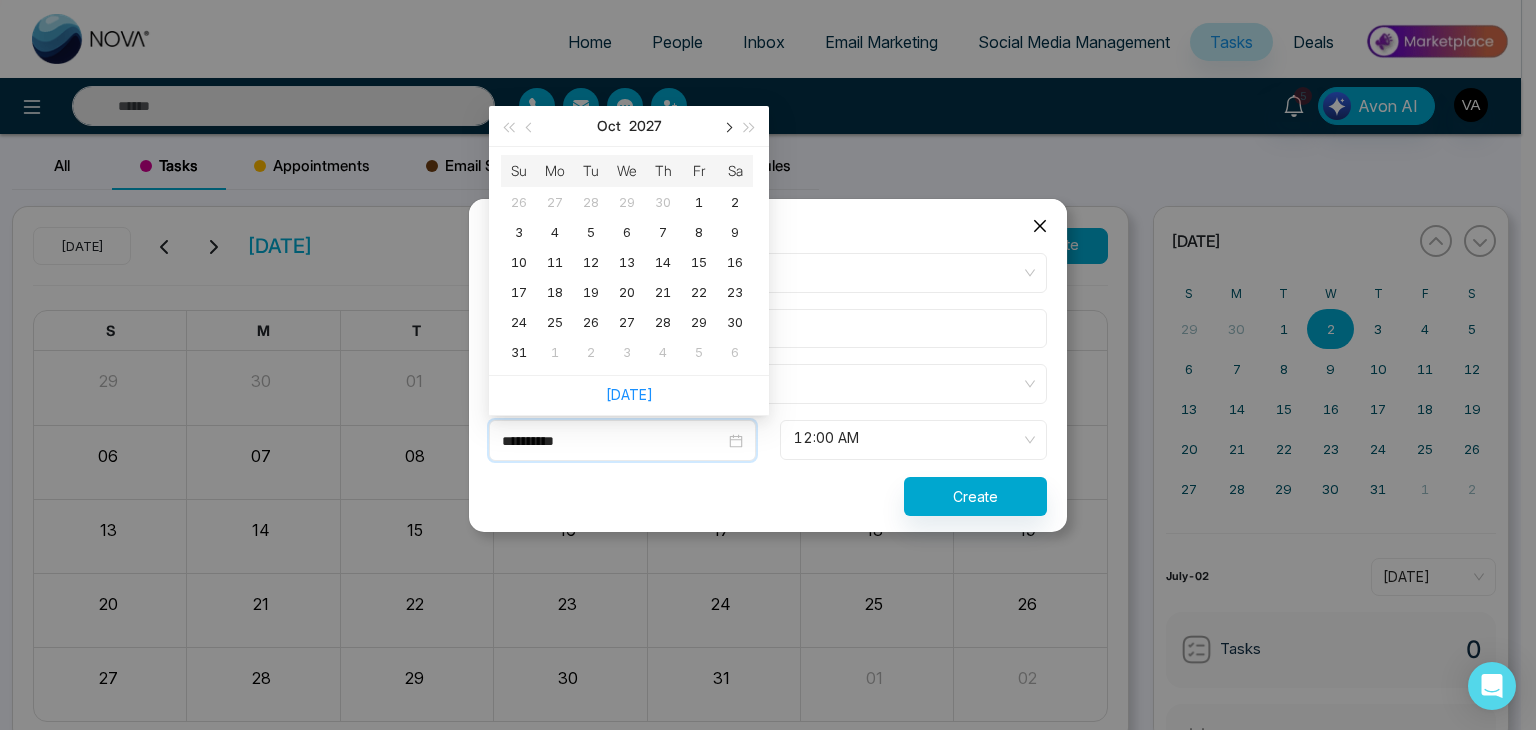click at bounding box center [727, 126] 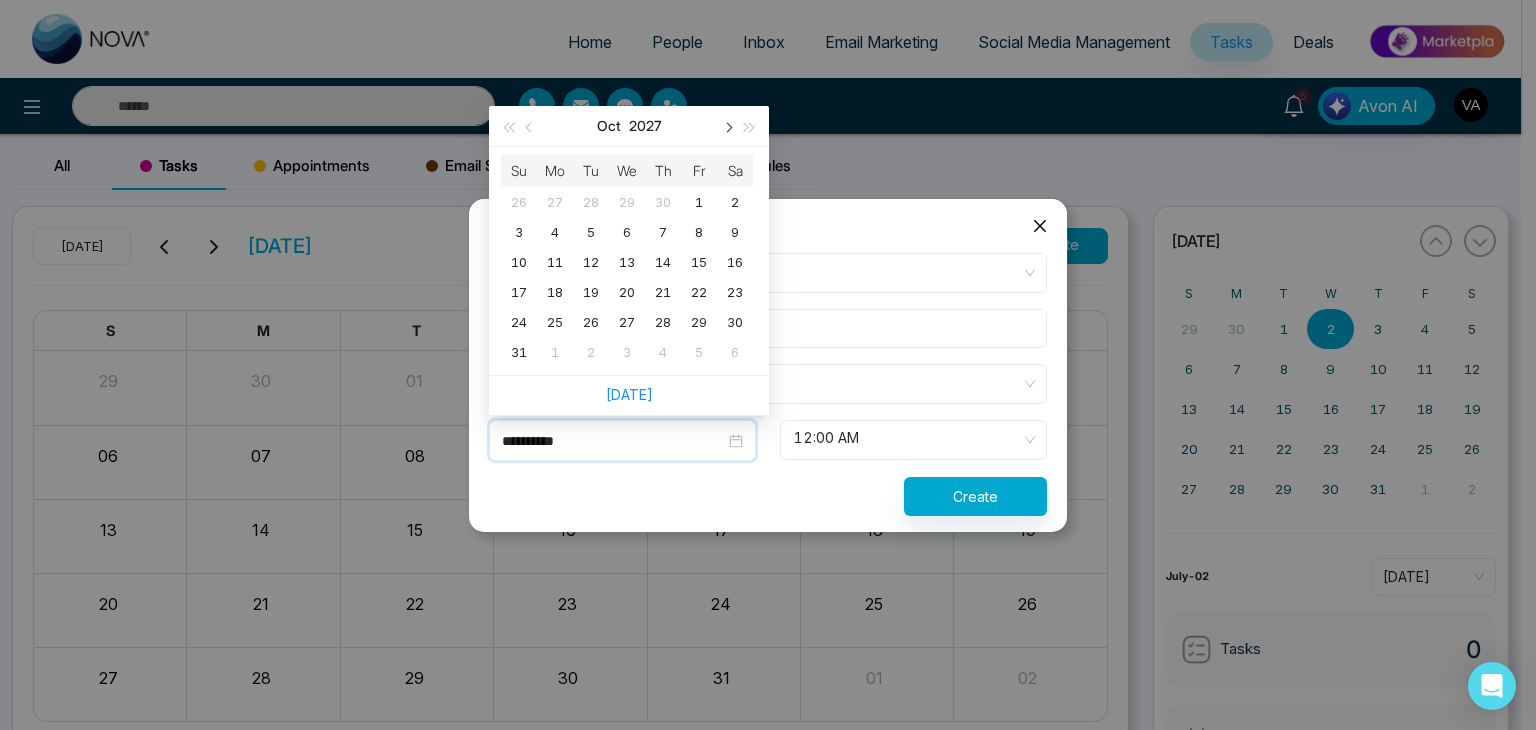 click at bounding box center (727, 126) 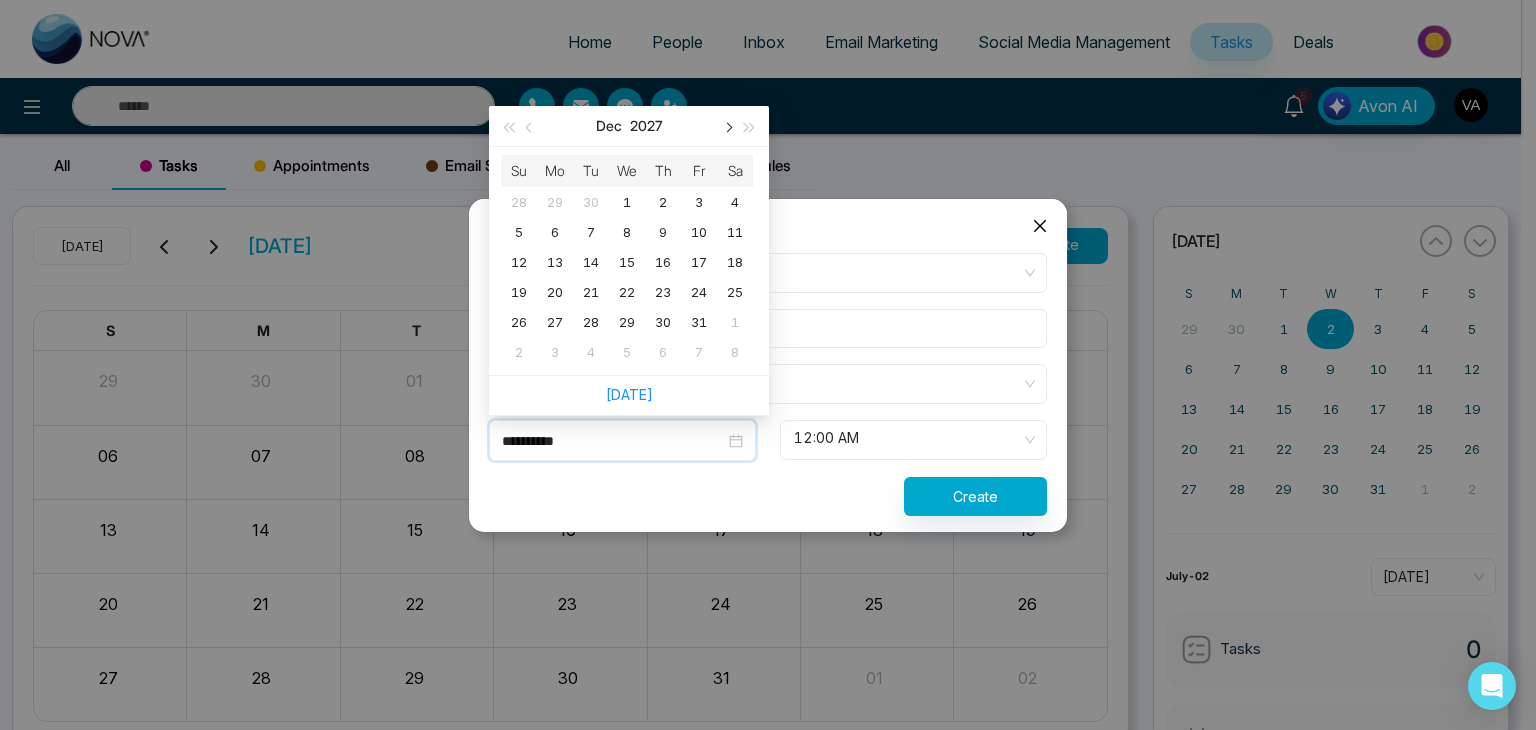 click at bounding box center (727, 126) 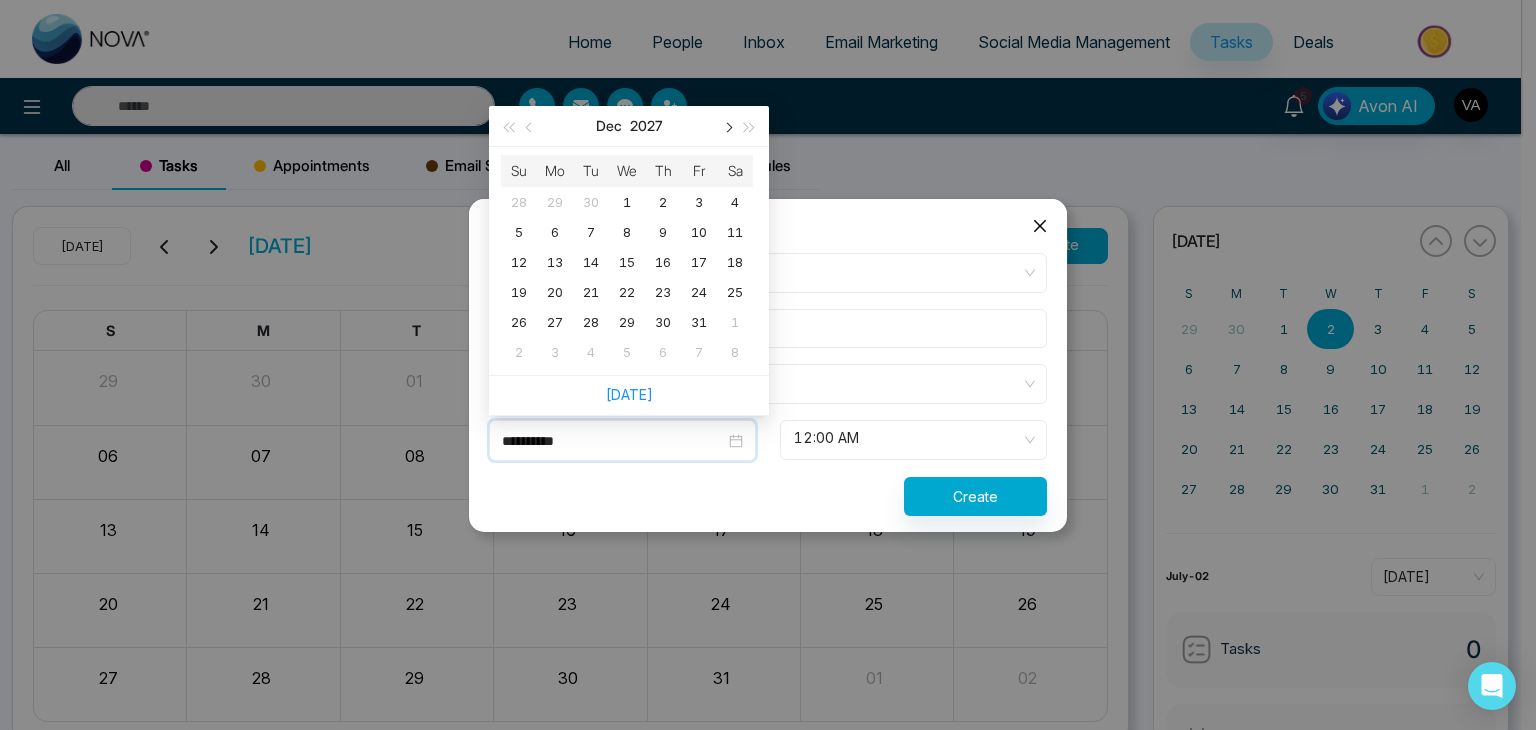 click at bounding box center [727, 126] 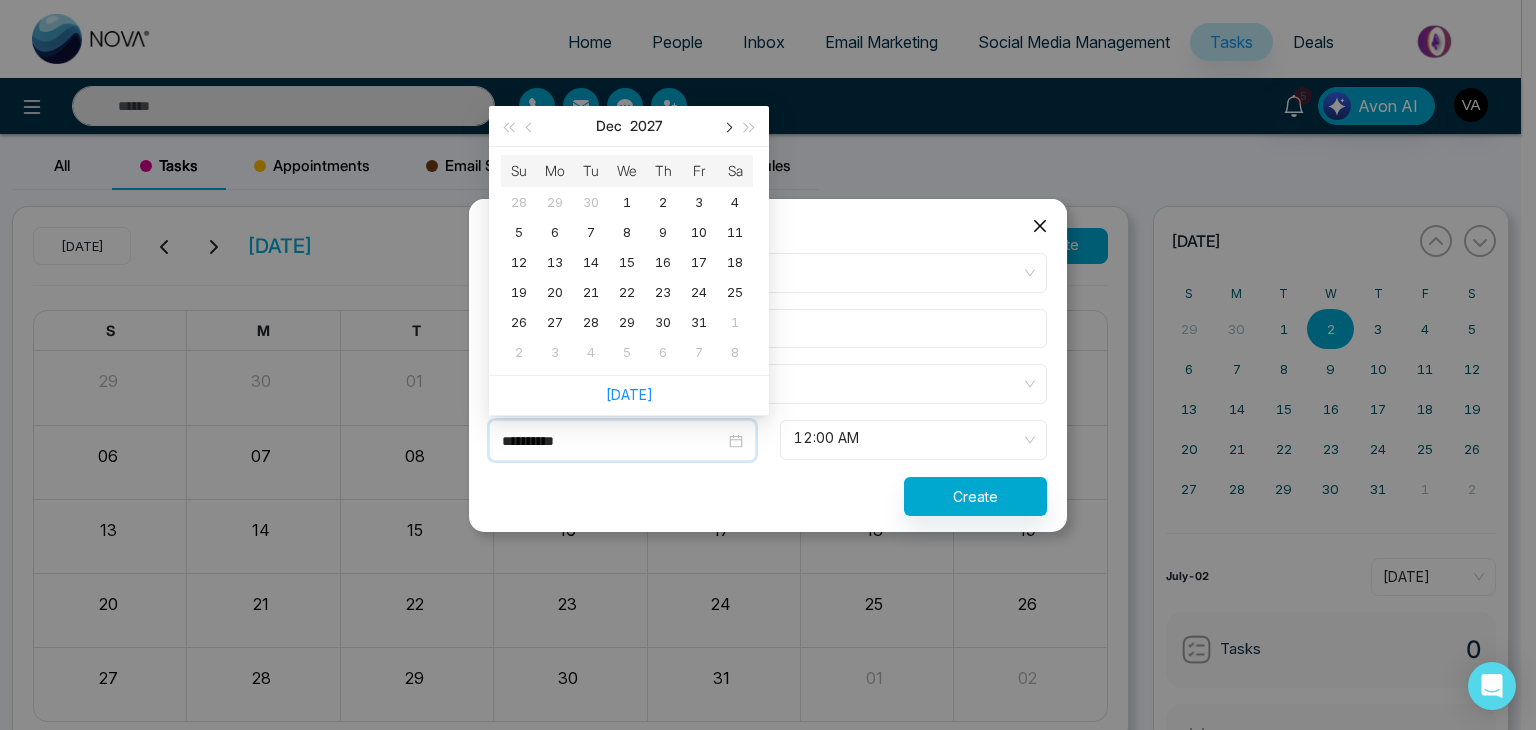 click at bounding box center (727, 126) 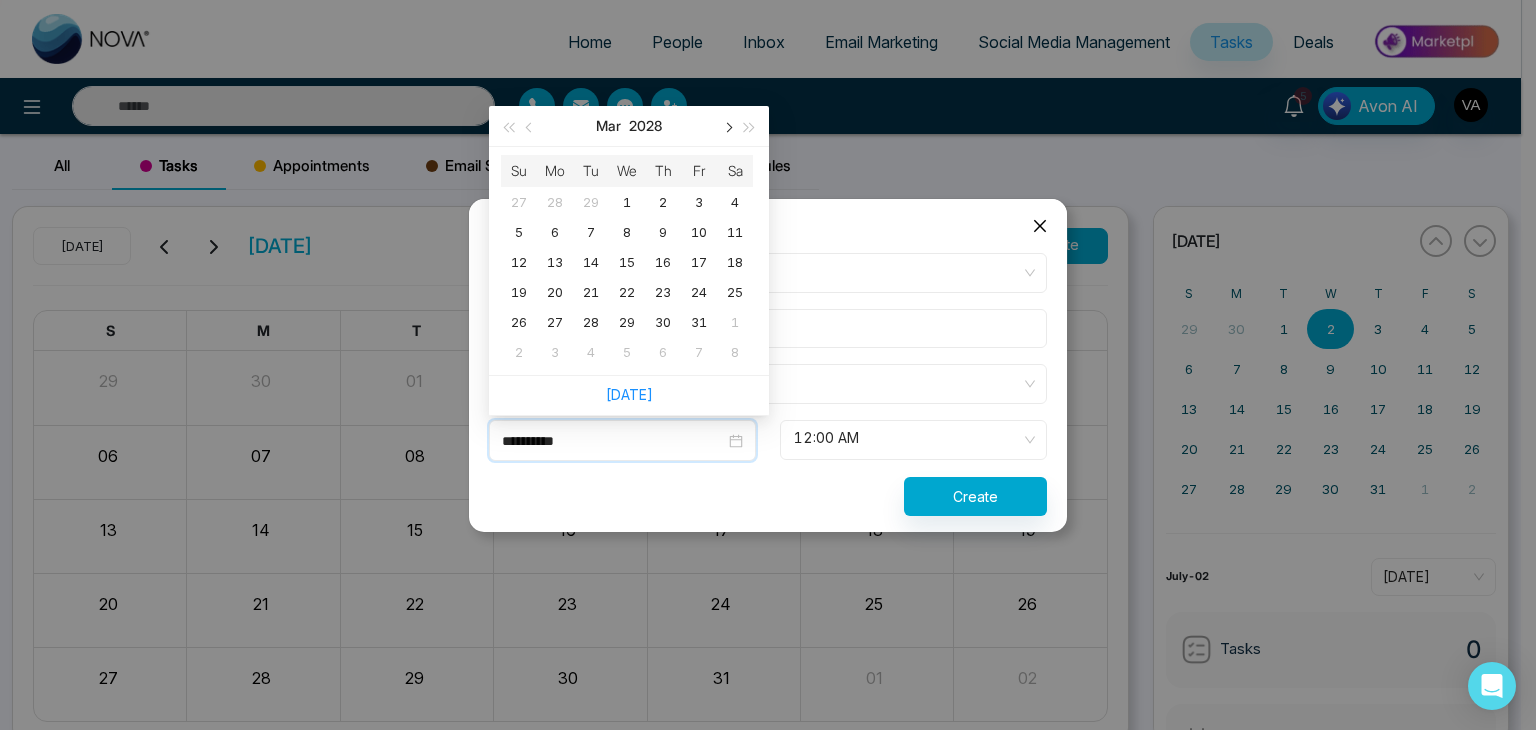 click at bounding box center [727, 126] 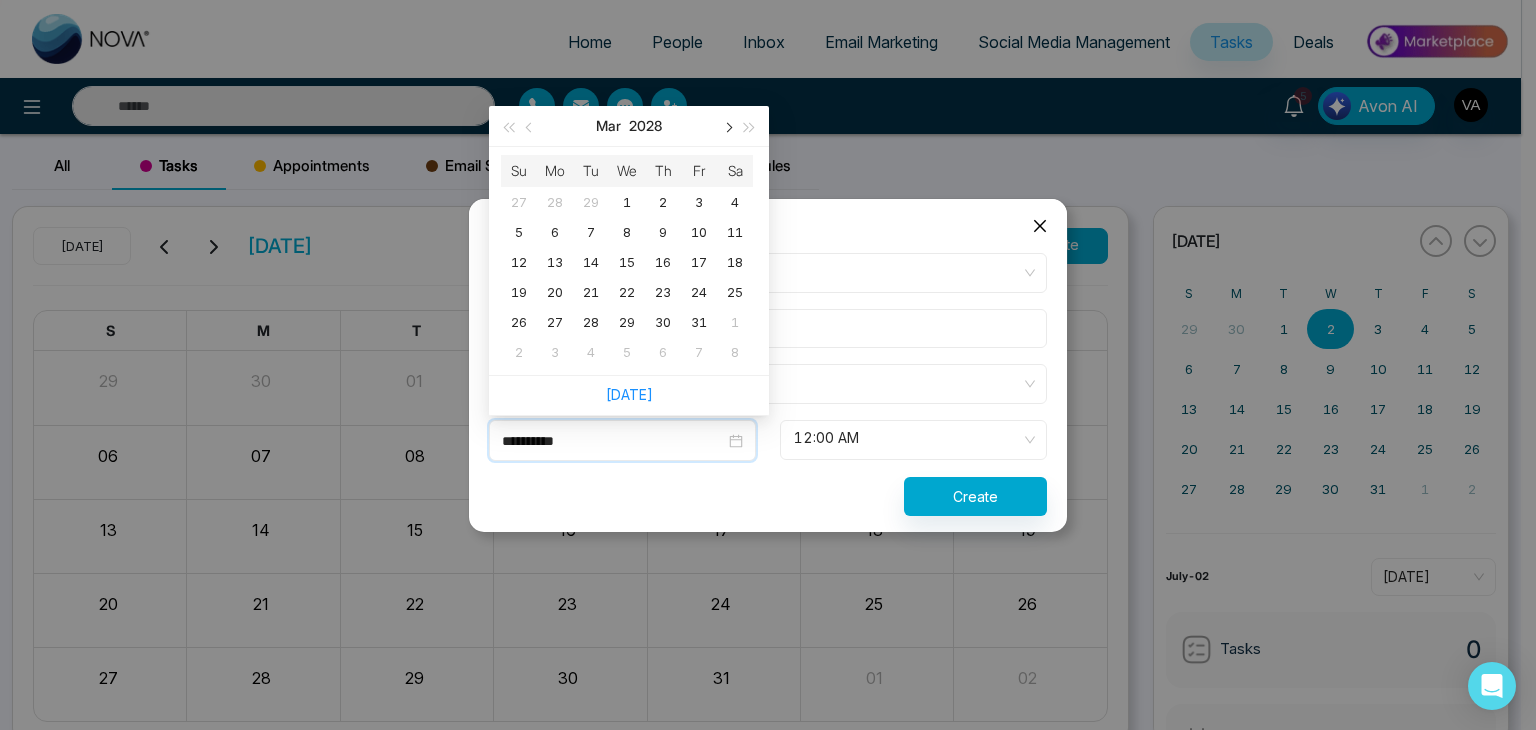 click at bounding box center (727, 126) 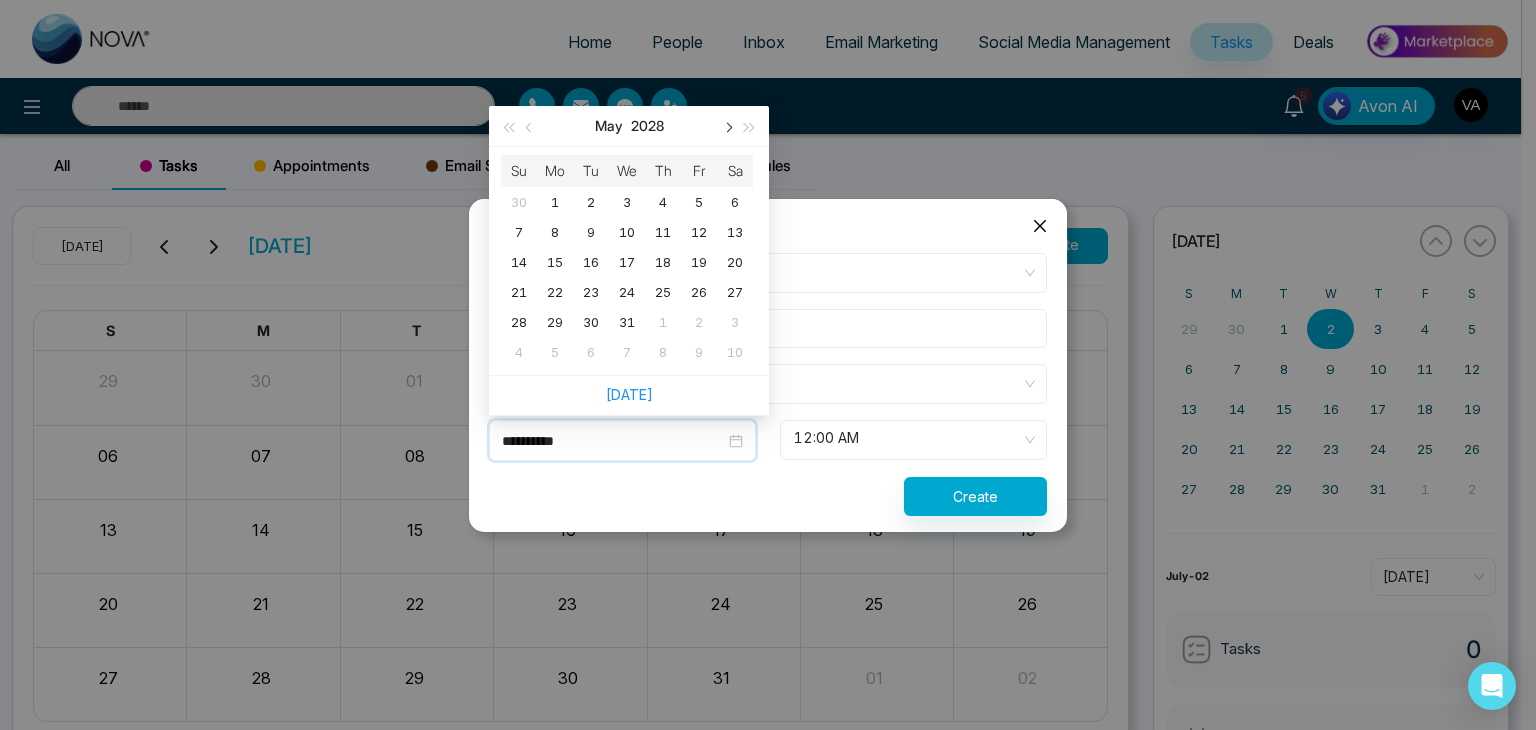 click at bounding box center [727, 126] 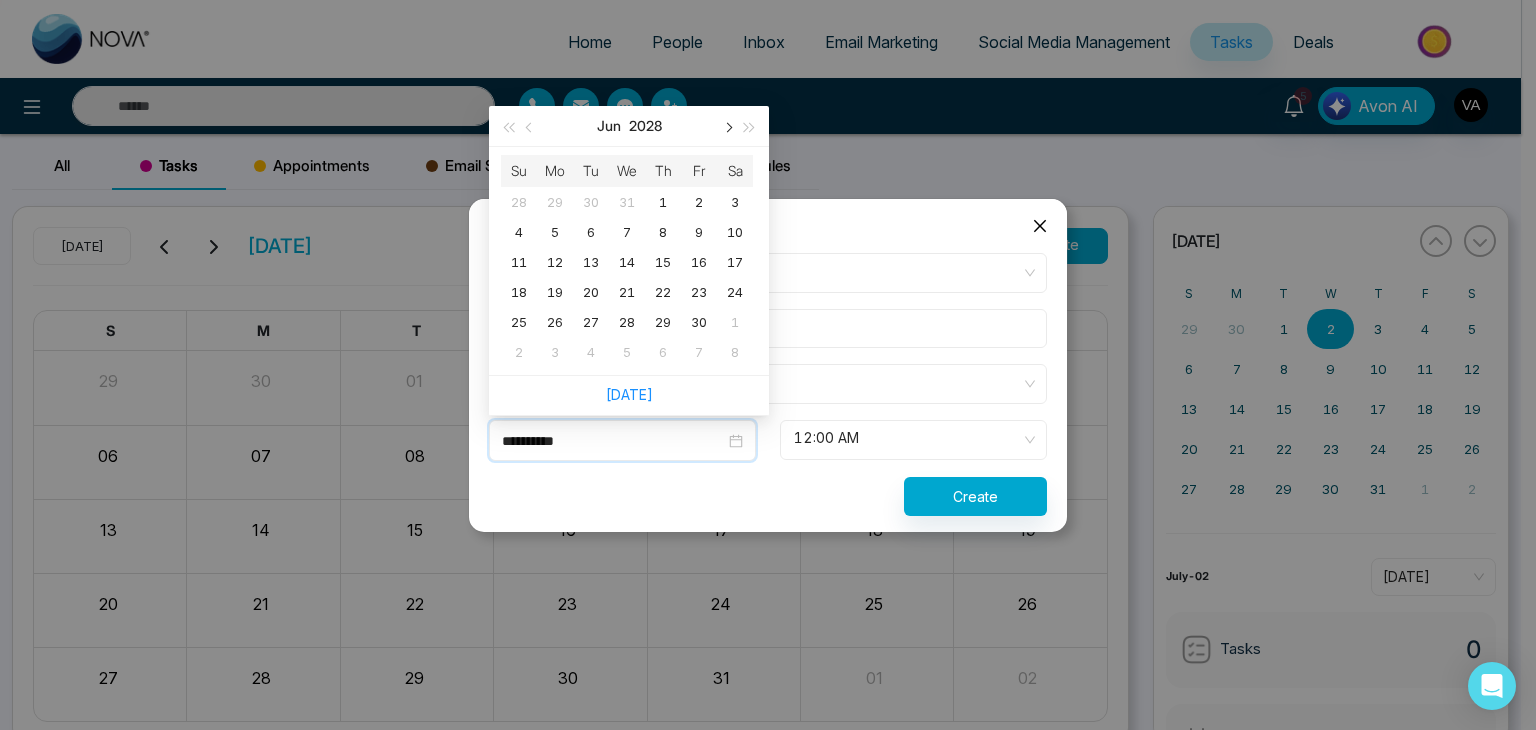 click at bounding box center [727, 126] 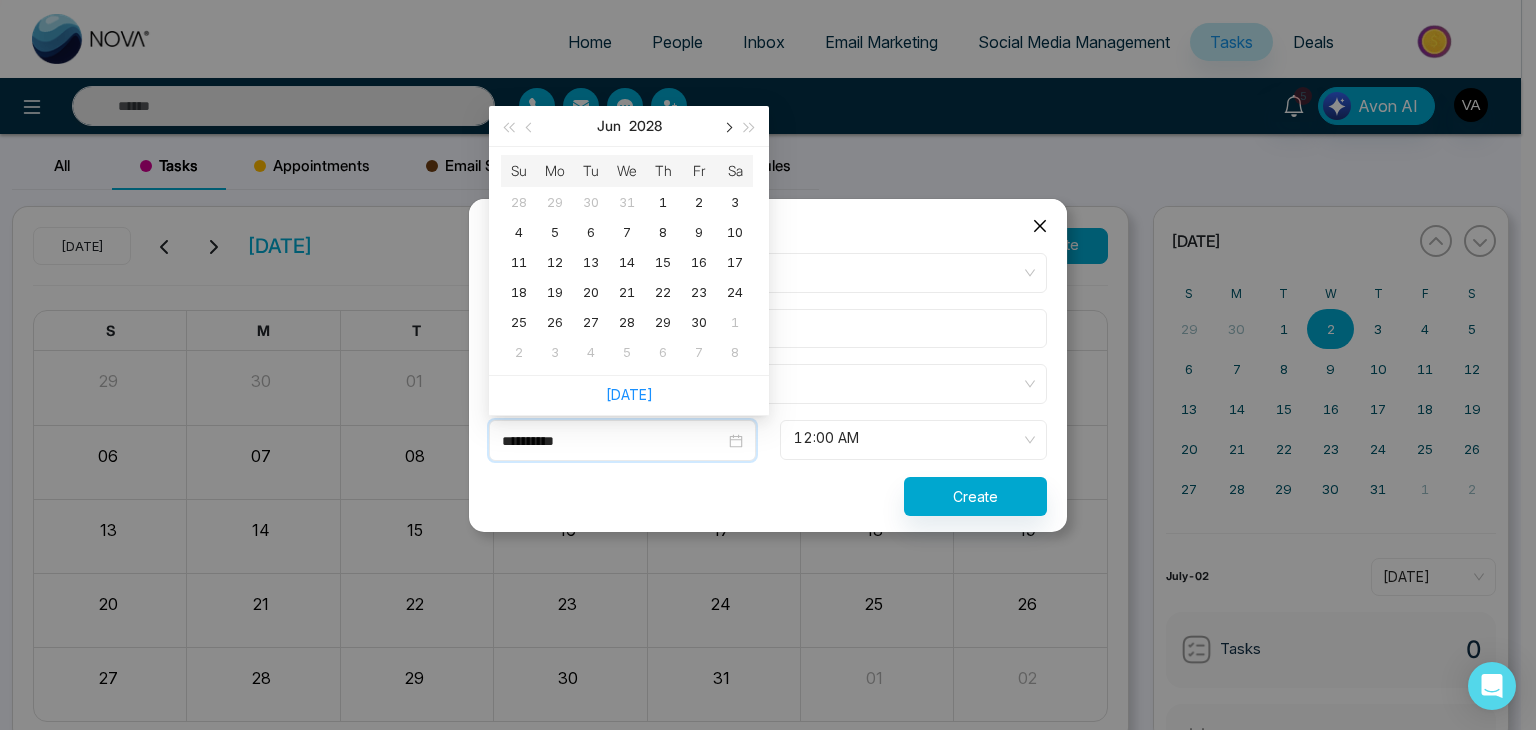 click at bounding box center (727, 126) 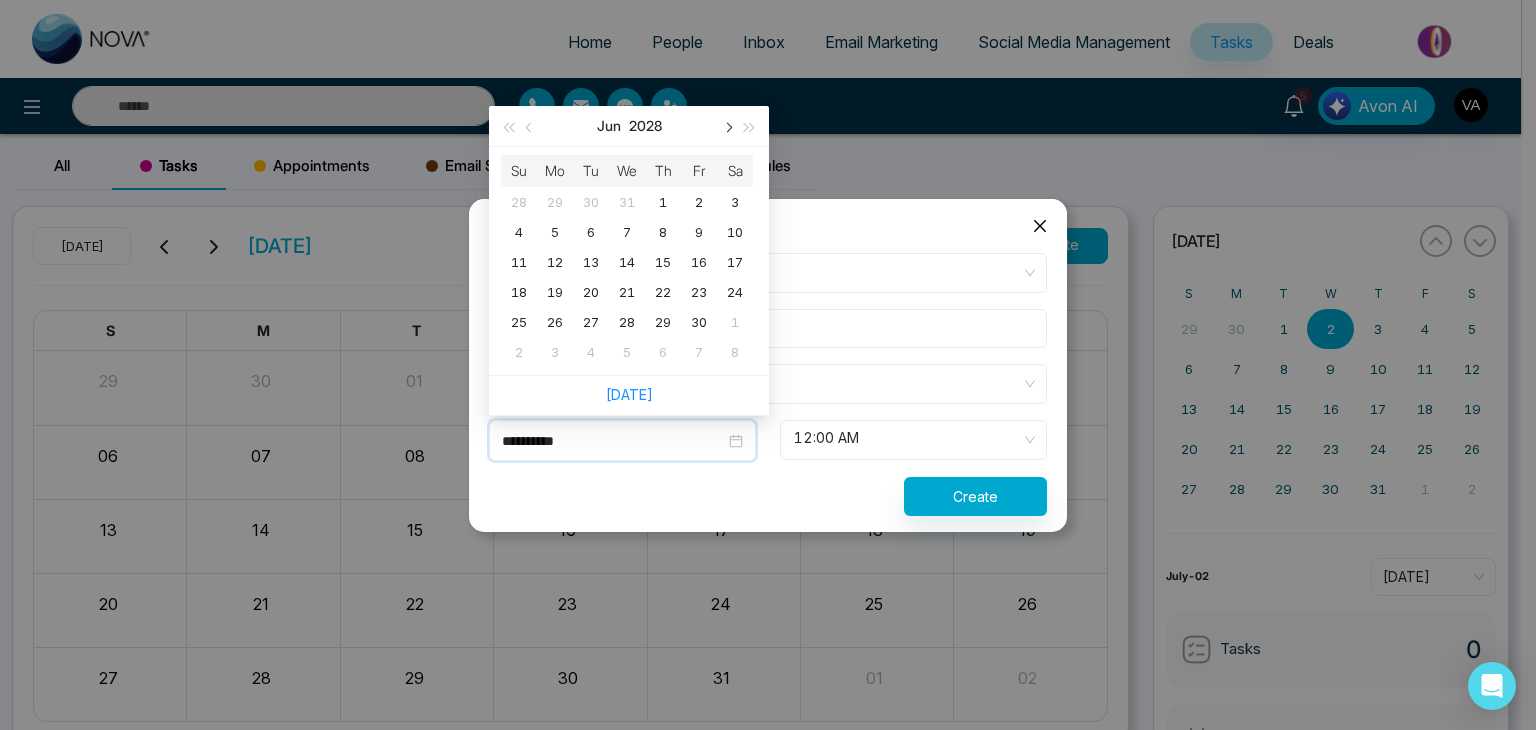 click at bounding box center (727, 126) 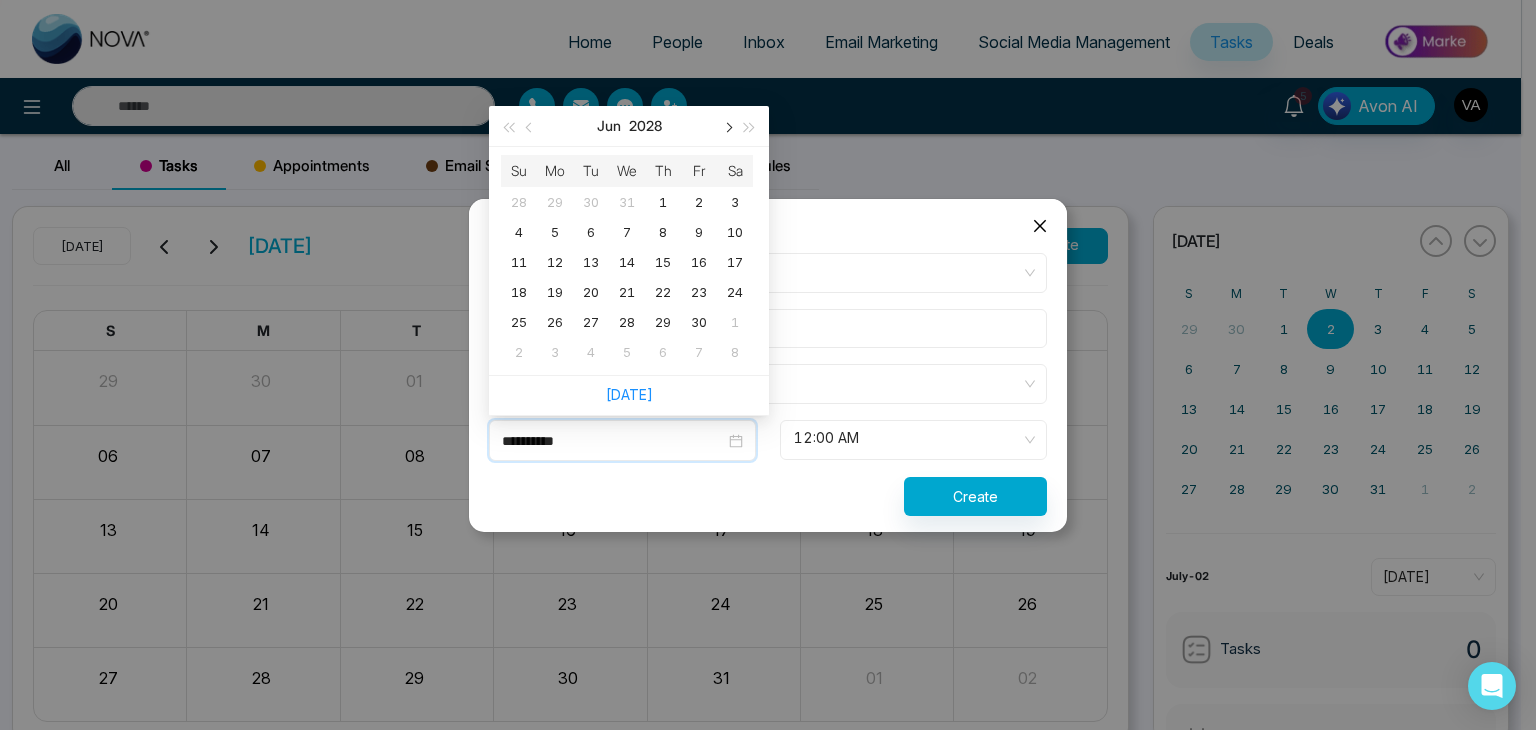 click at bounding box center [727, 126] 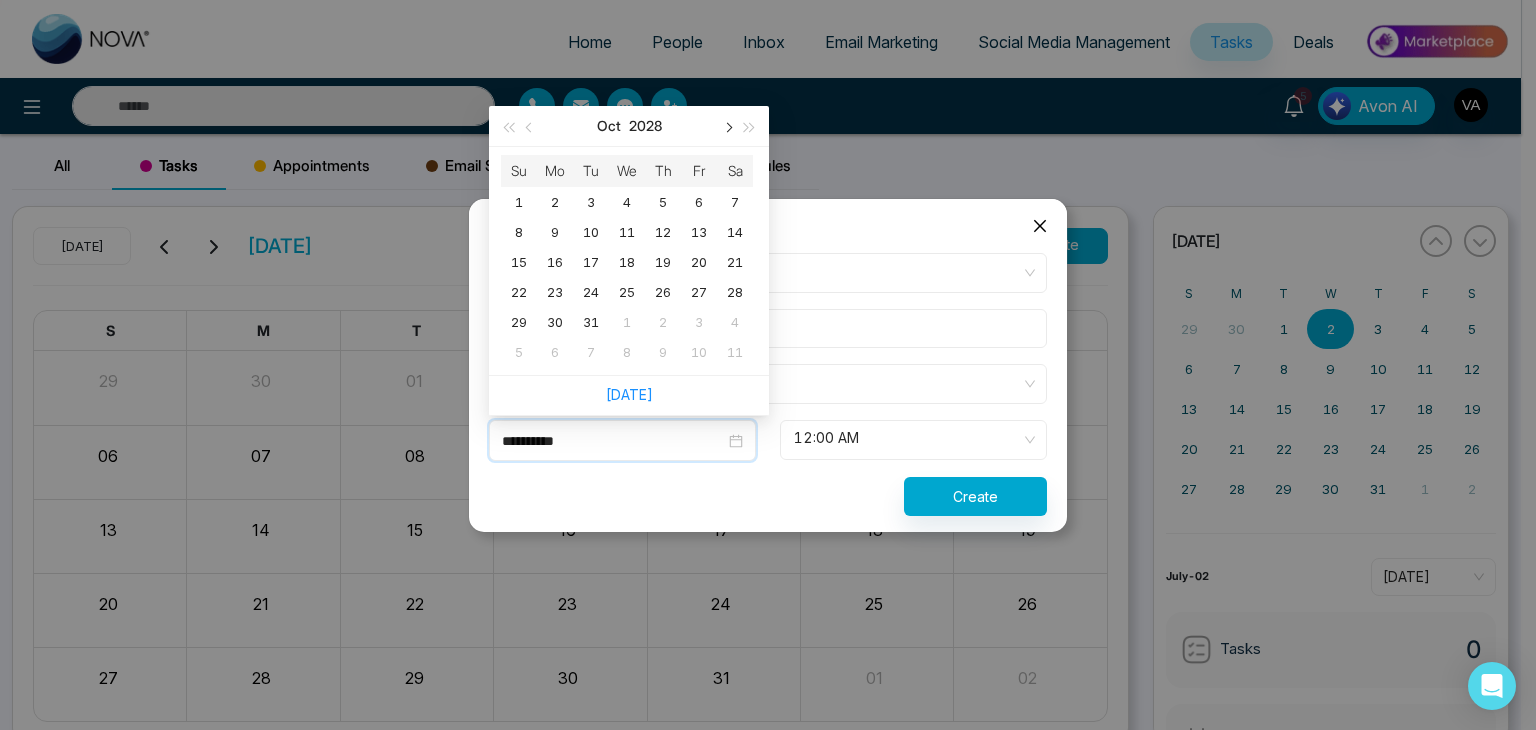 click at bounding box center [727, 126] 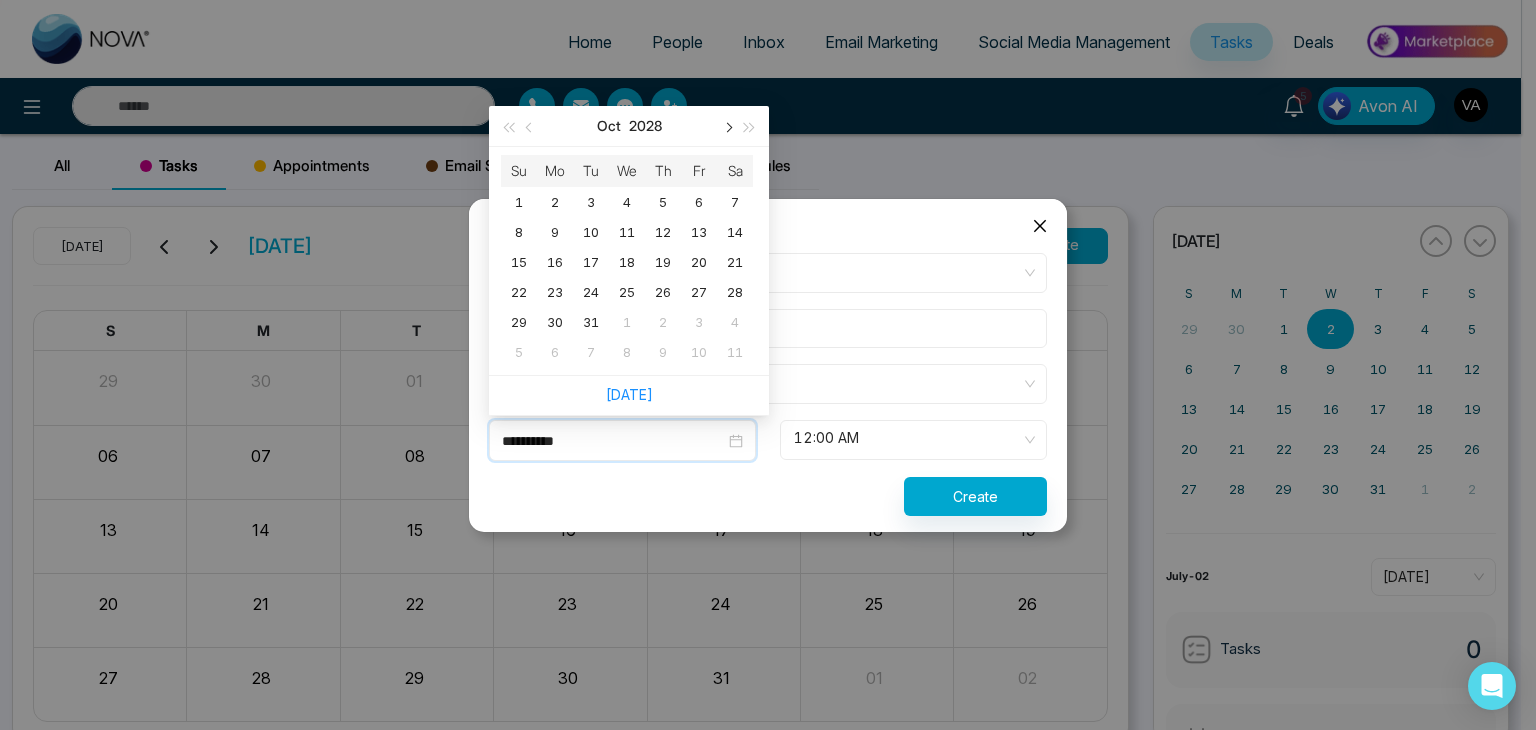 click at bounding box center [727, 126] 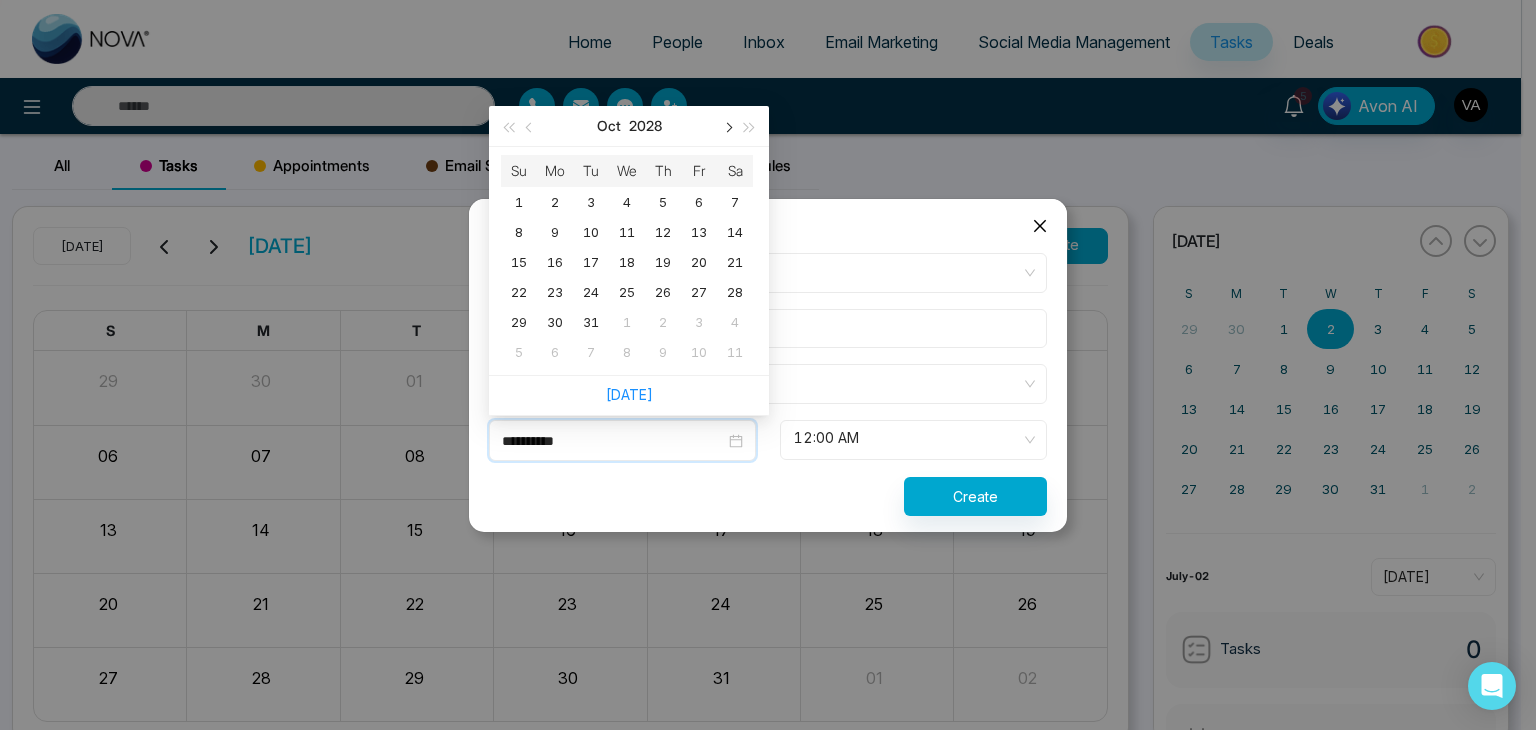 click at bounding box center [727, 126] 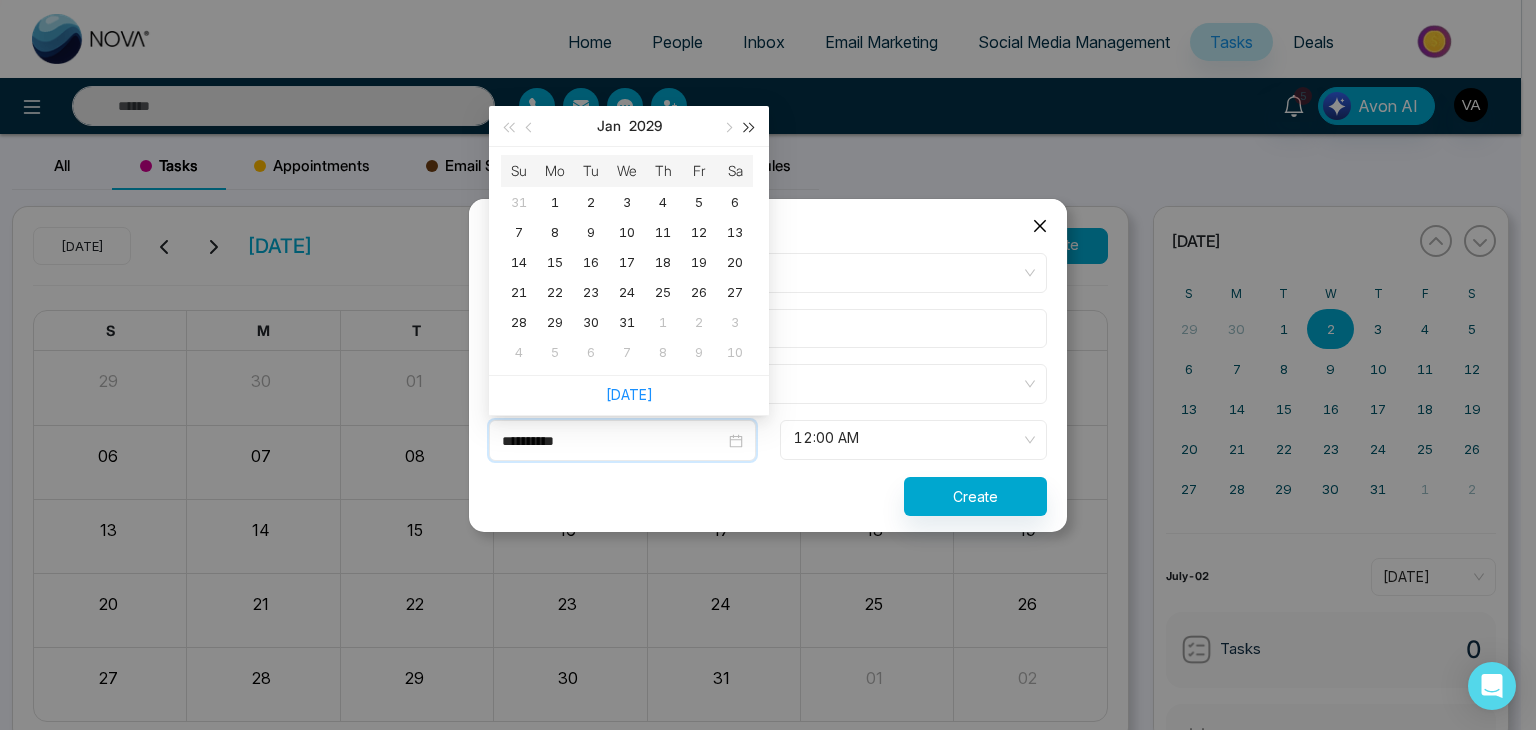 click at bounding box center (750, 127) 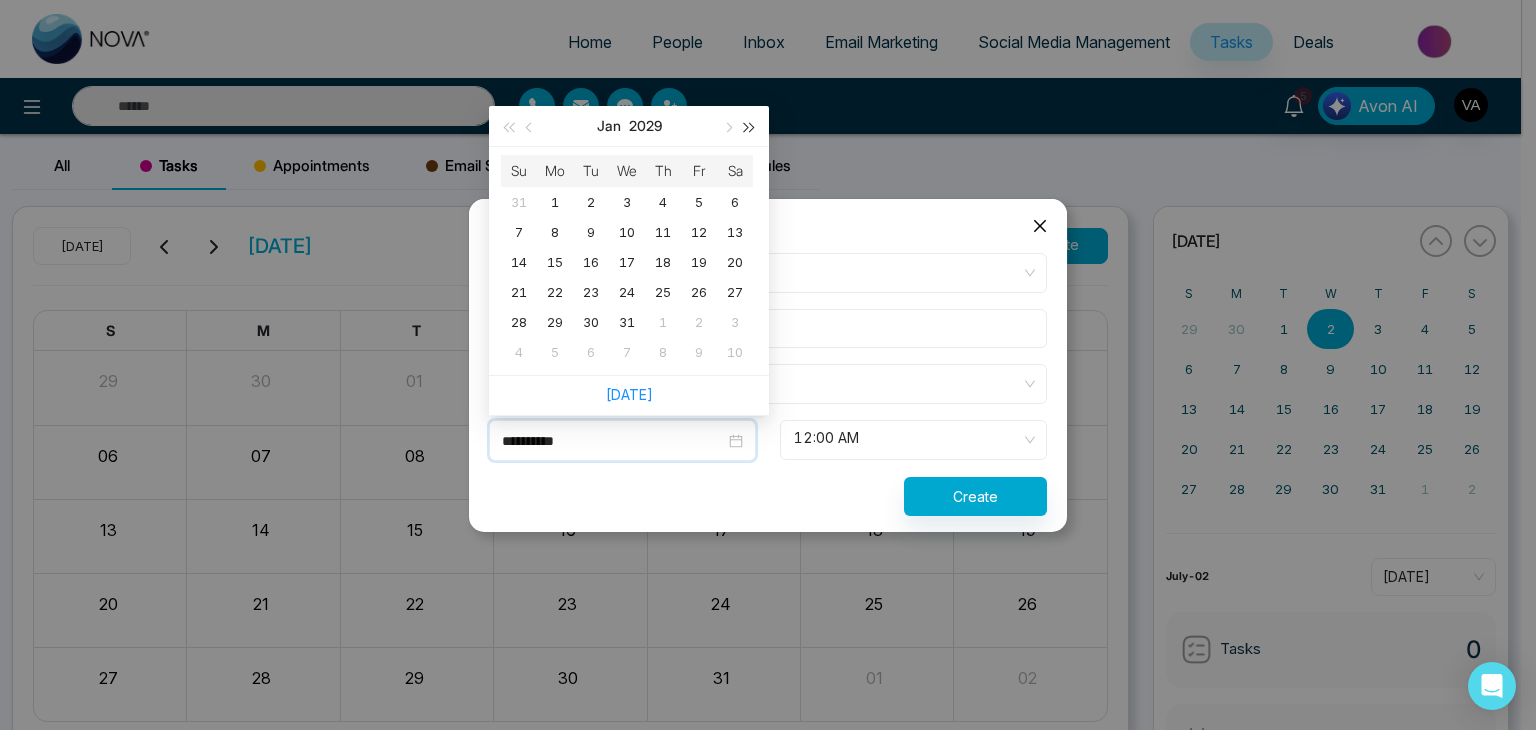 click at bounding box center [750, 127] 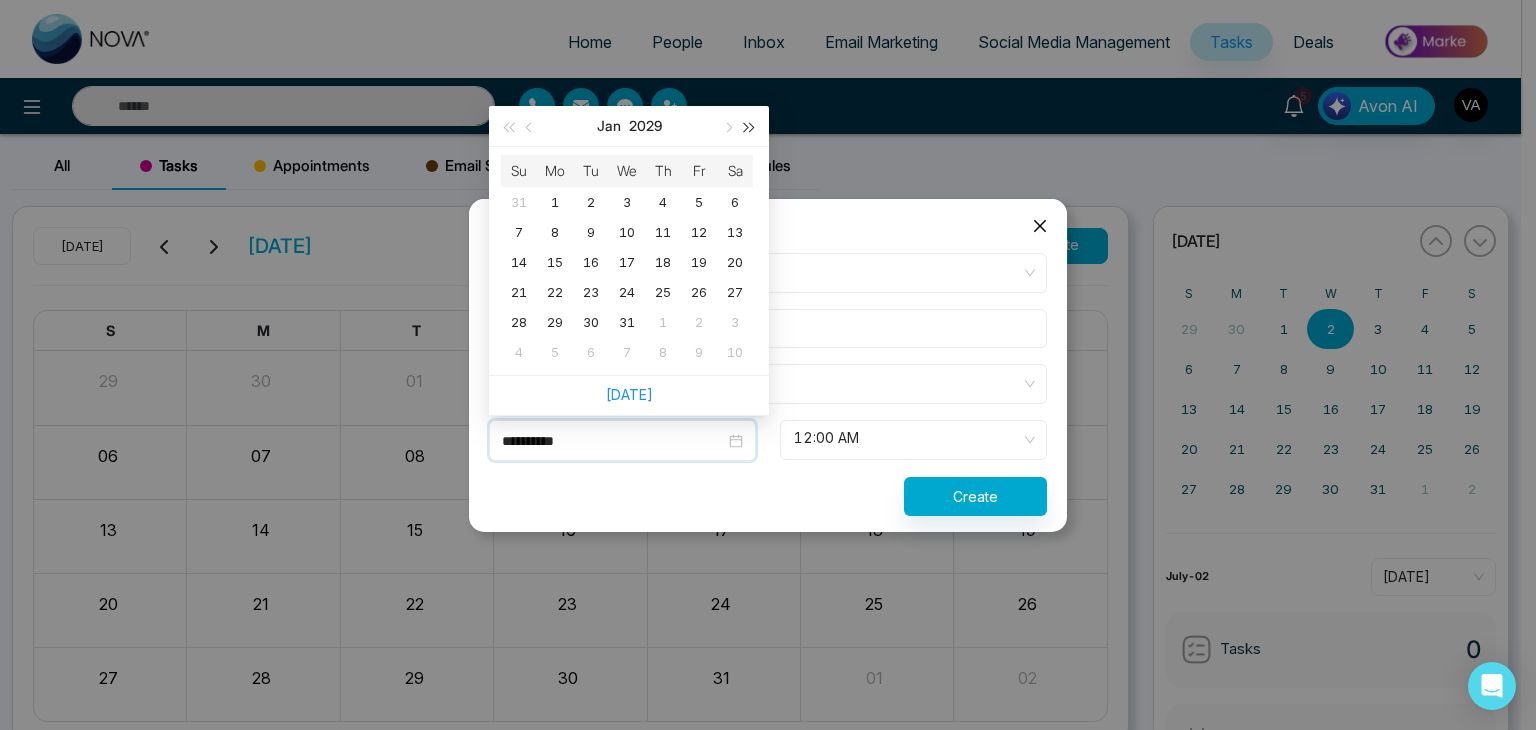 click at bounding box center [750, 127] 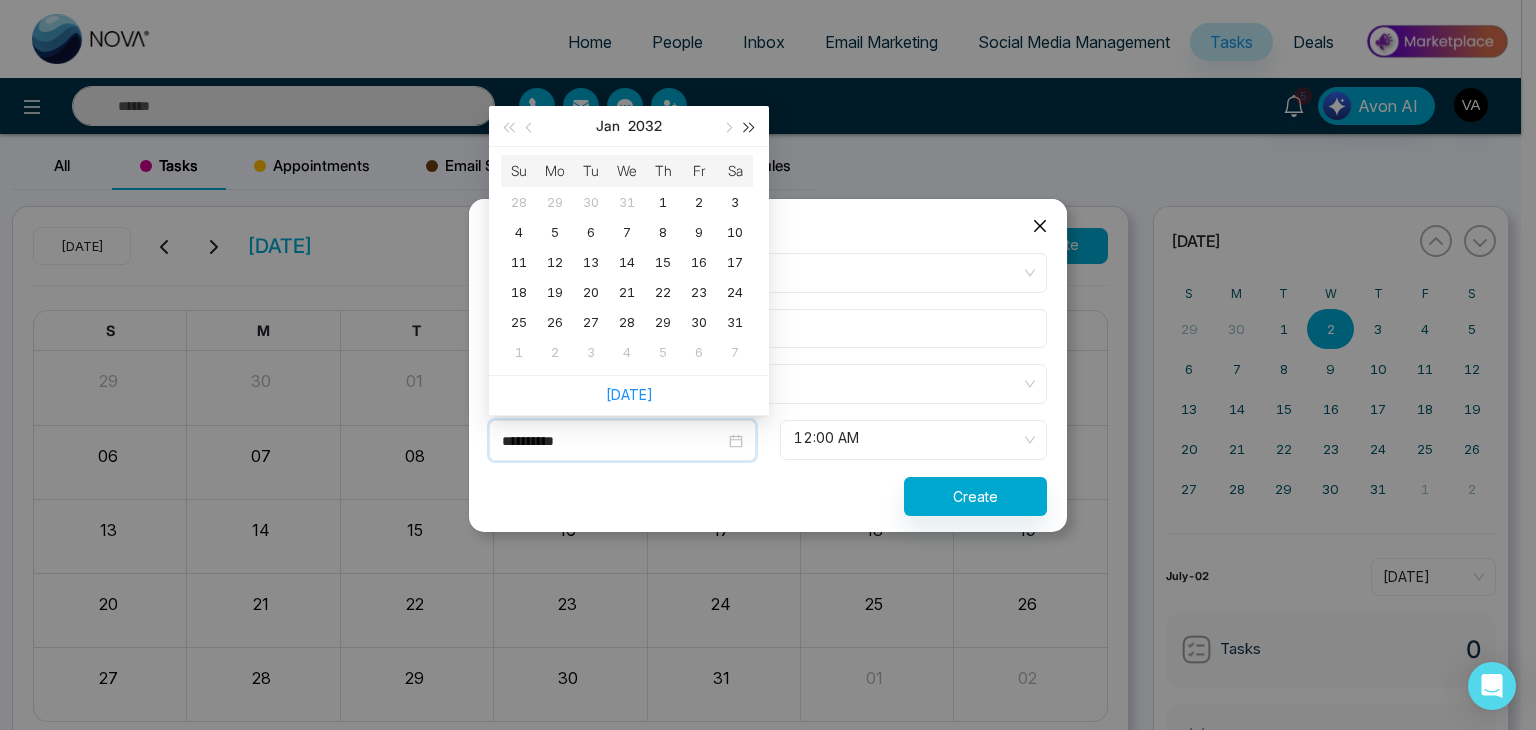 click at bounding box center [750, 127] 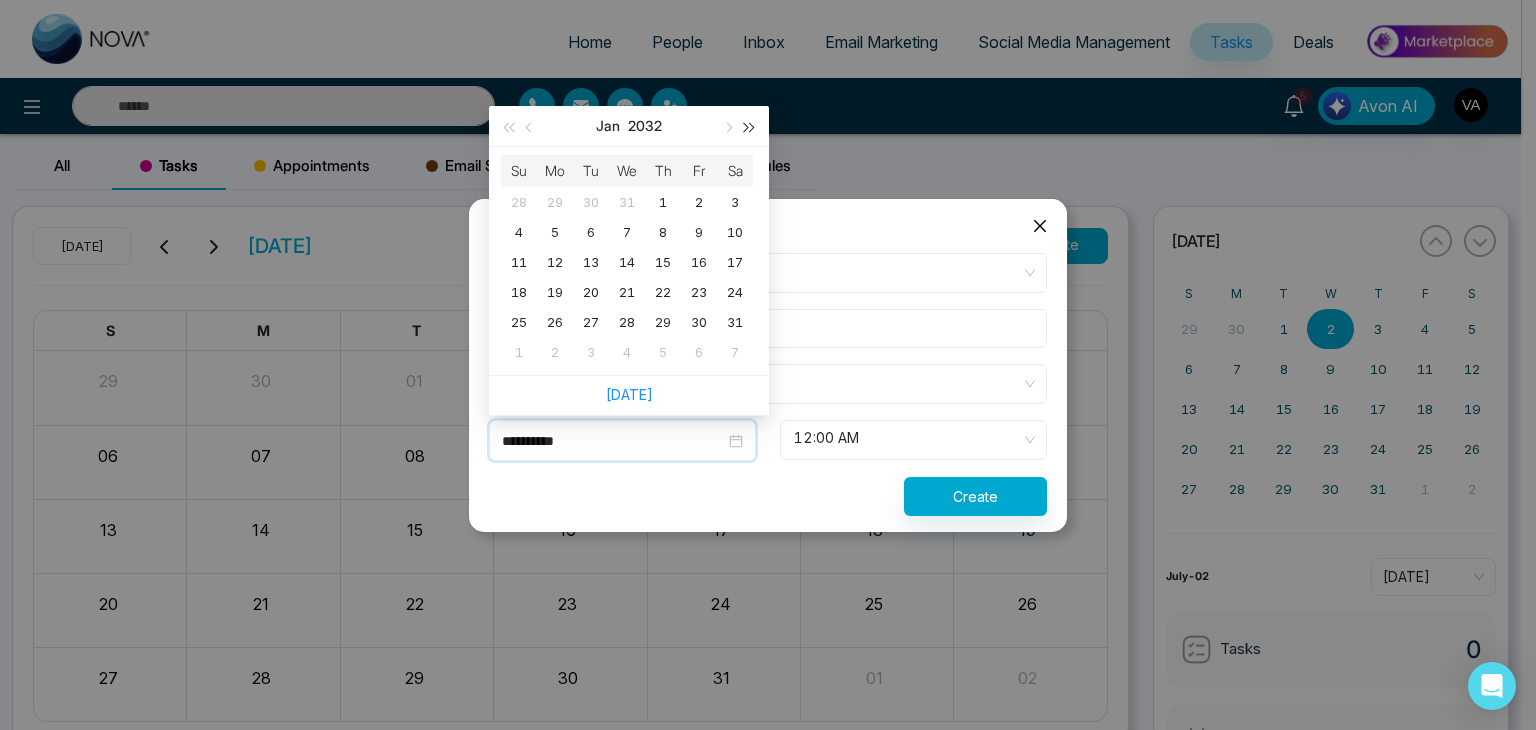 click at bounding box center [750, 127] 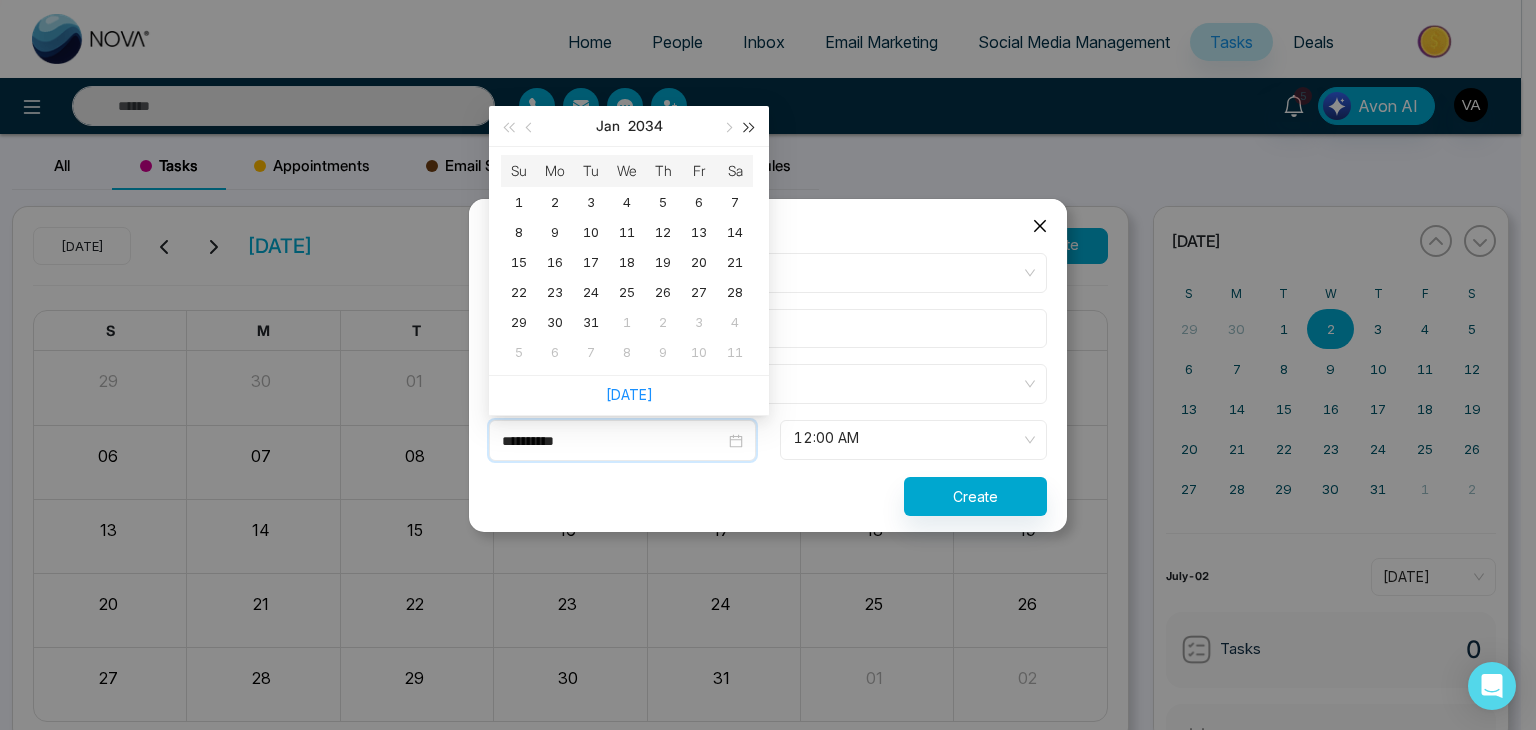 click at bounding box center [750, 127] 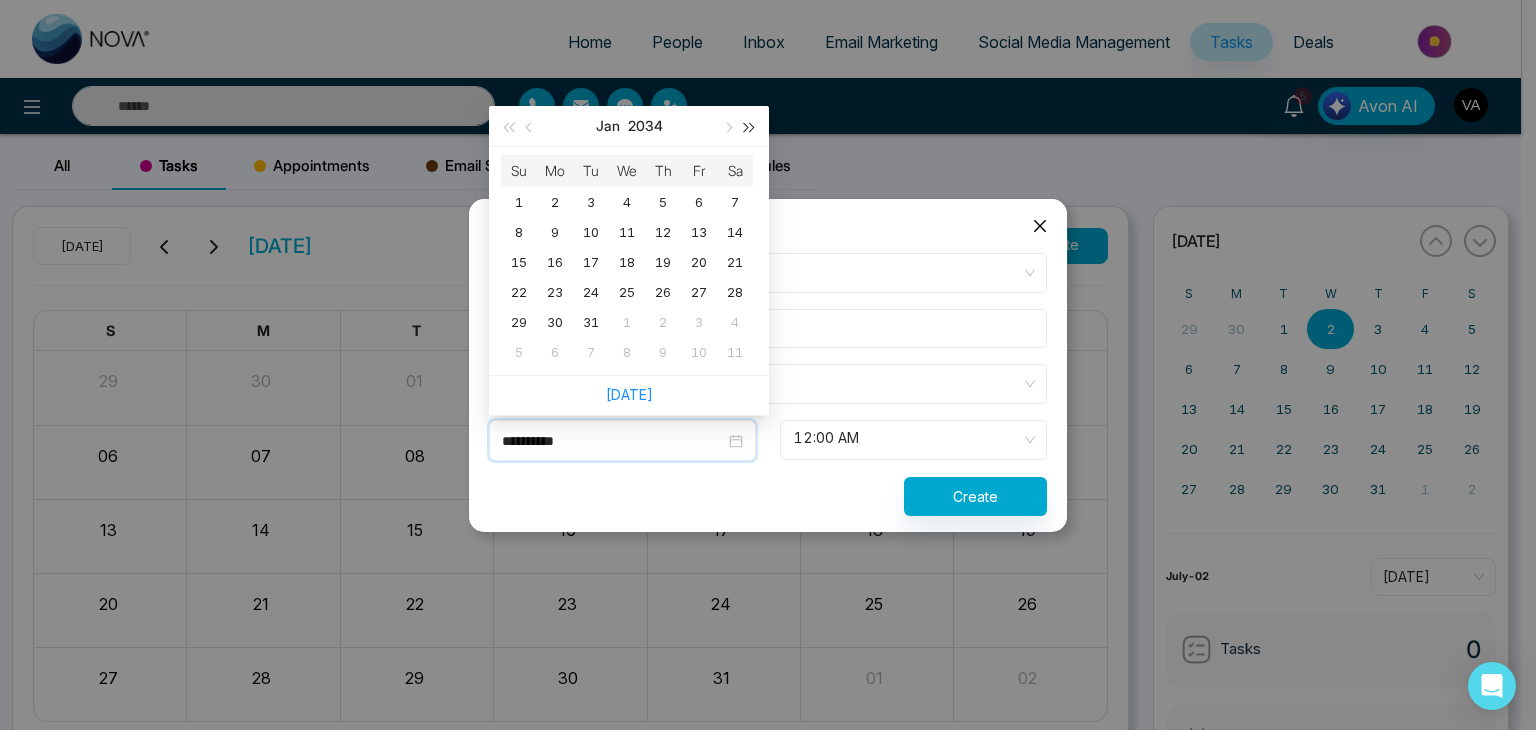 click at bounding box center [750, 127] 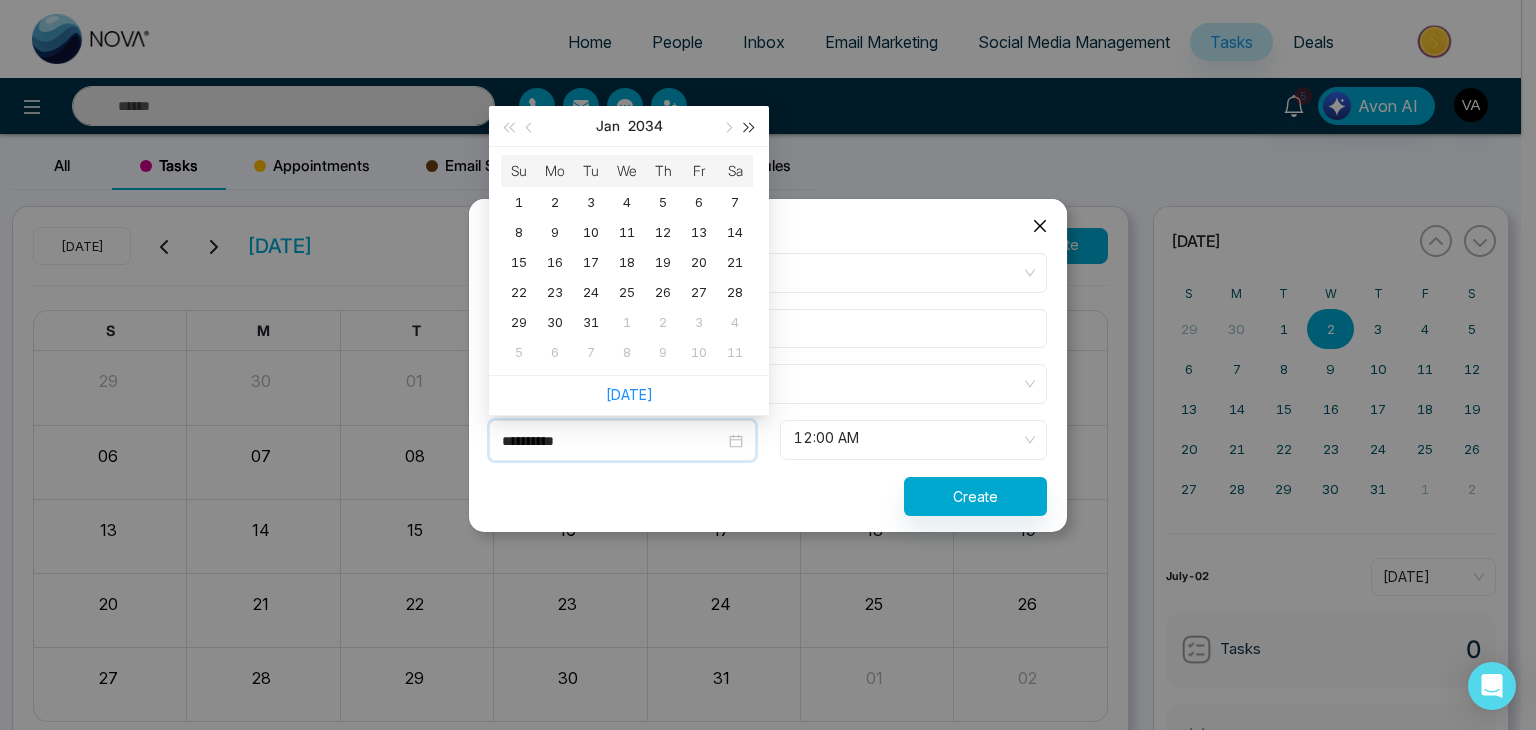 click at bounding box center [750, 127] 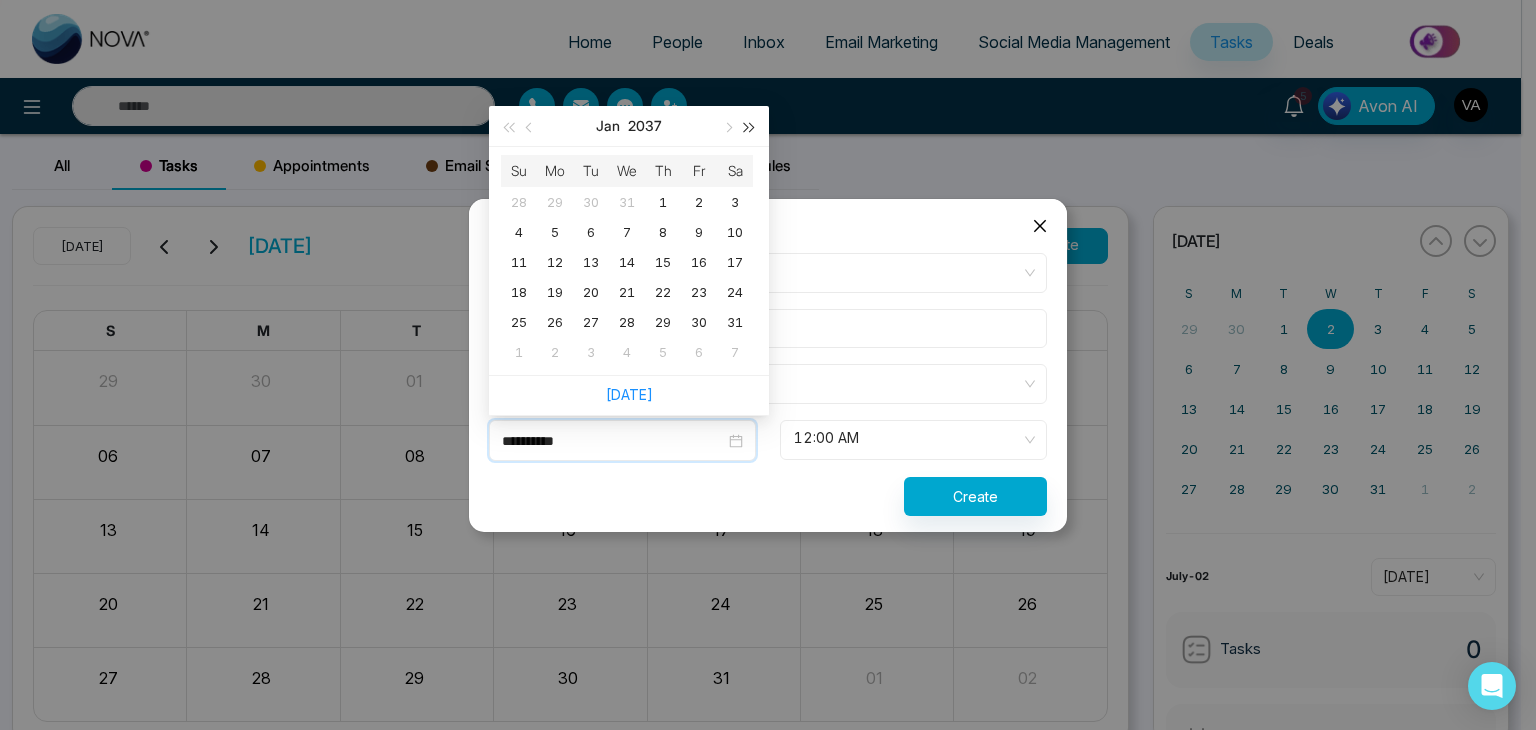 click at bounding box center [750, 127] 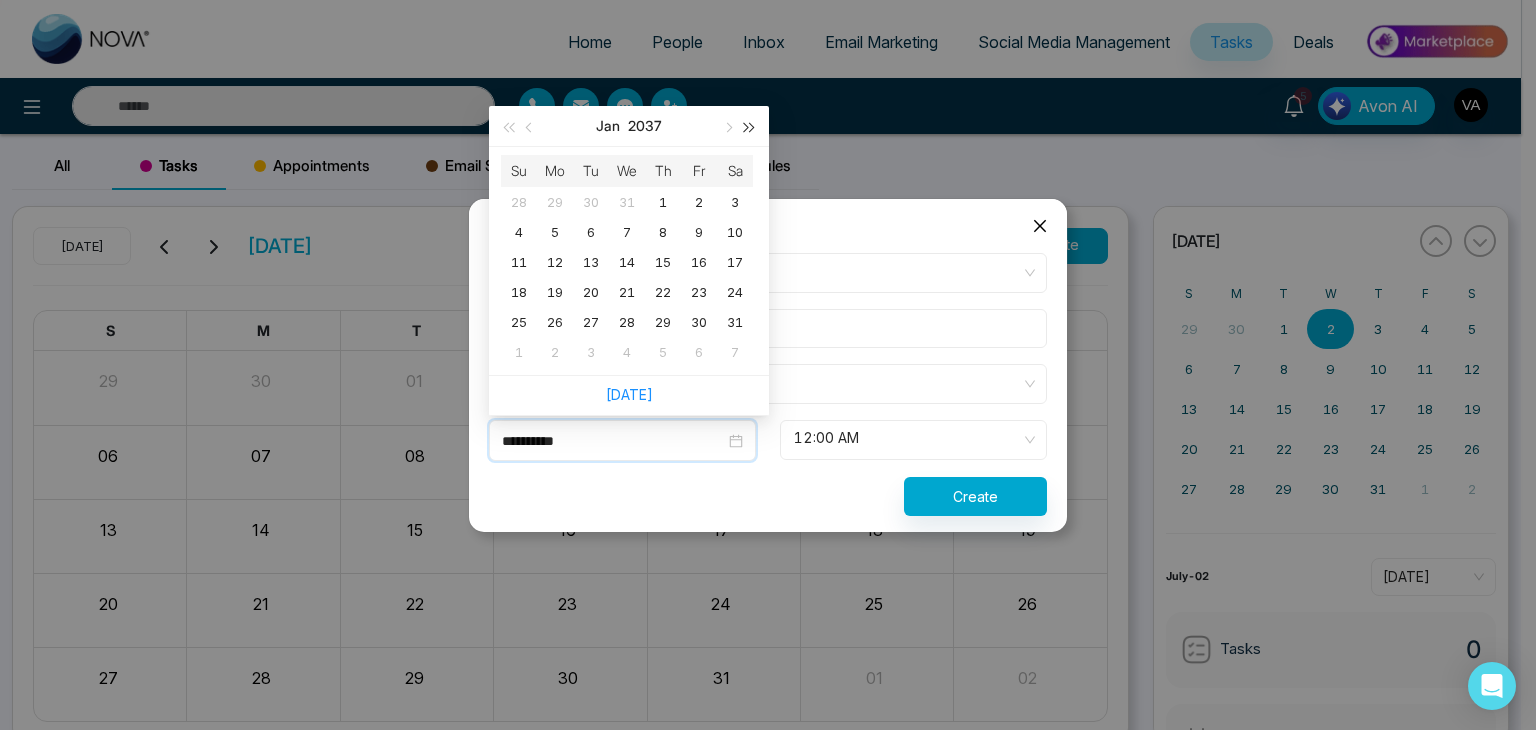 click at bounding box center (750, 127) 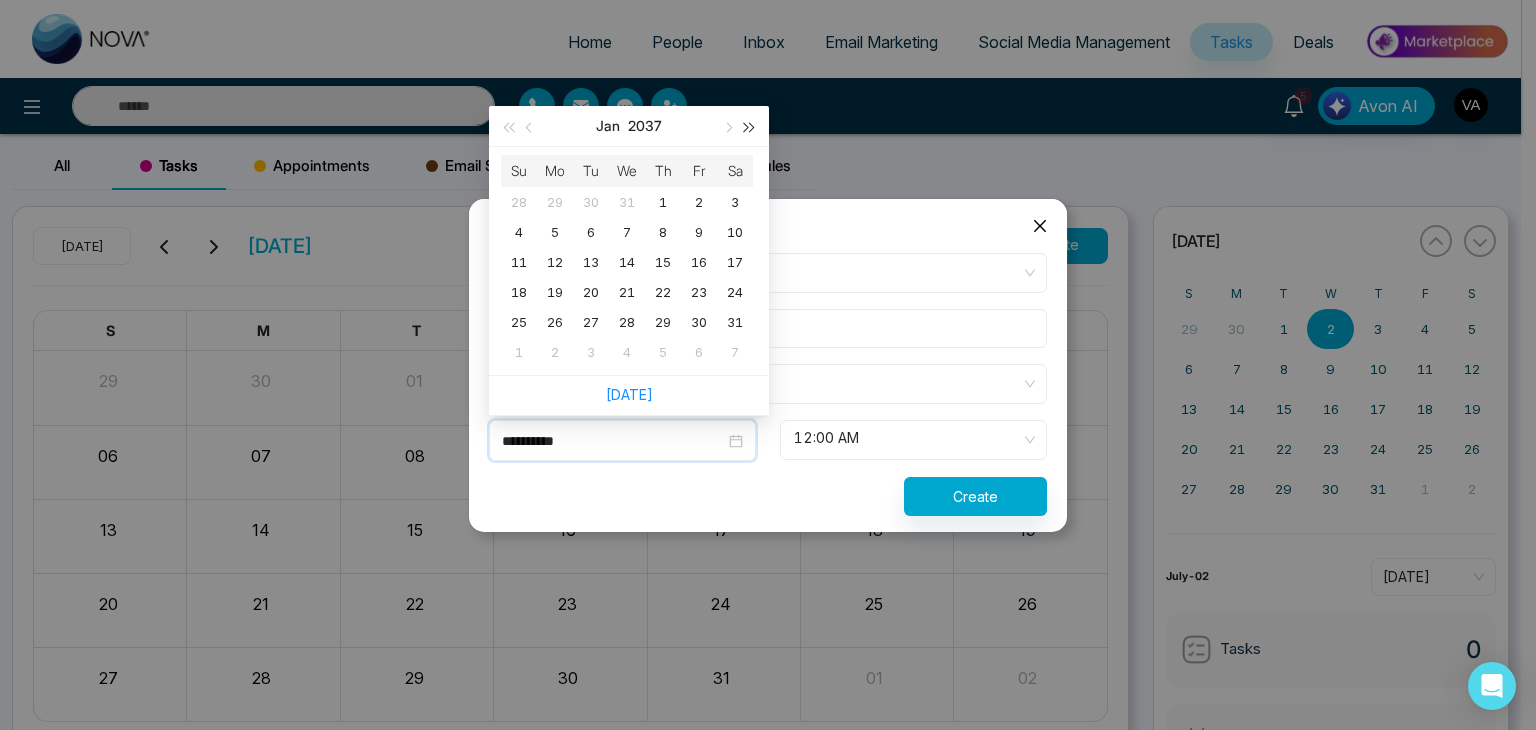 click at bounding box center [750, 127] 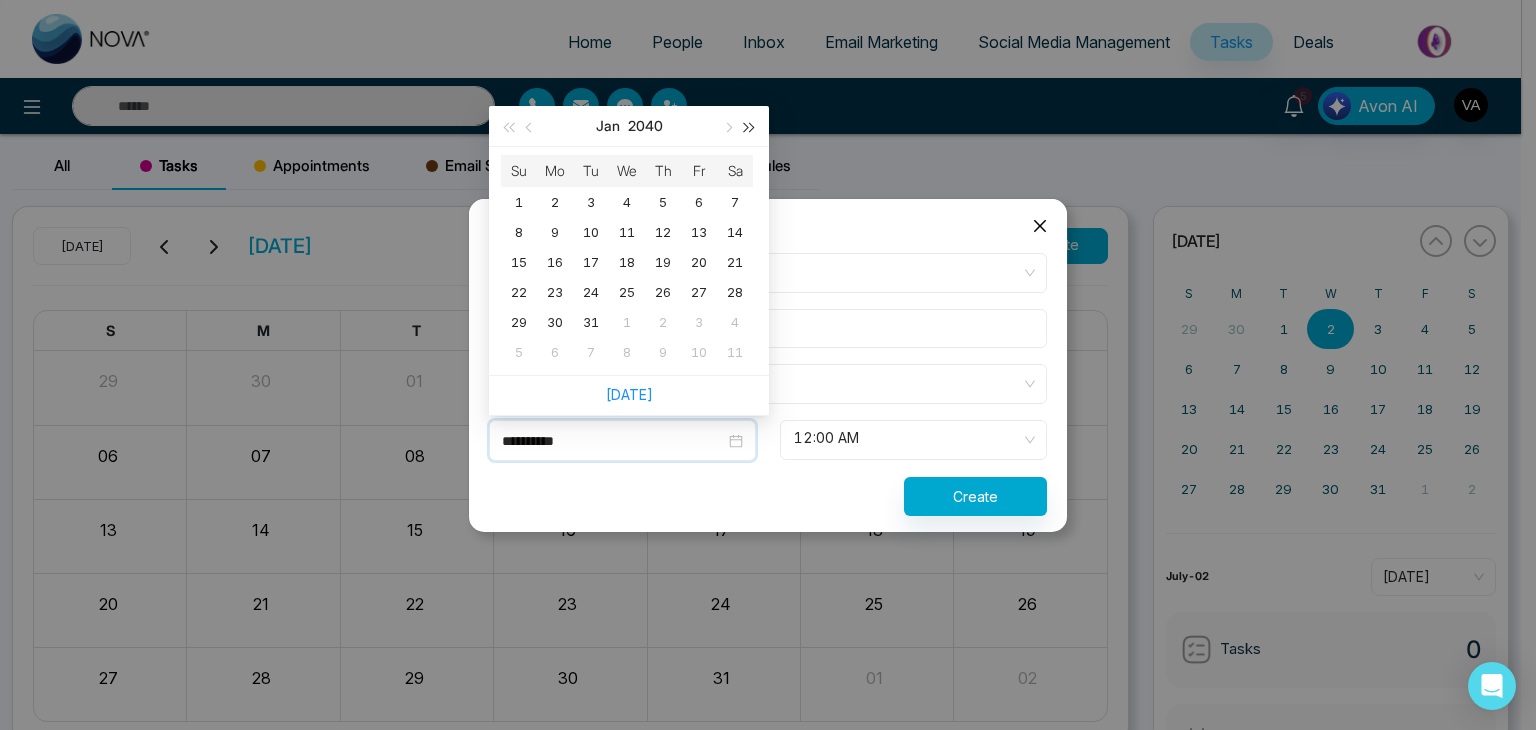 click at bounding box center (750, 127) 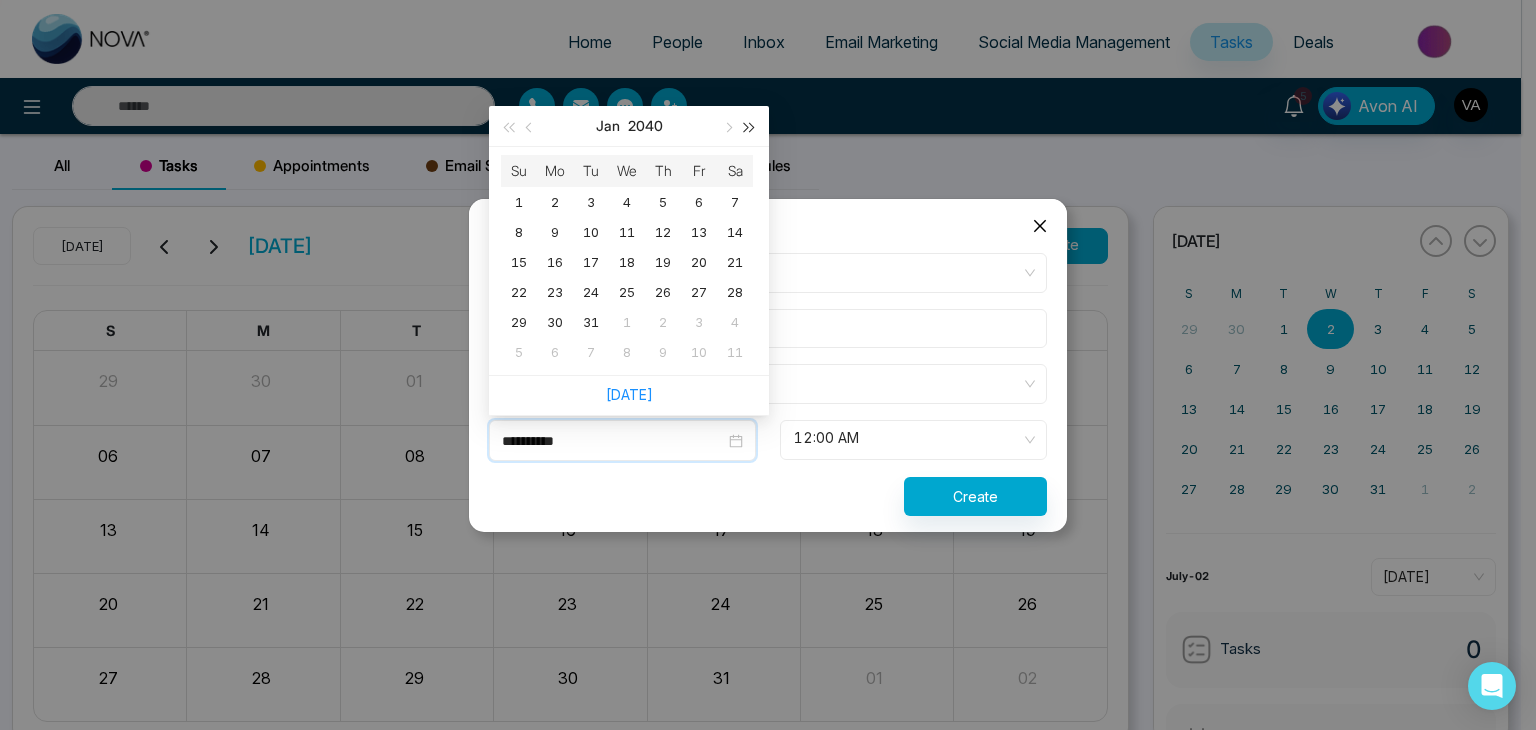 click at bounding box center [750, 127] 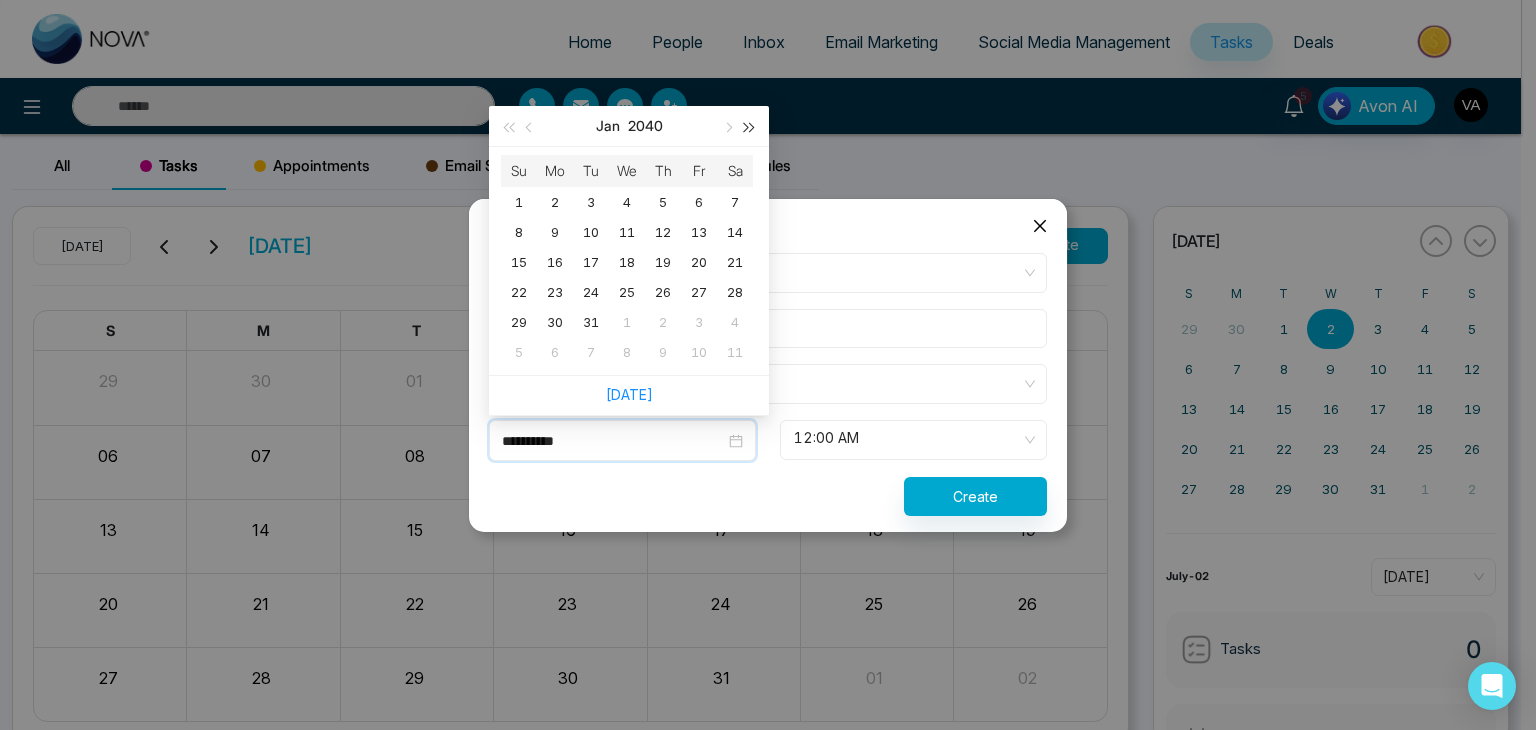 click at bounding box center [750, 127] 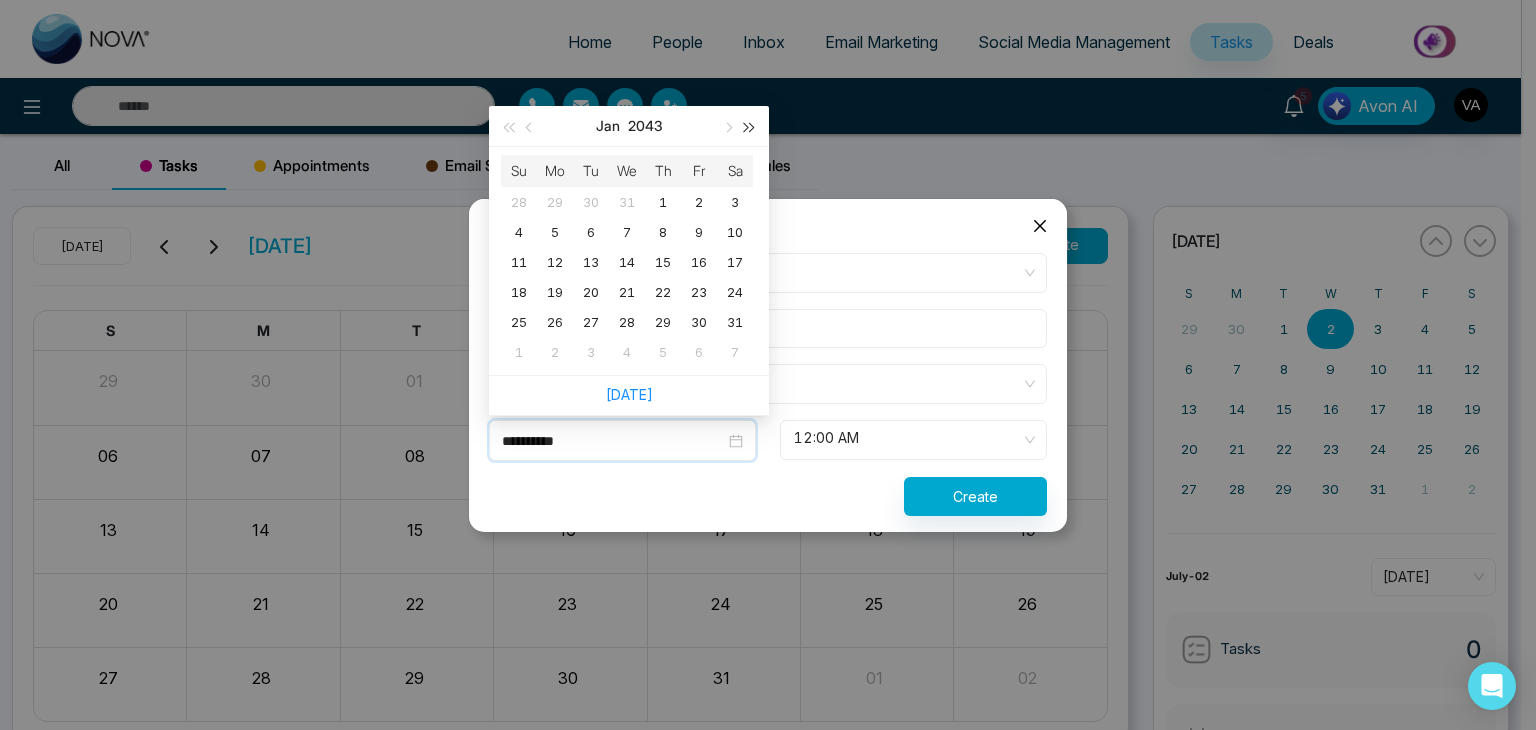 click at bounding box center [750, 127] 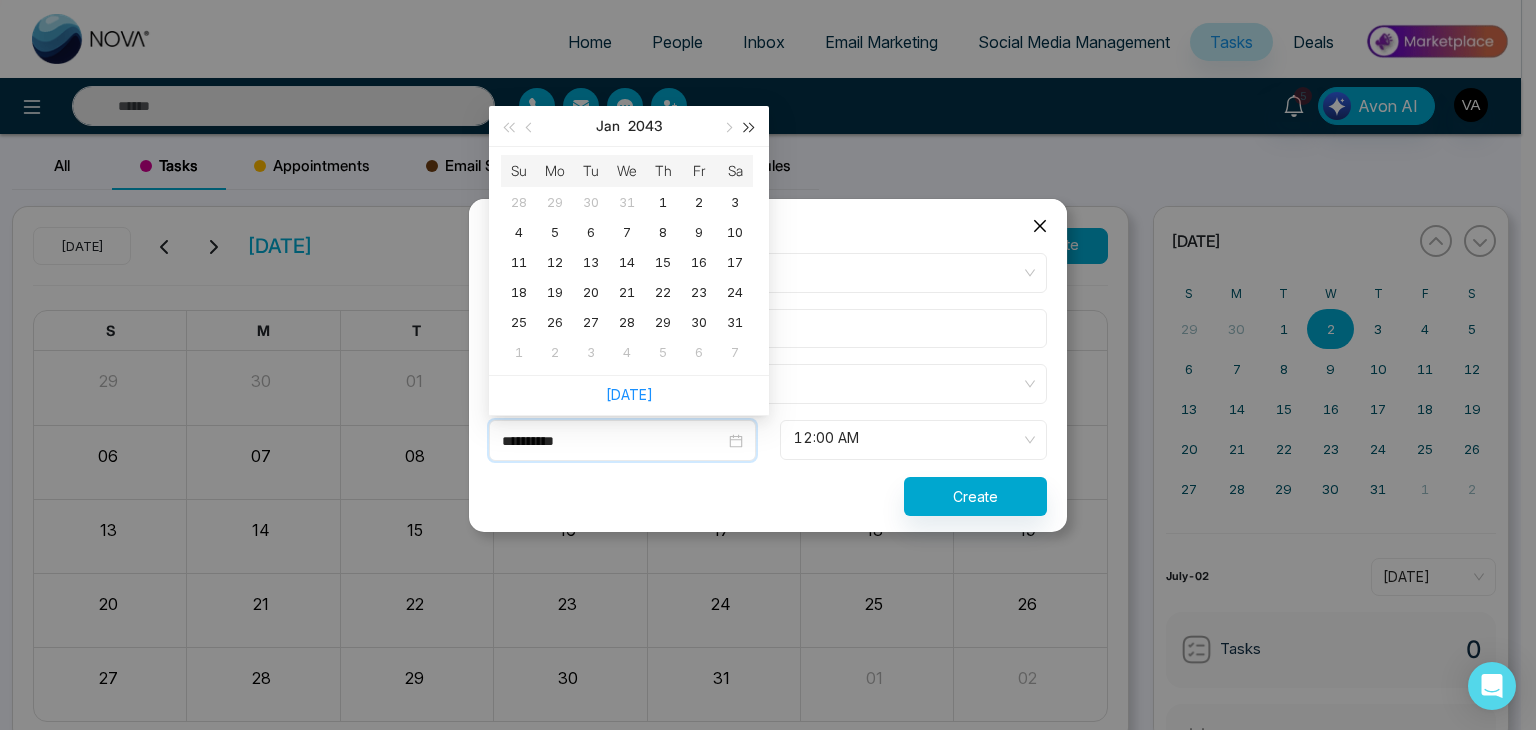 click at bounding box center (750, 127) 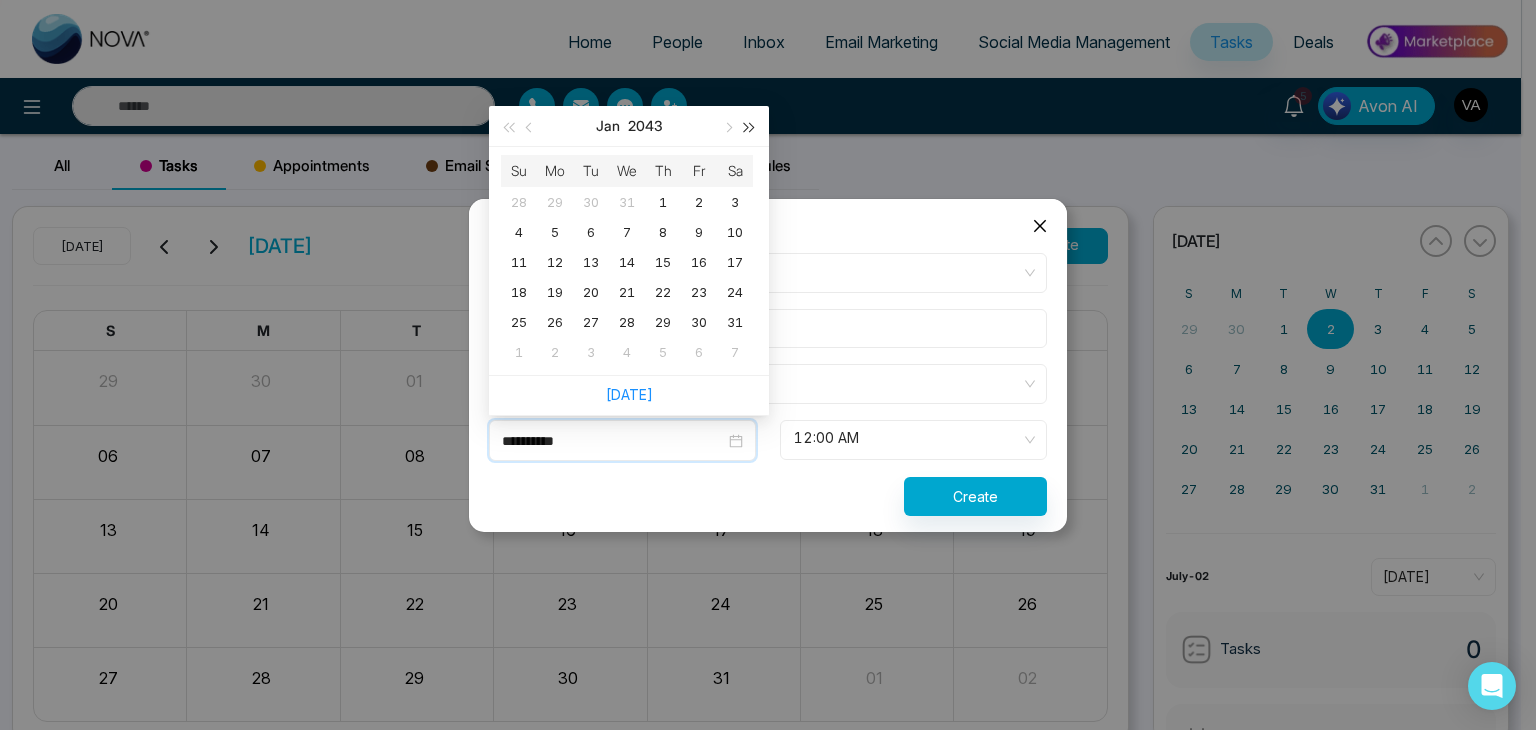 click at bounding box center (750, 127) 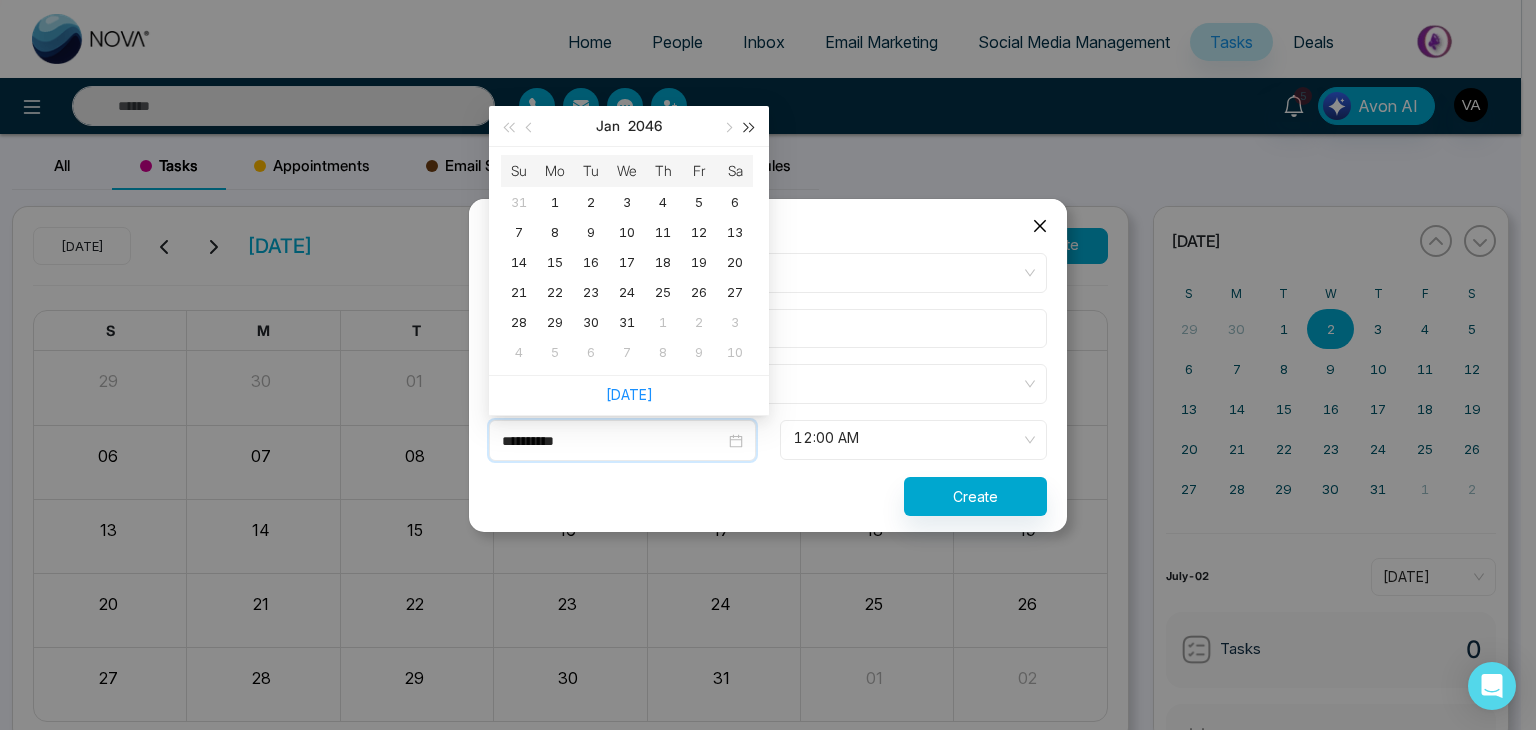 click at bounding box center [750, 127] 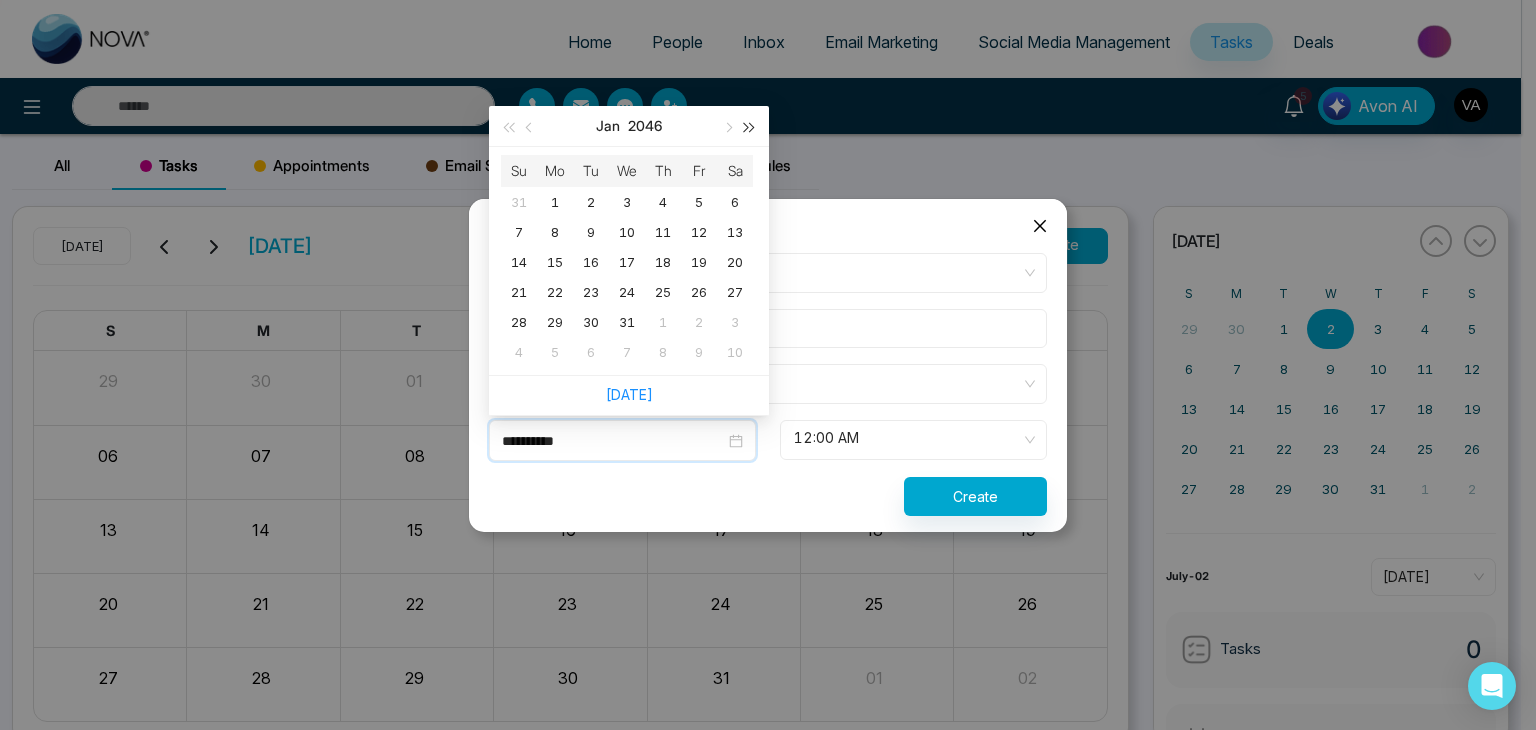 click at bounding box center [750, 127] 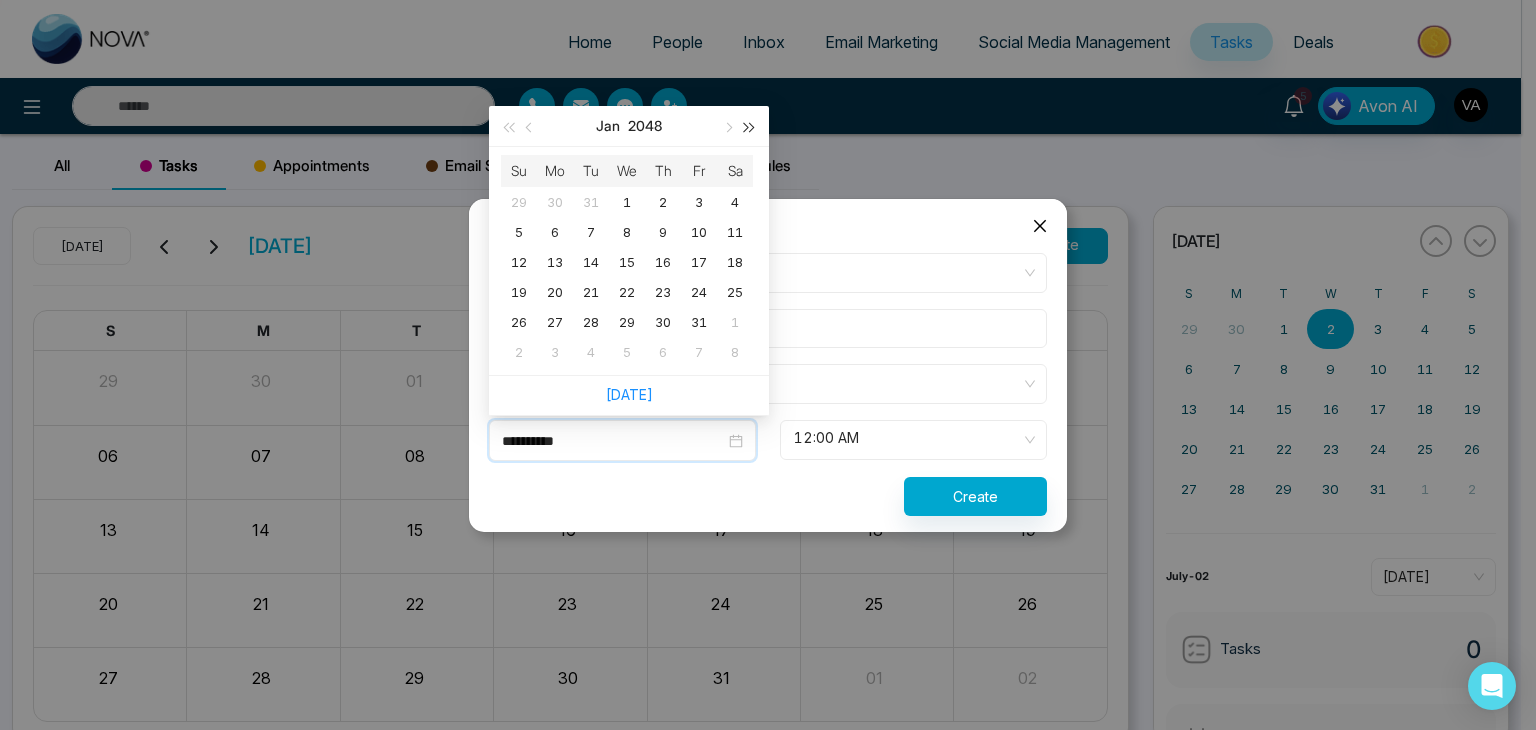 click at bounding box center [750, 127] 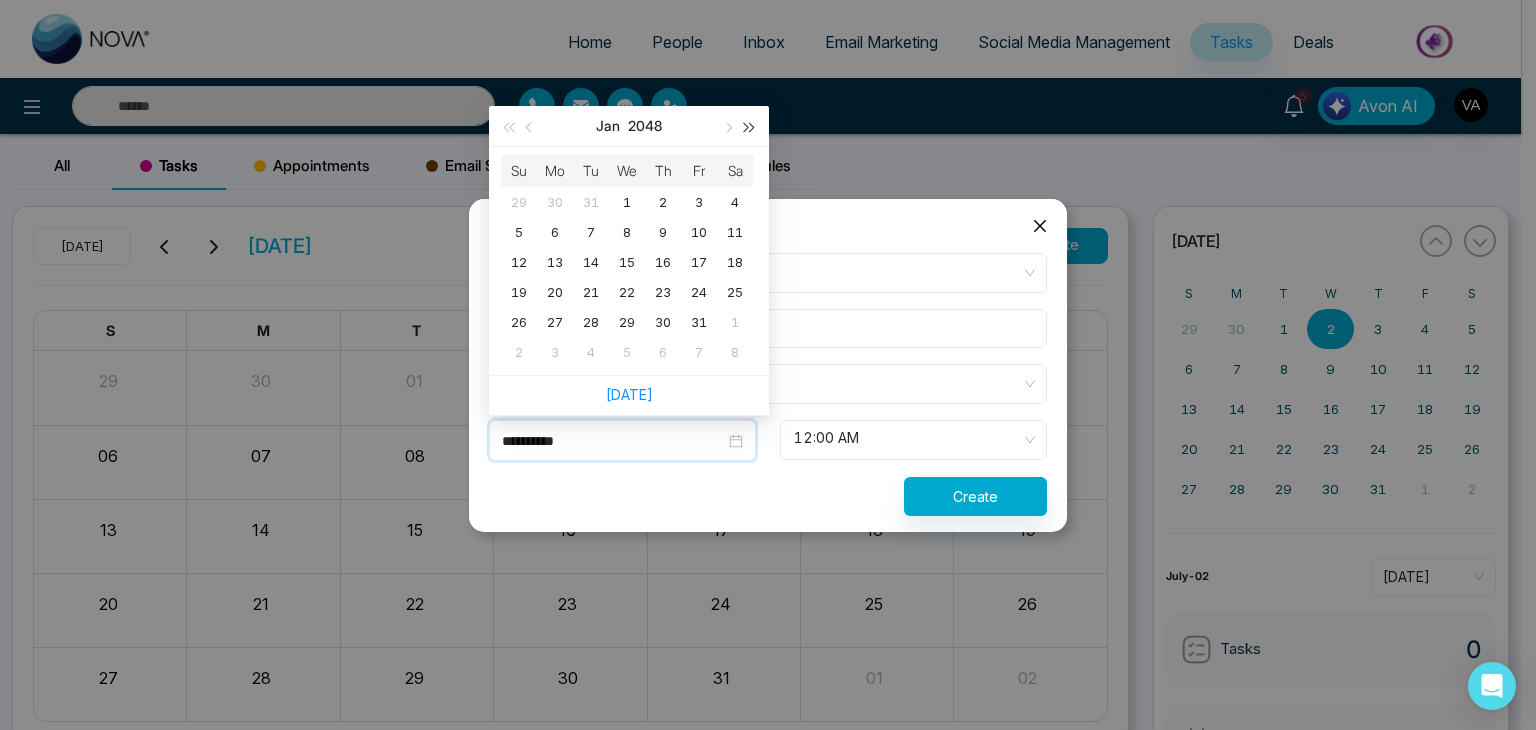 click at bounding box center [750, 127] 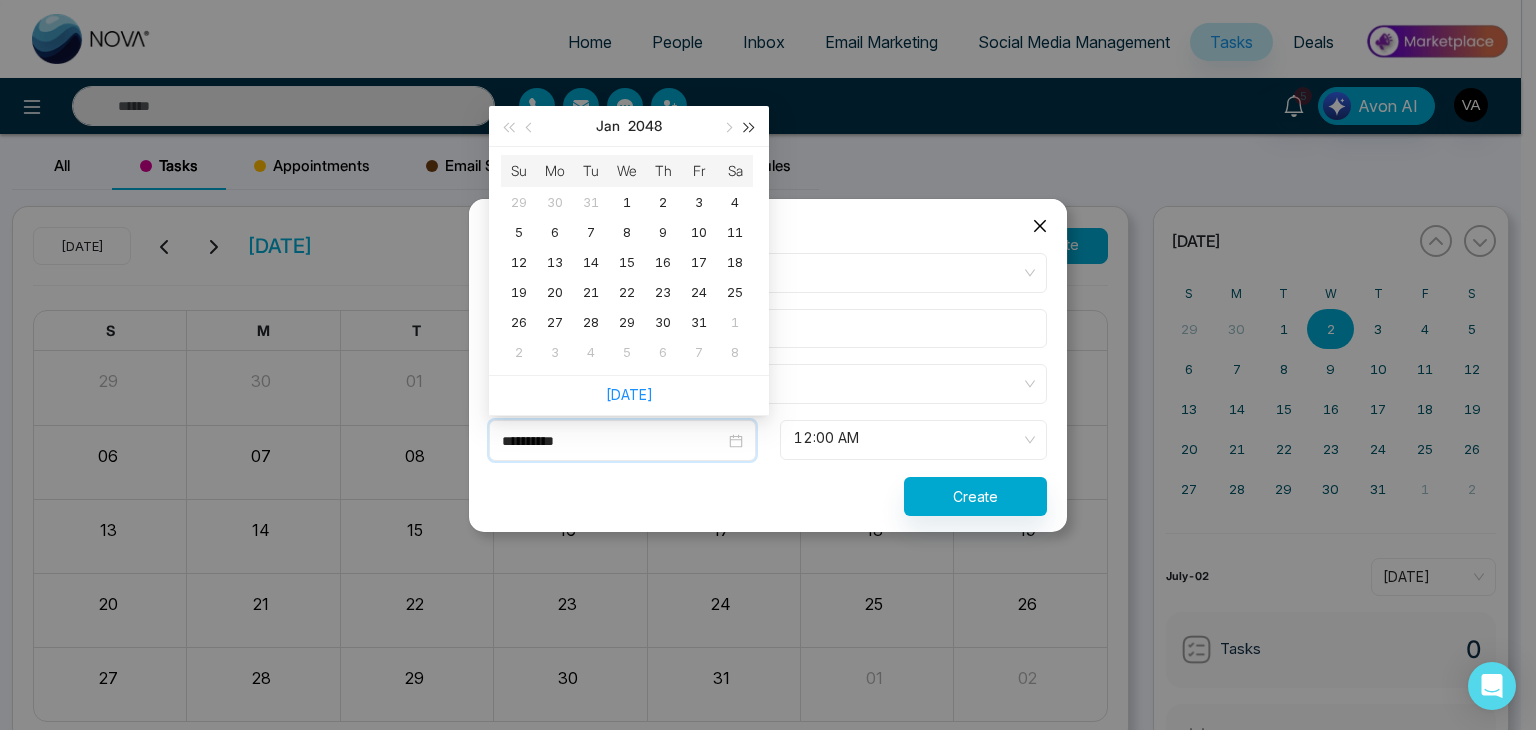 click at bounding box center [750, 127] 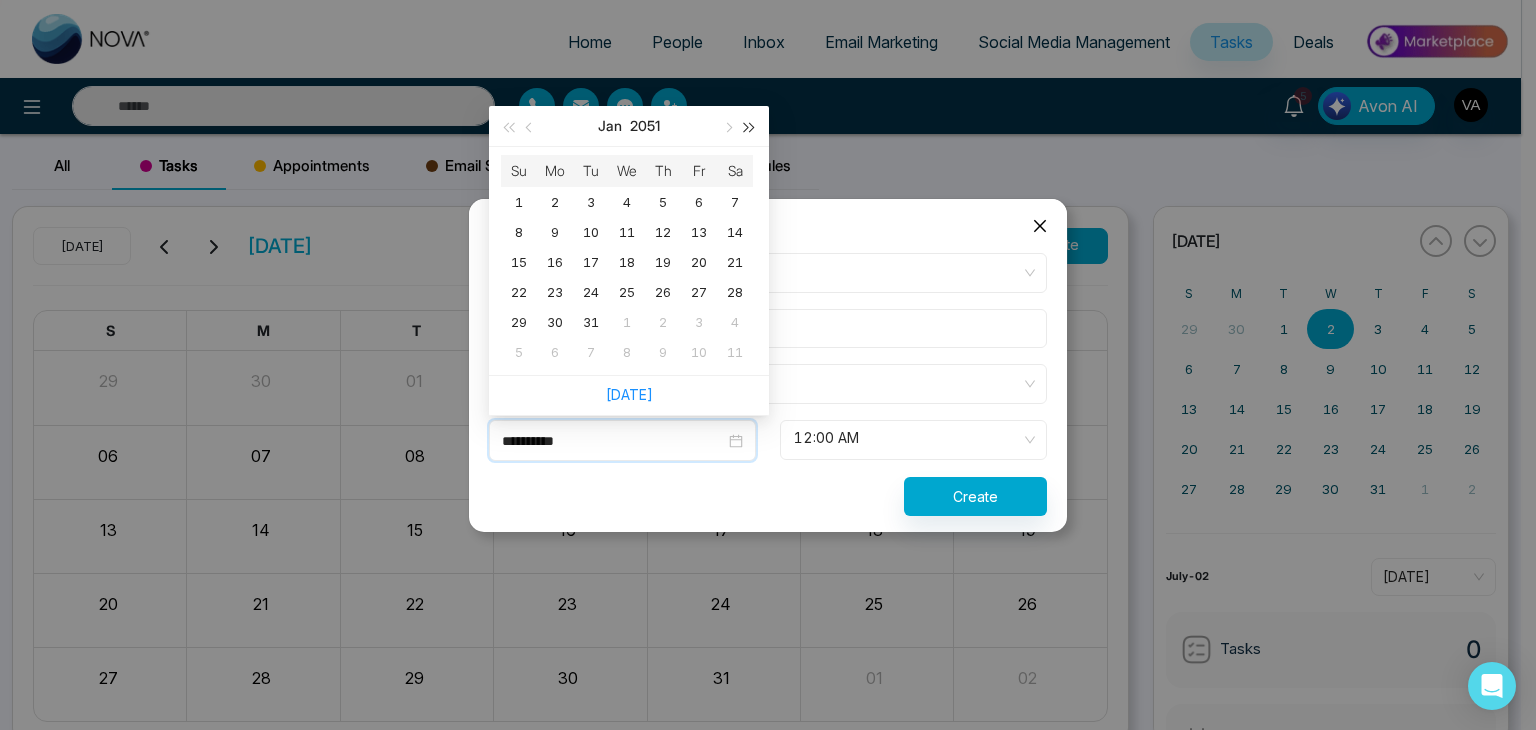click at bounding box center [750, 127] 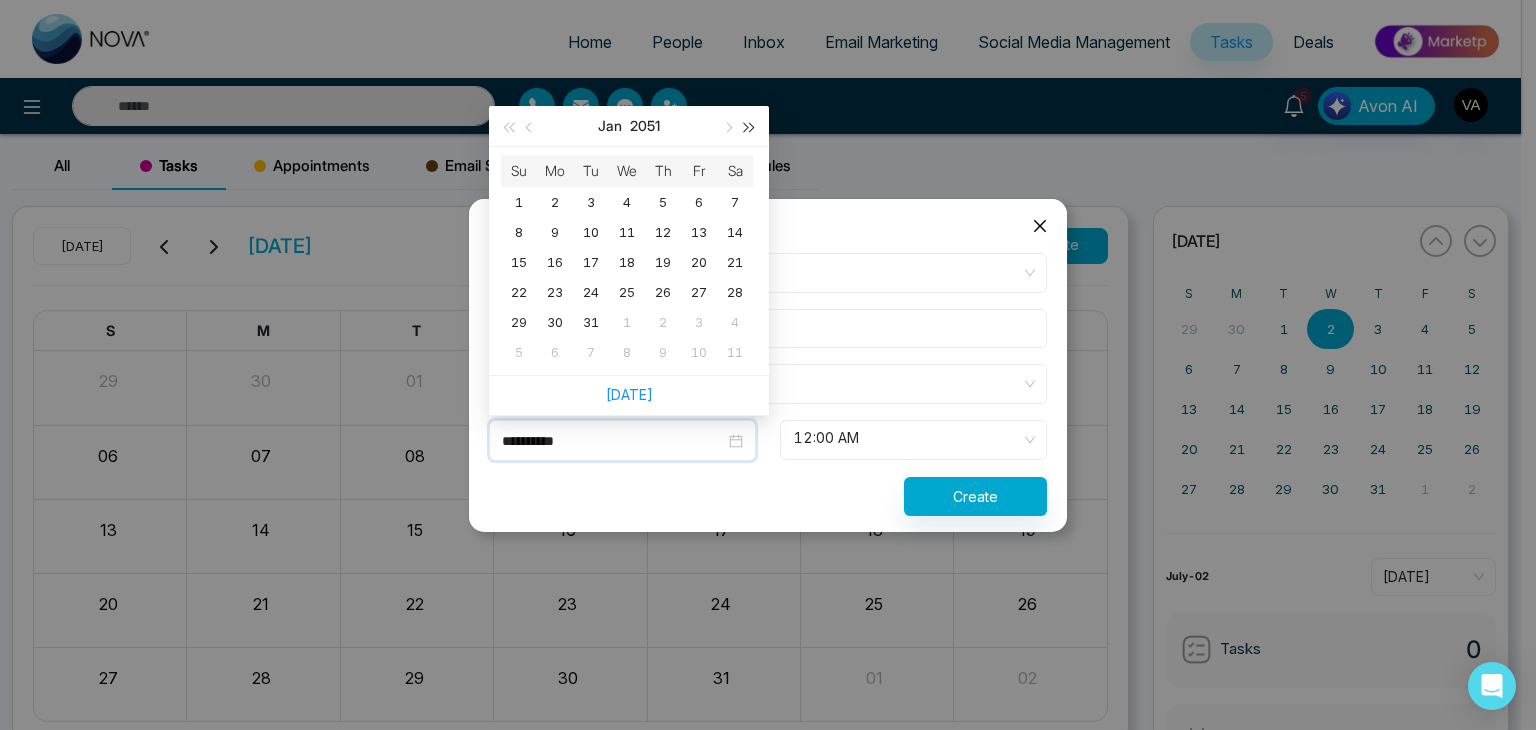 click at bounding box center (750, 127) 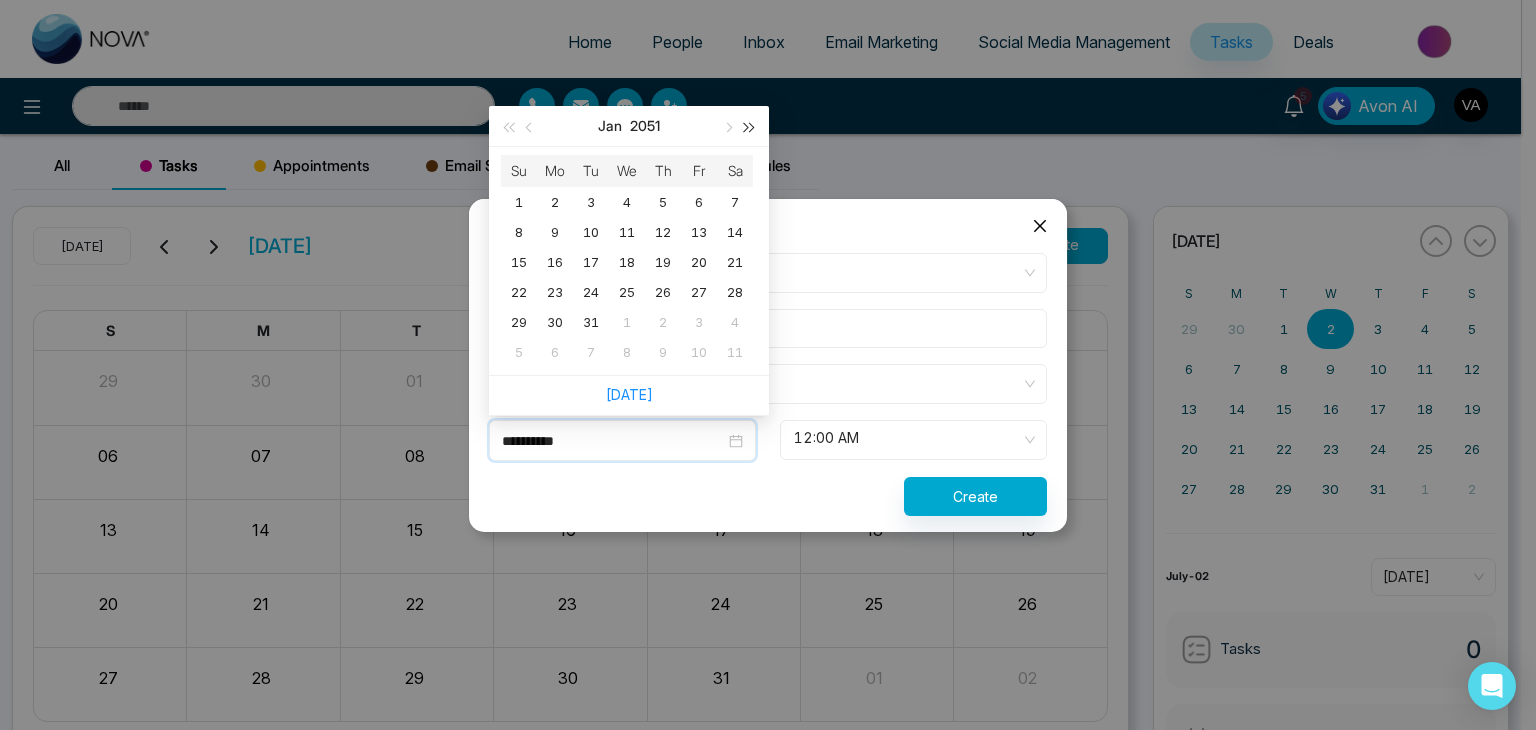 click at bounding box center (750, 127) 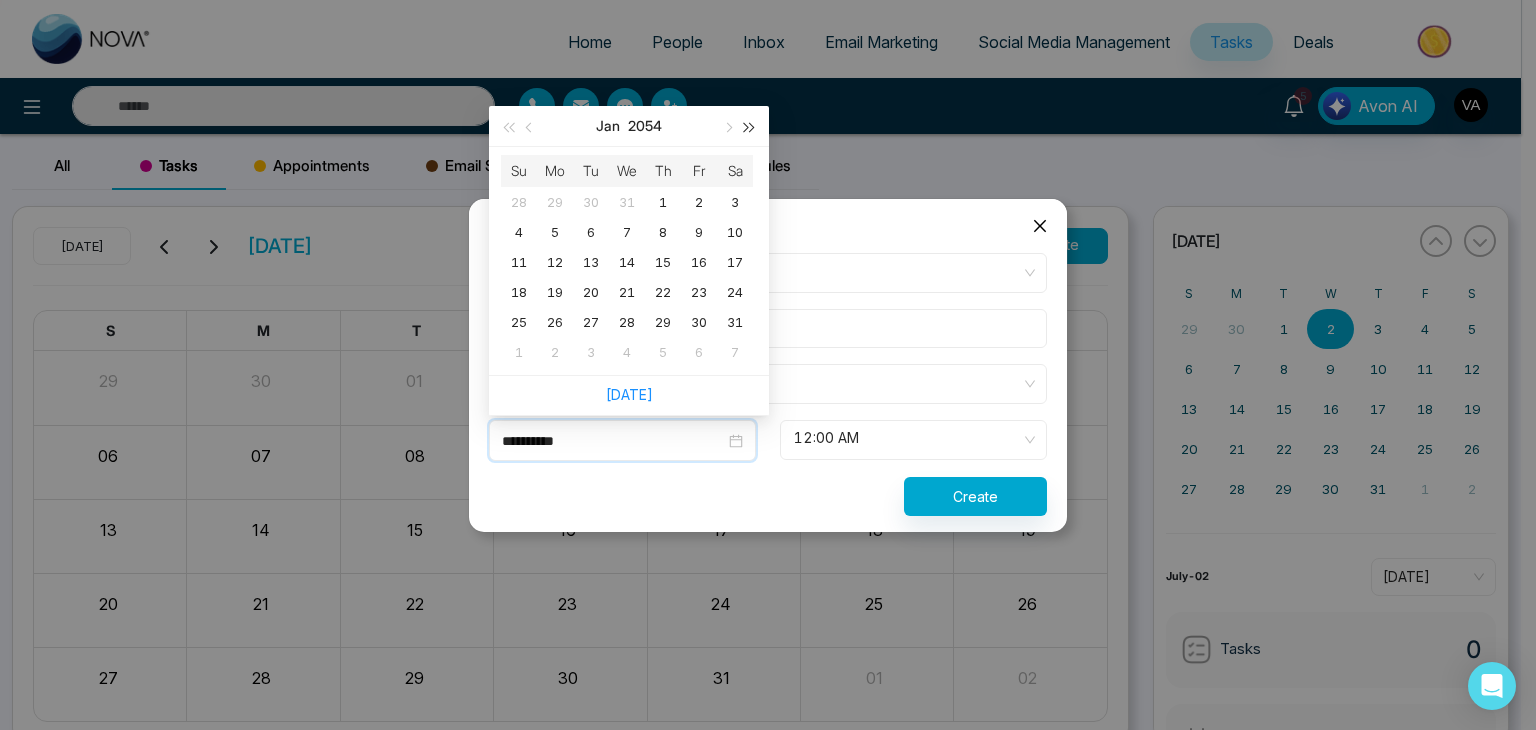 click at bounding box center (750, 127) 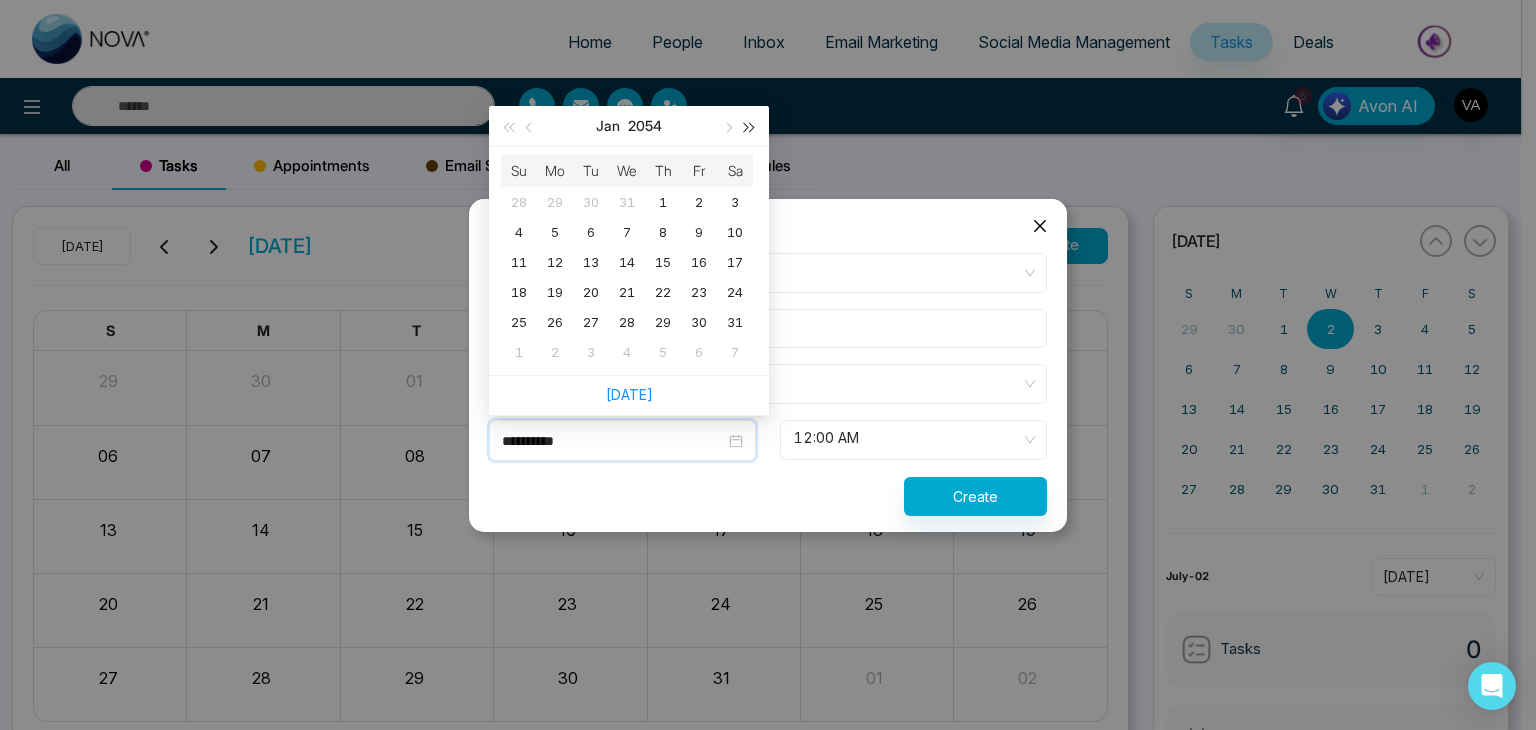 click at bounding box center (750, 127) 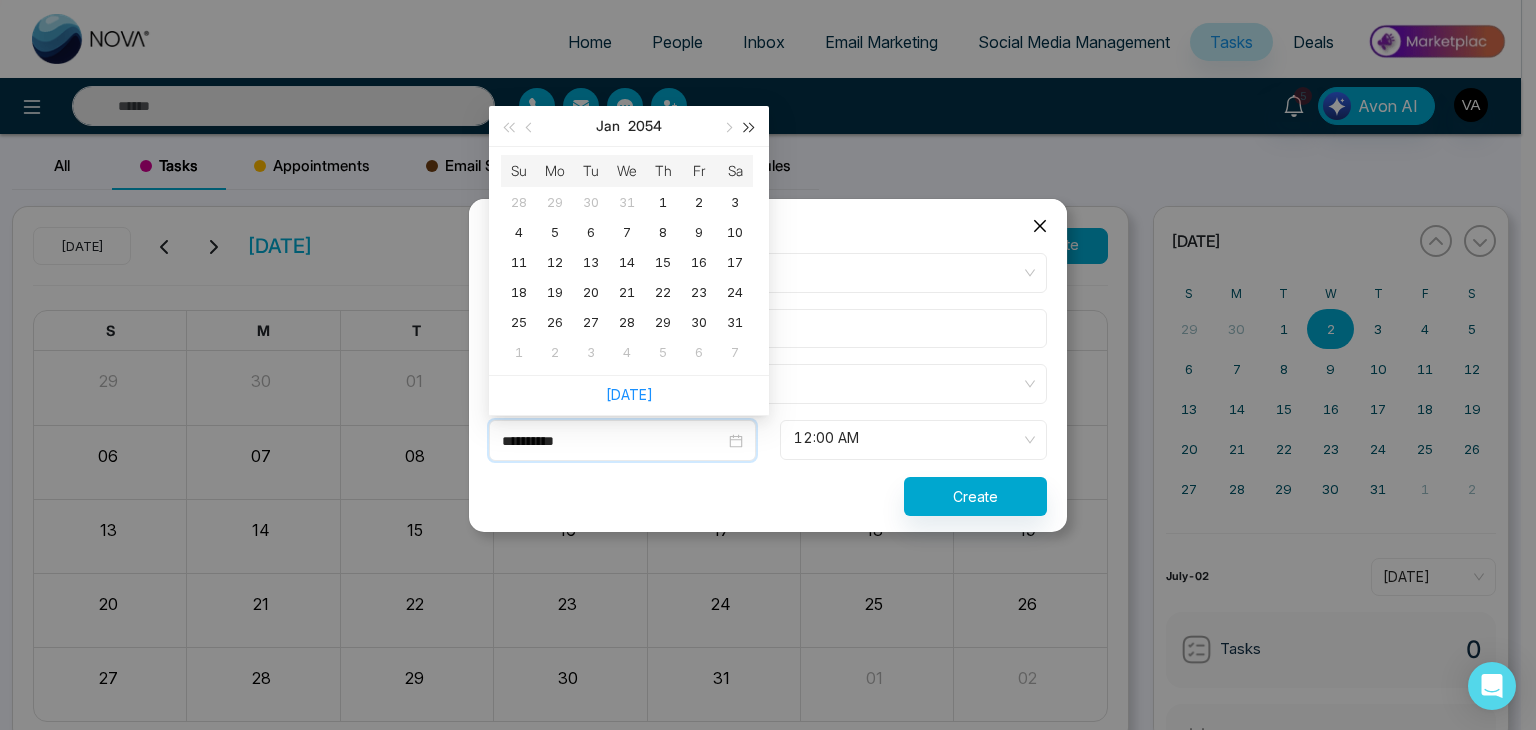 click at bounding box center (750, 127) 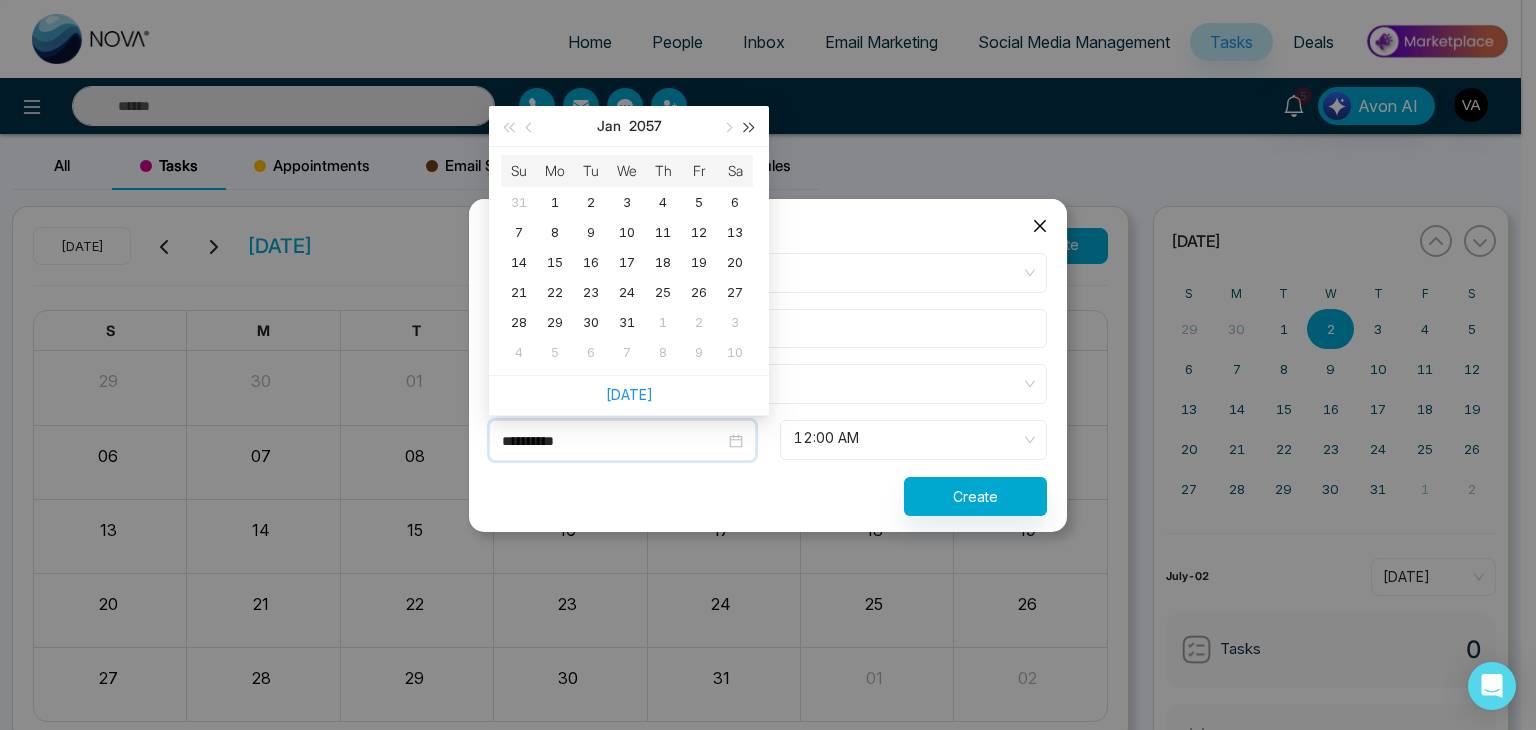 click at bounding box center (750, 127) 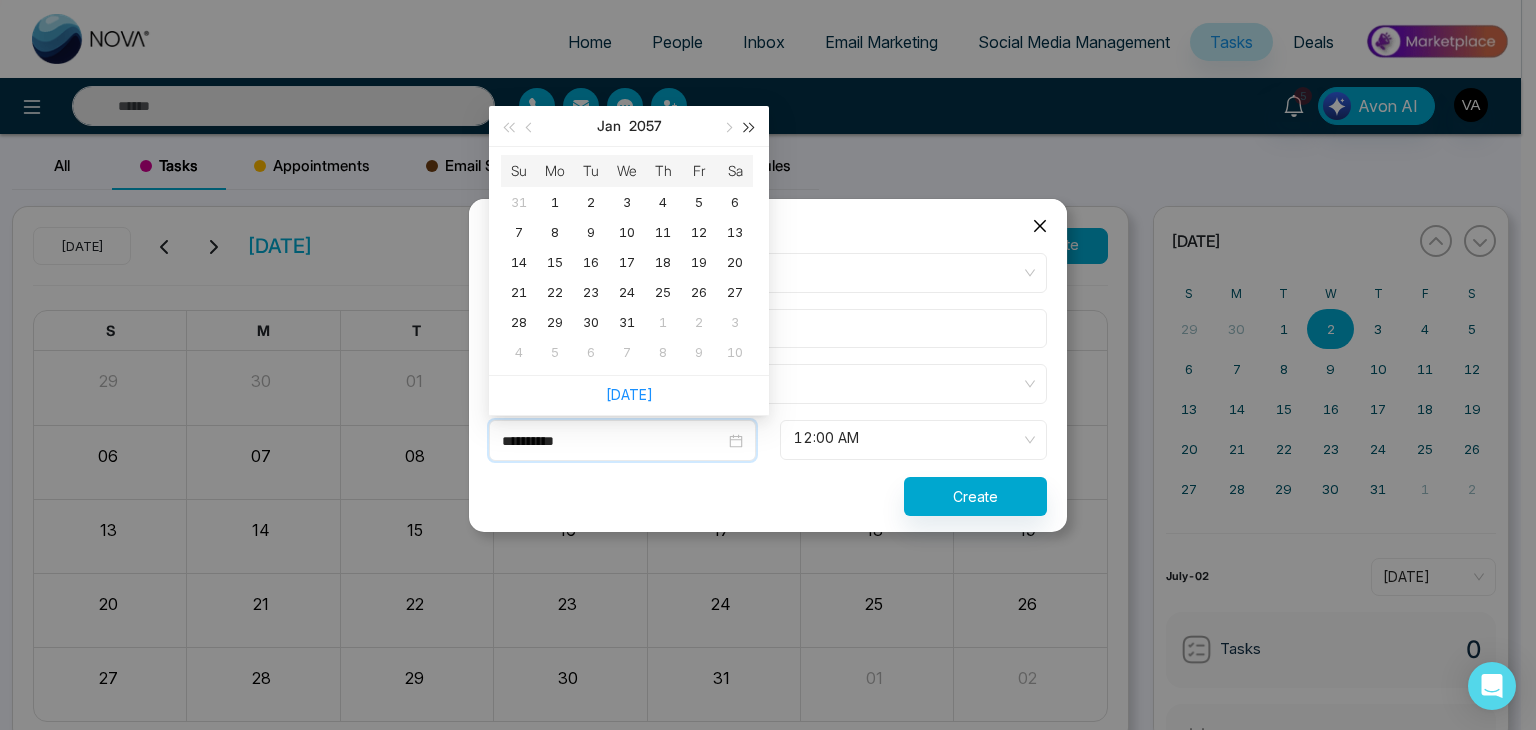 click at bounding box center (750, 127) 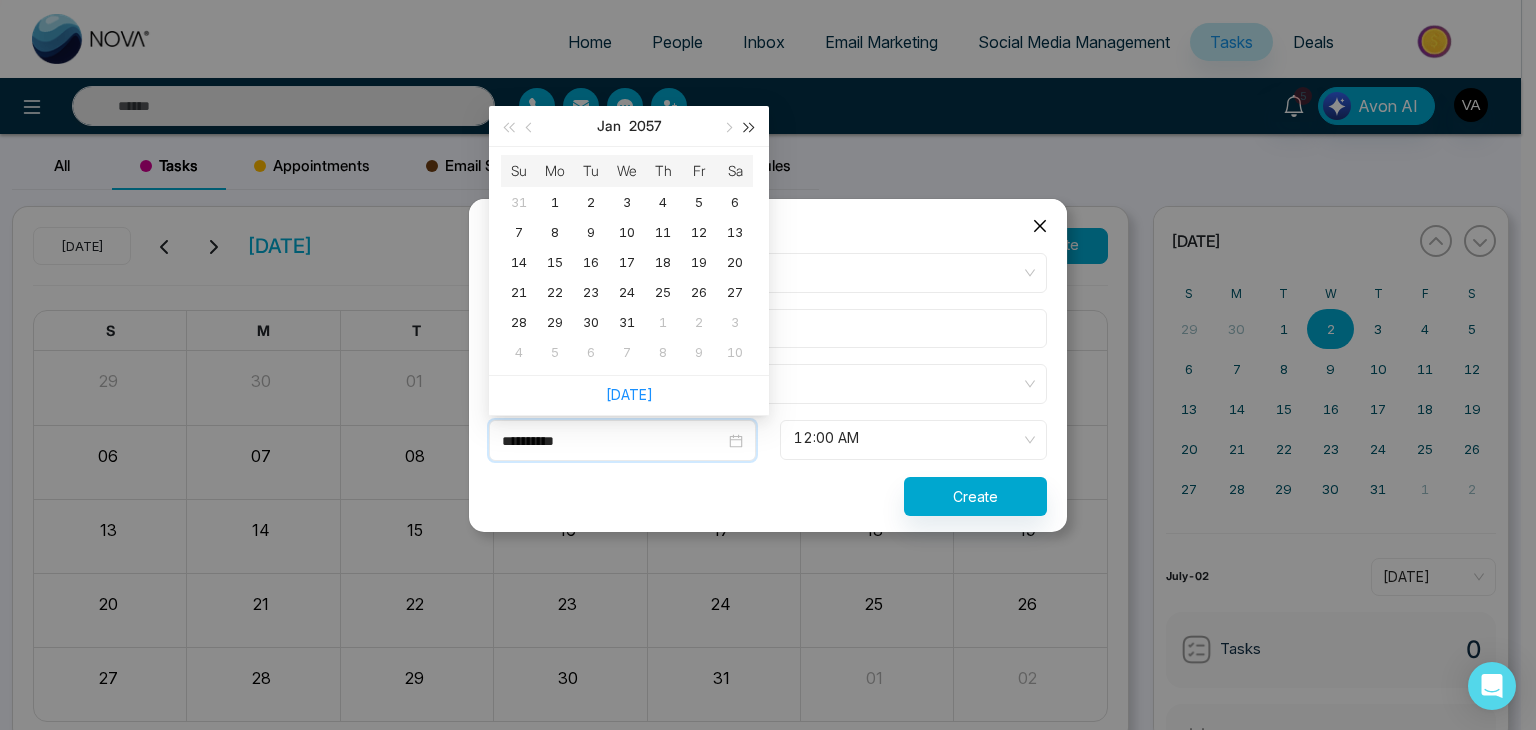 click at bounding box center [750, 127] 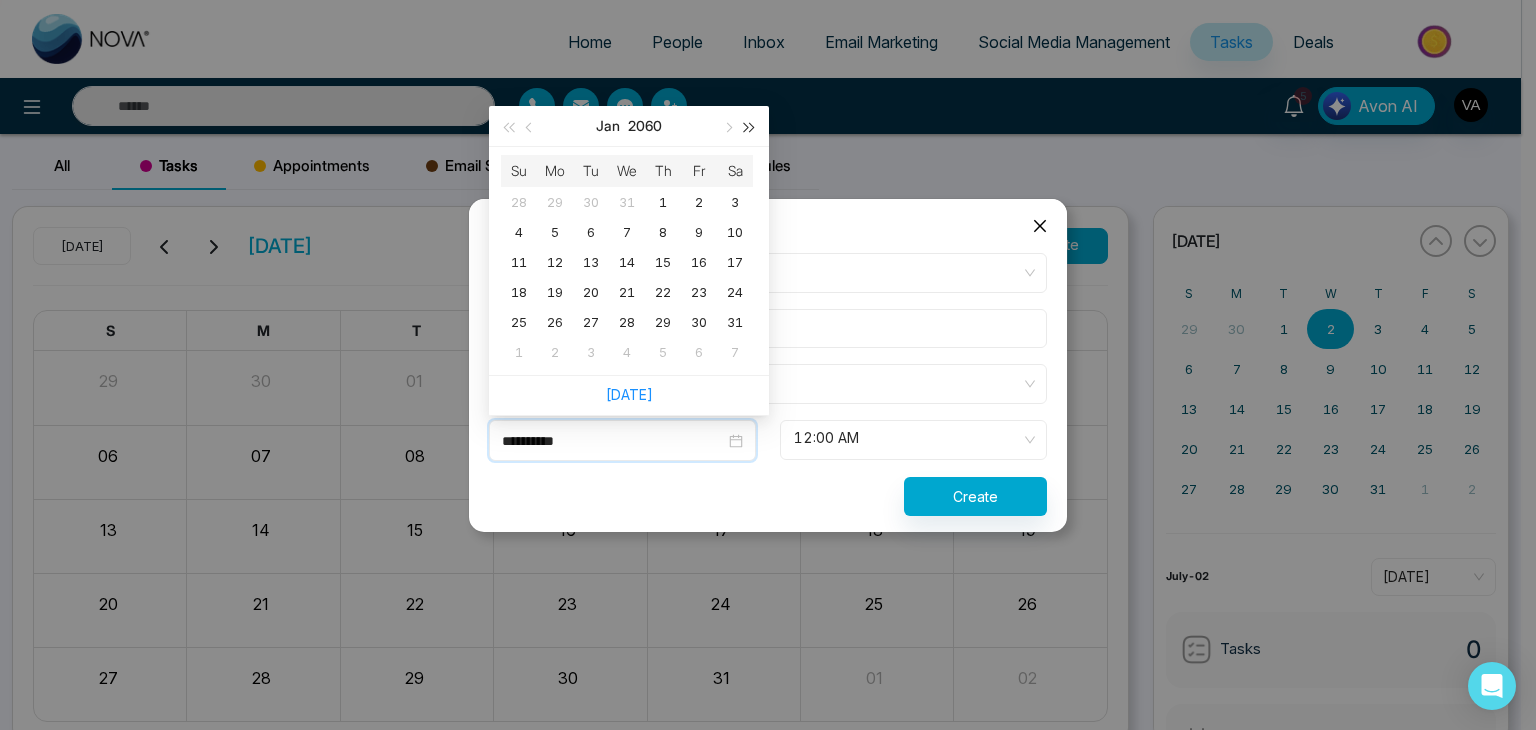 click at bounding box center (750, 127) 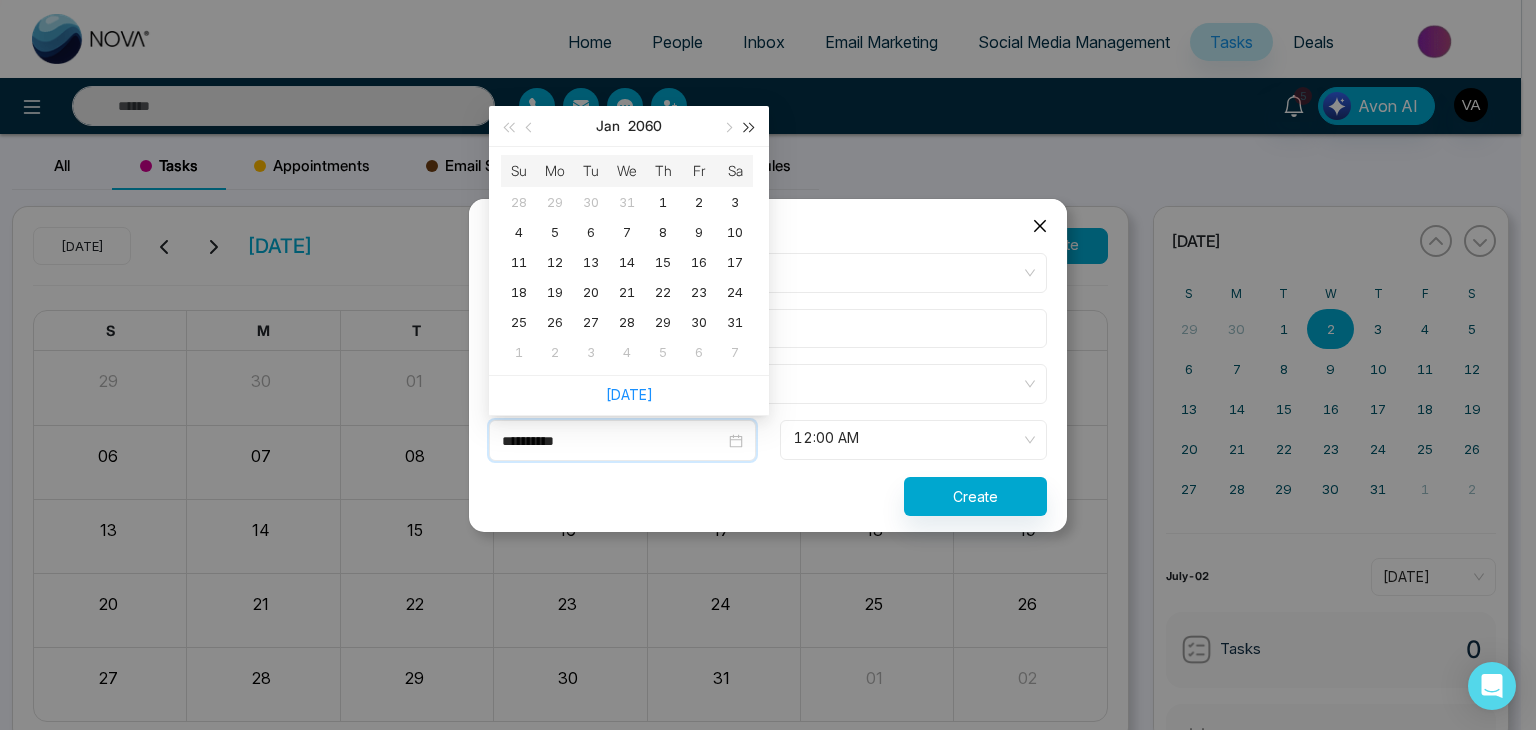 click at bounding box center (750, 127) 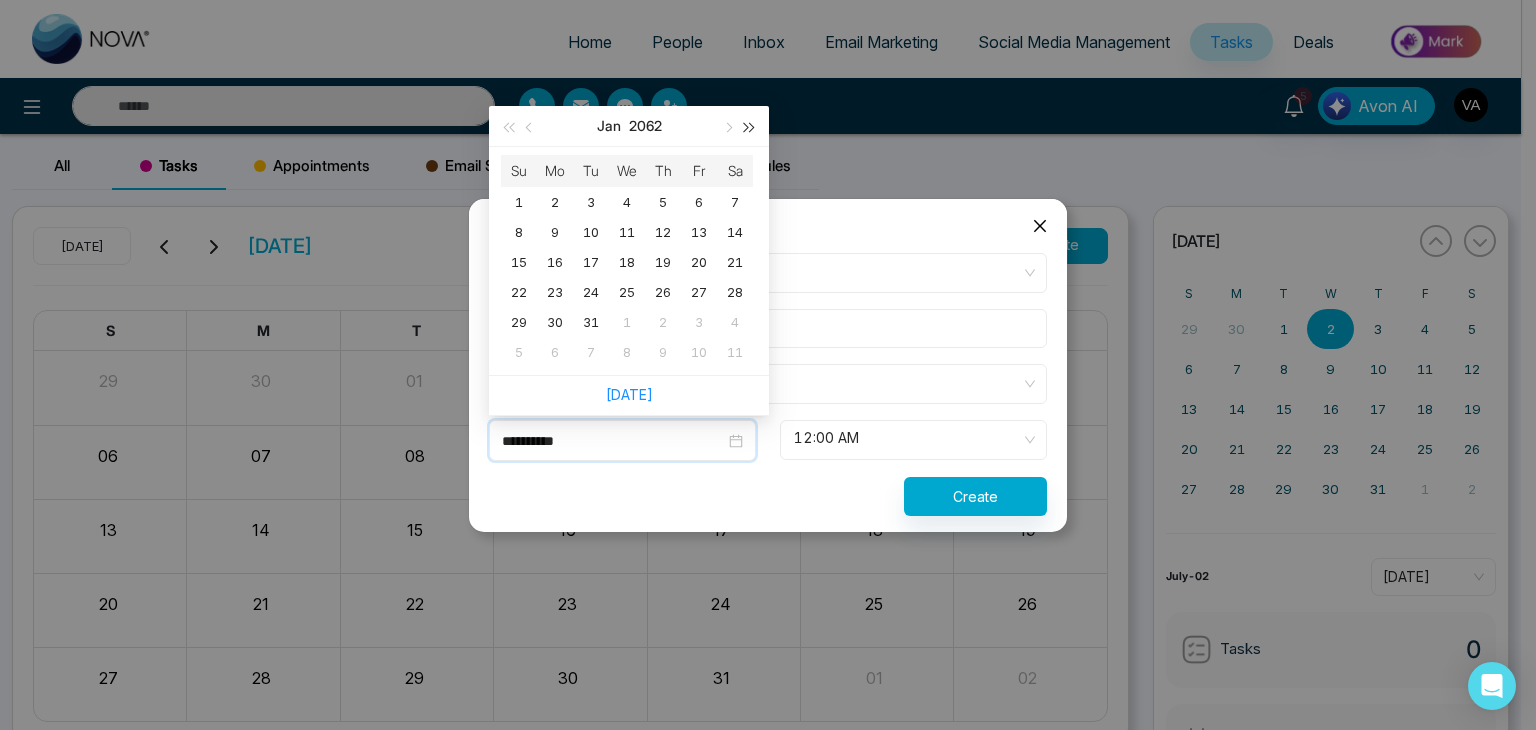 click at bounding box center (750, 127) 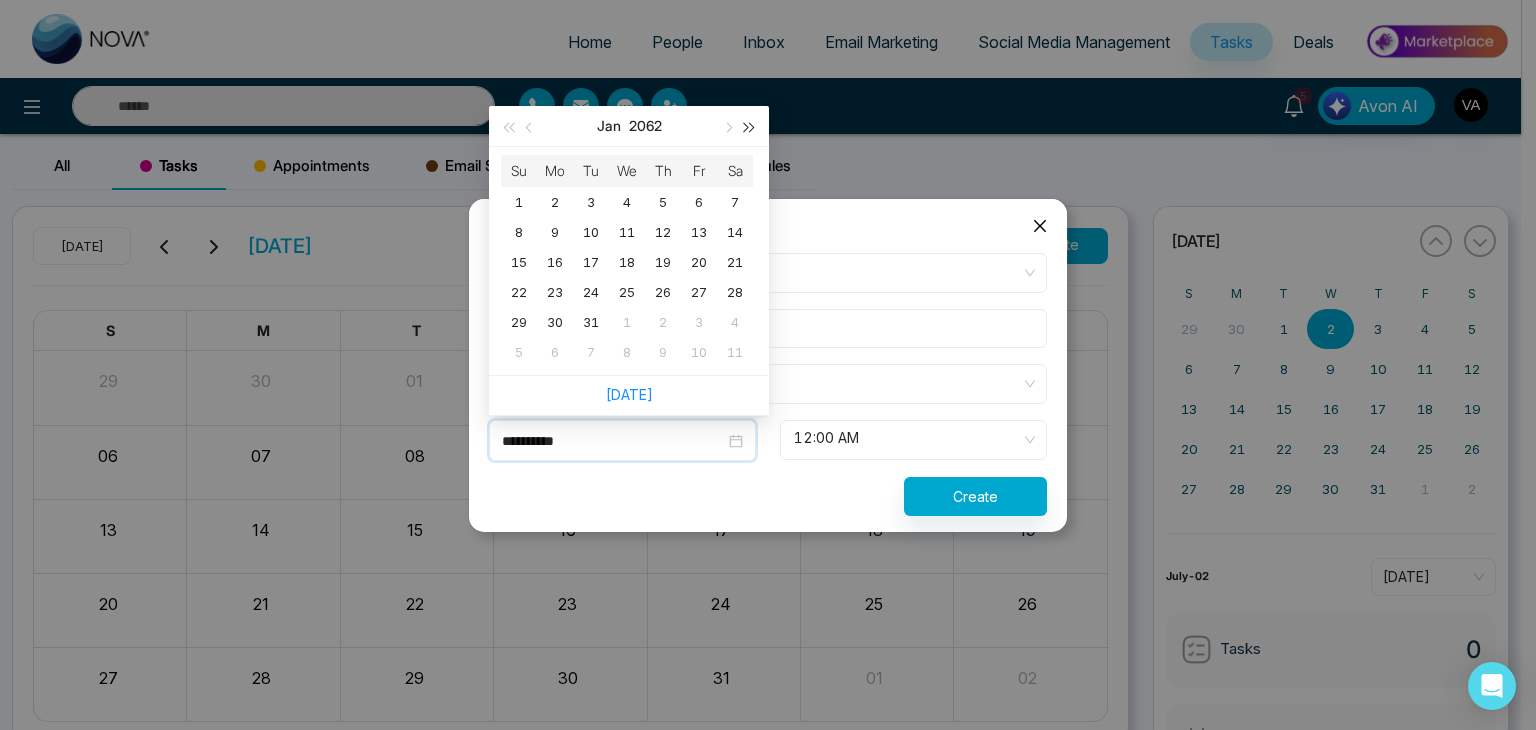 click at bounding box center [750, 127] 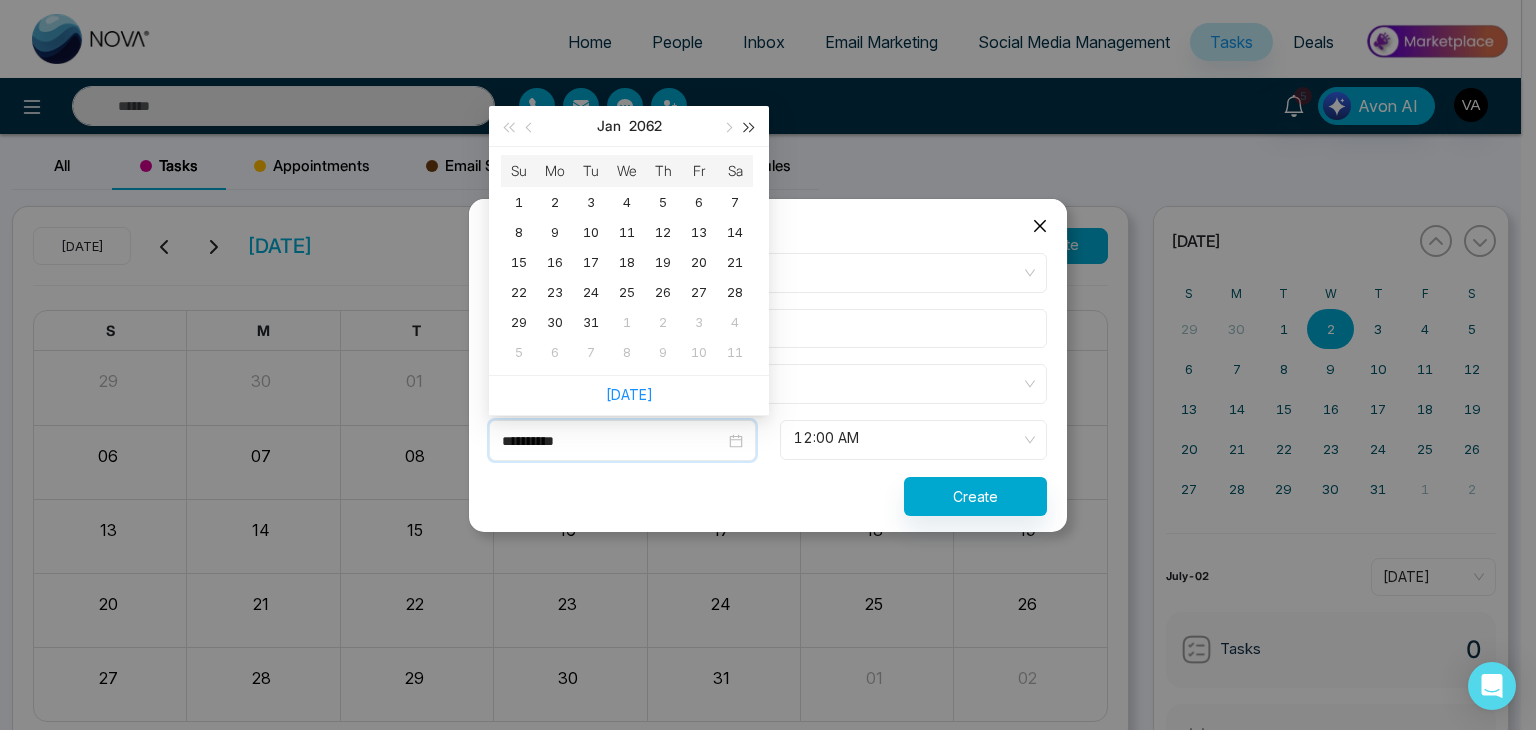 click at bounding box center (750, 127) 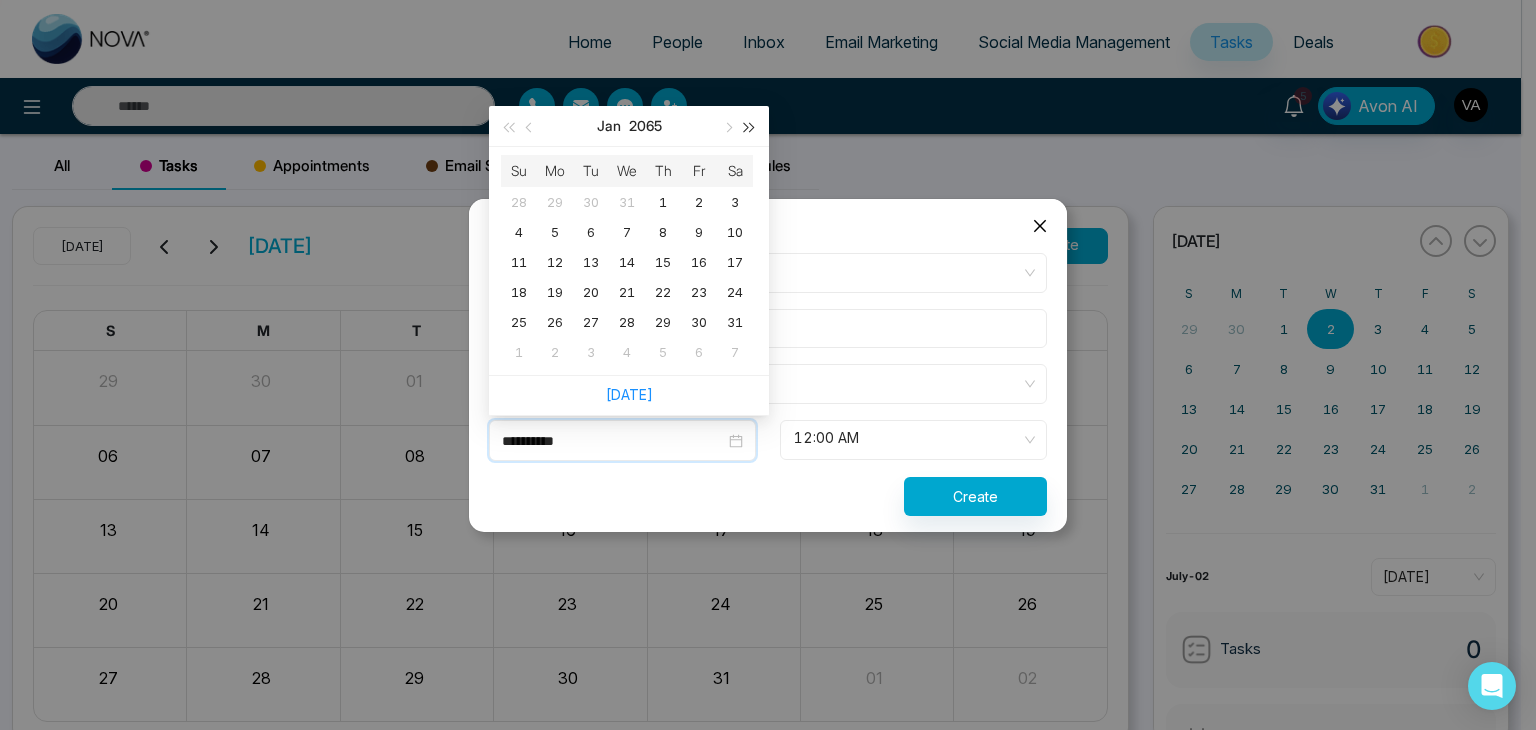 click at bounding box center [750, 127] 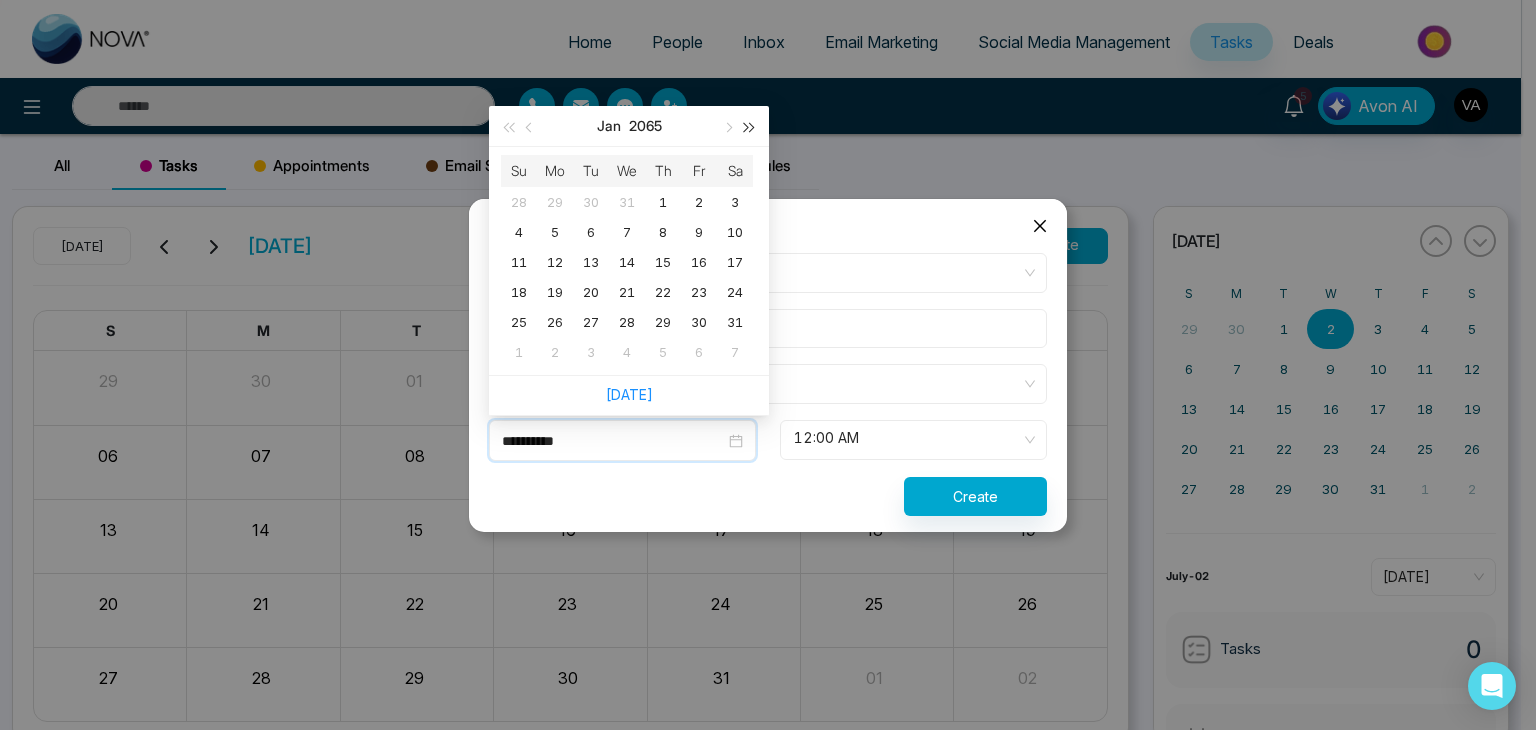 click at bounding box center [750, 127] 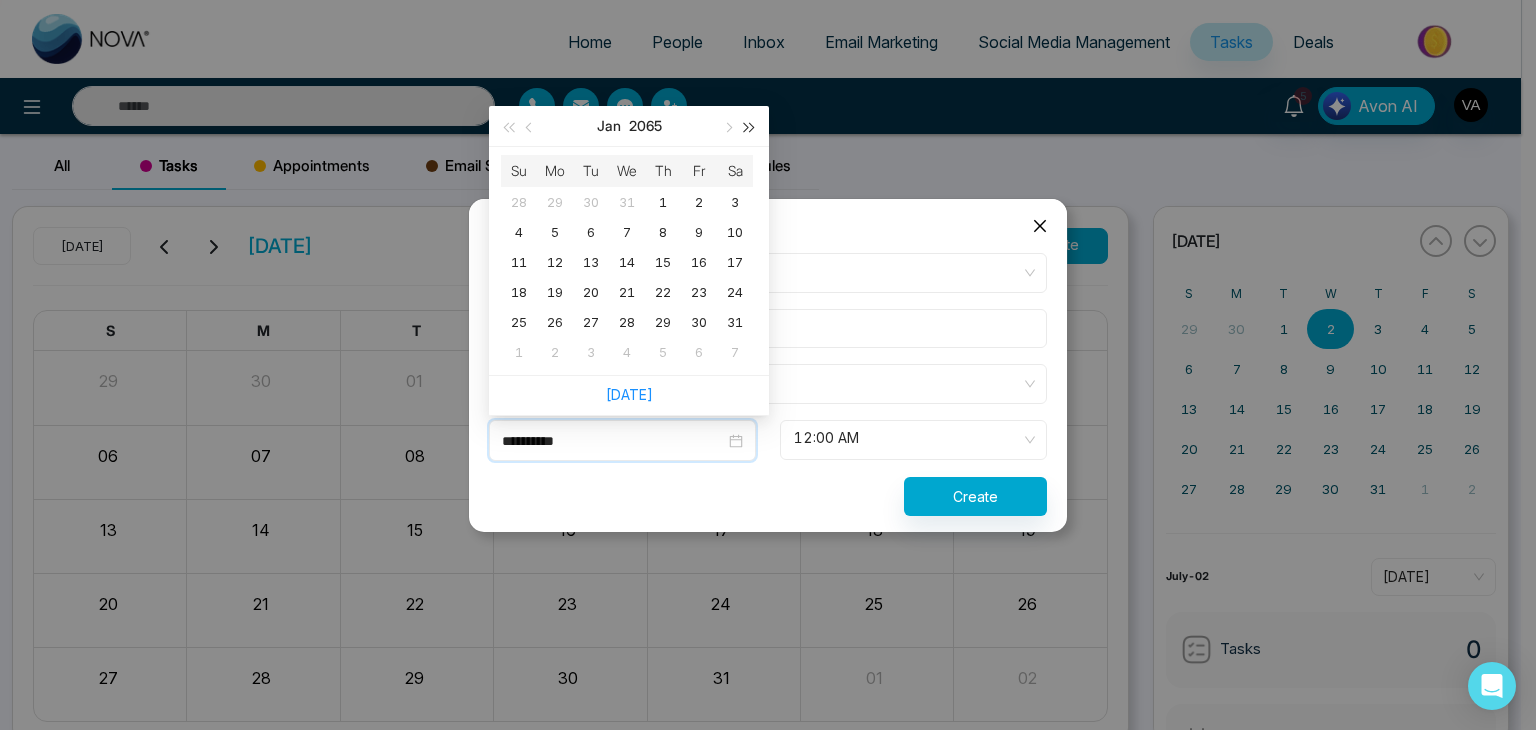 click at bounding box center [750, 127] 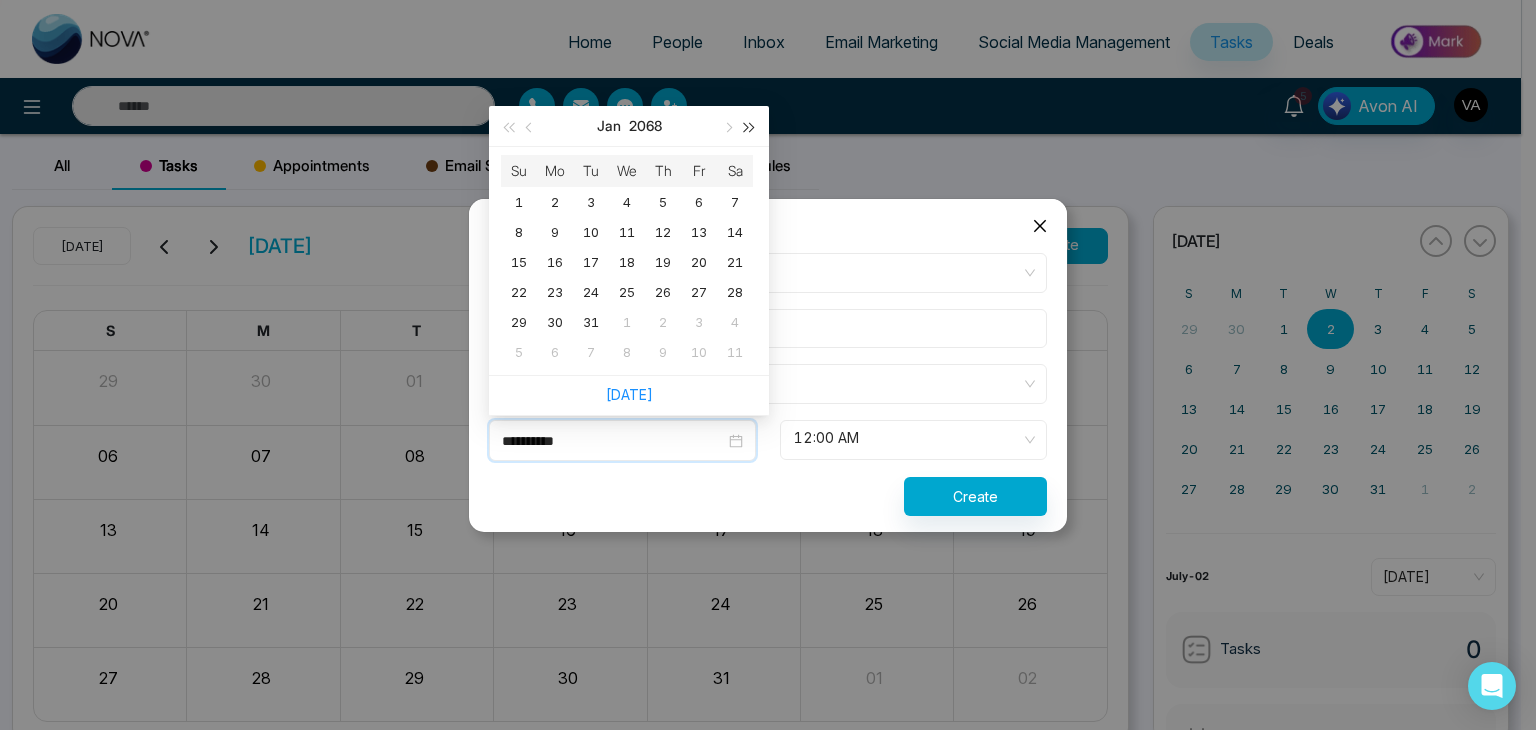 click at bounding box center (750, 127) 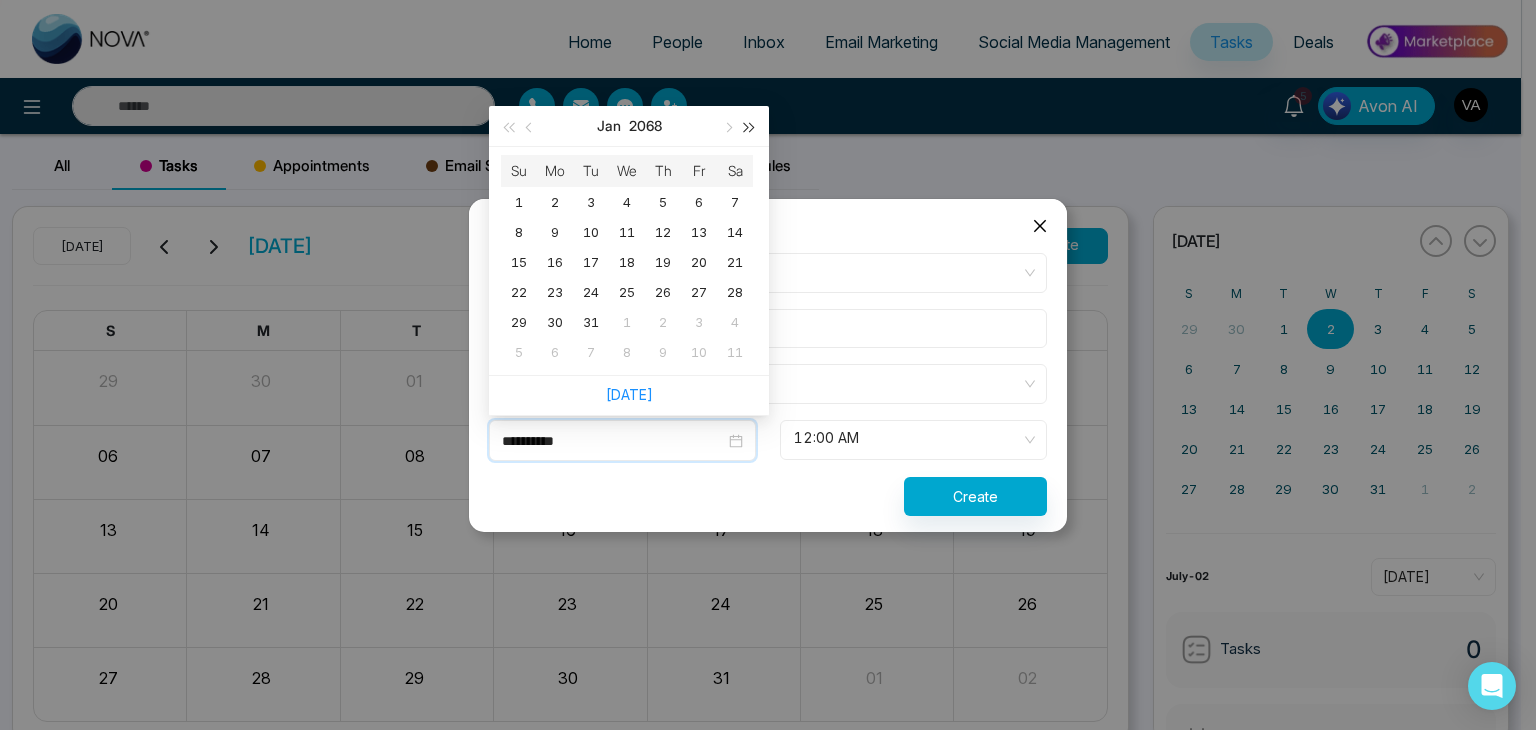 click at bounding box center (750, 127) 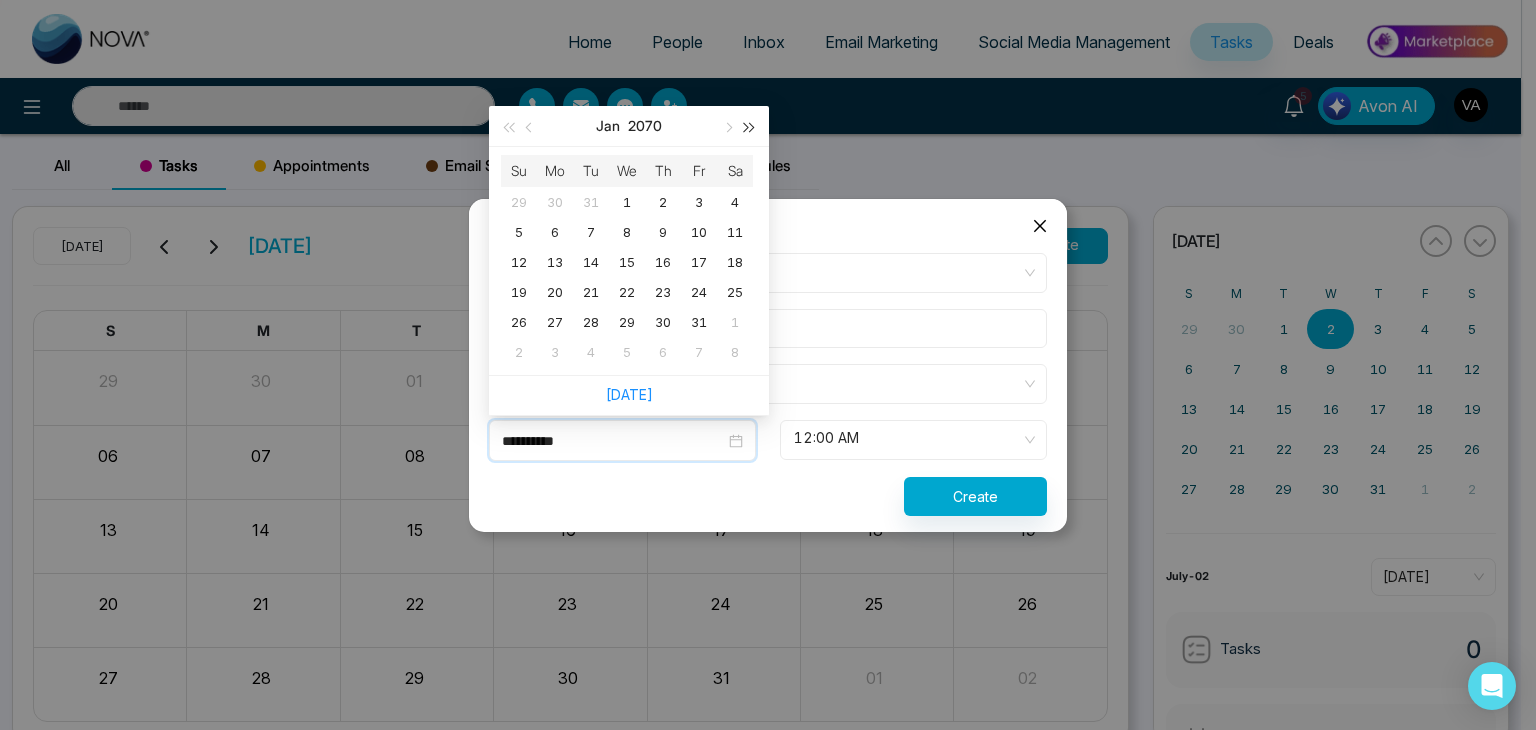 click at bounding box center (750, 127) 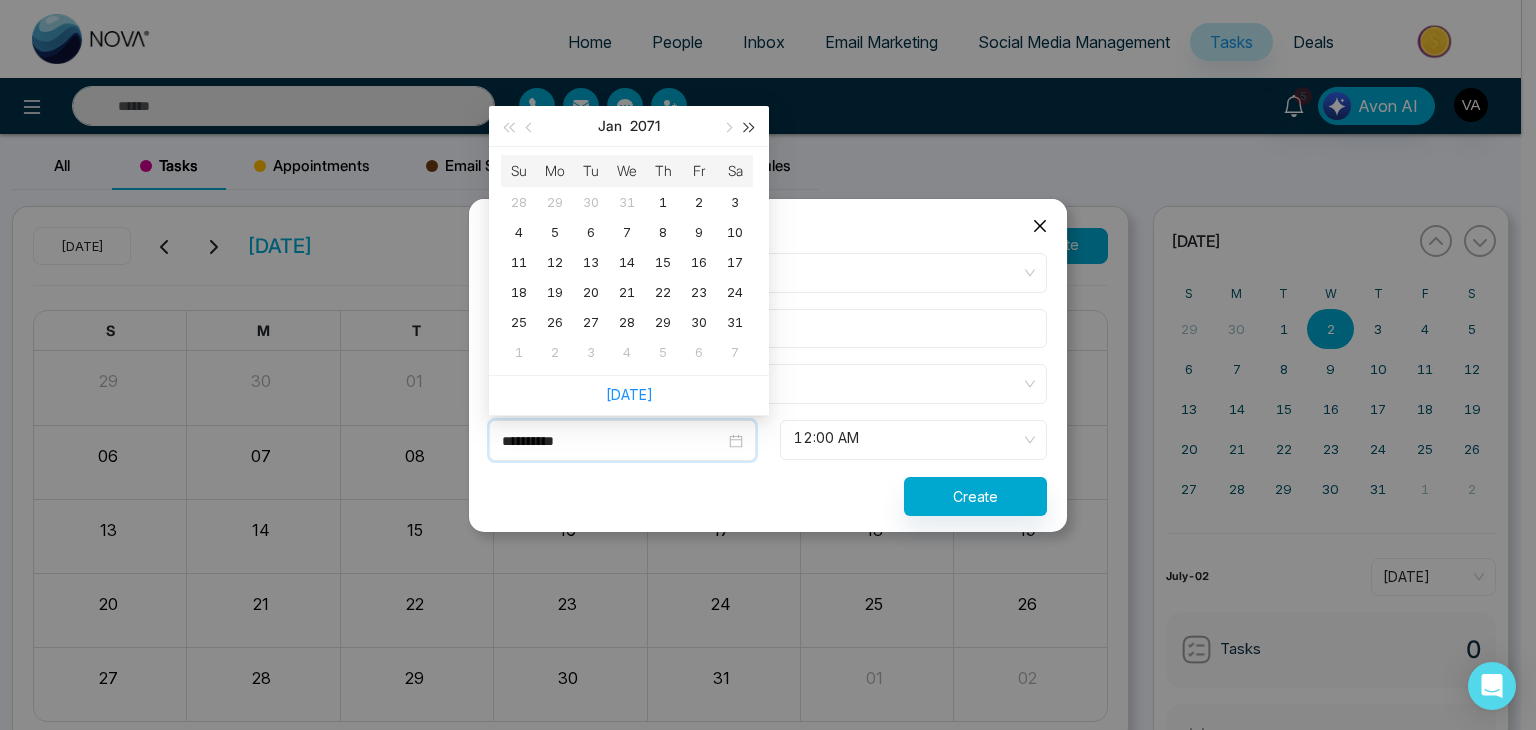 click at bounding box center (750, 127) 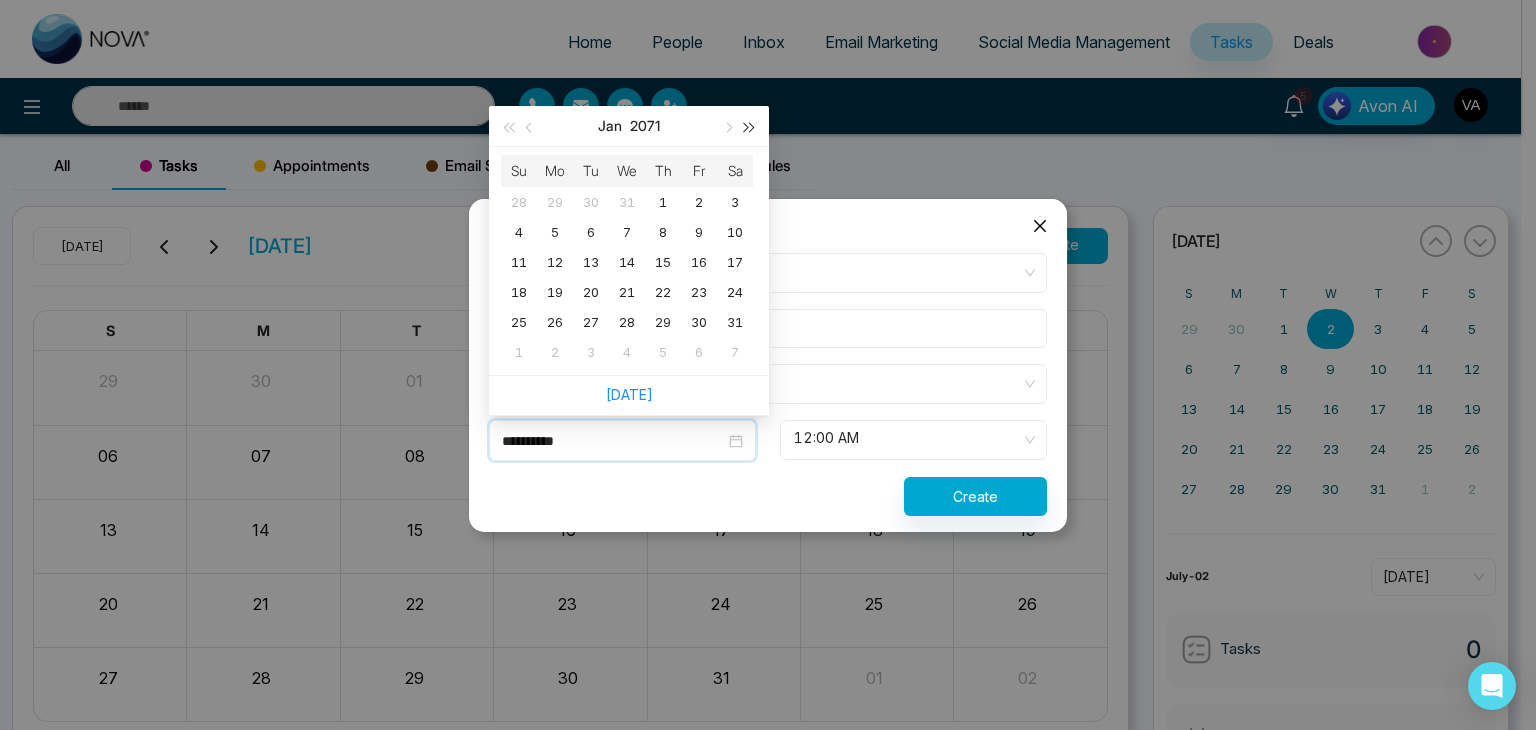 click at bounding box center [750, 127] 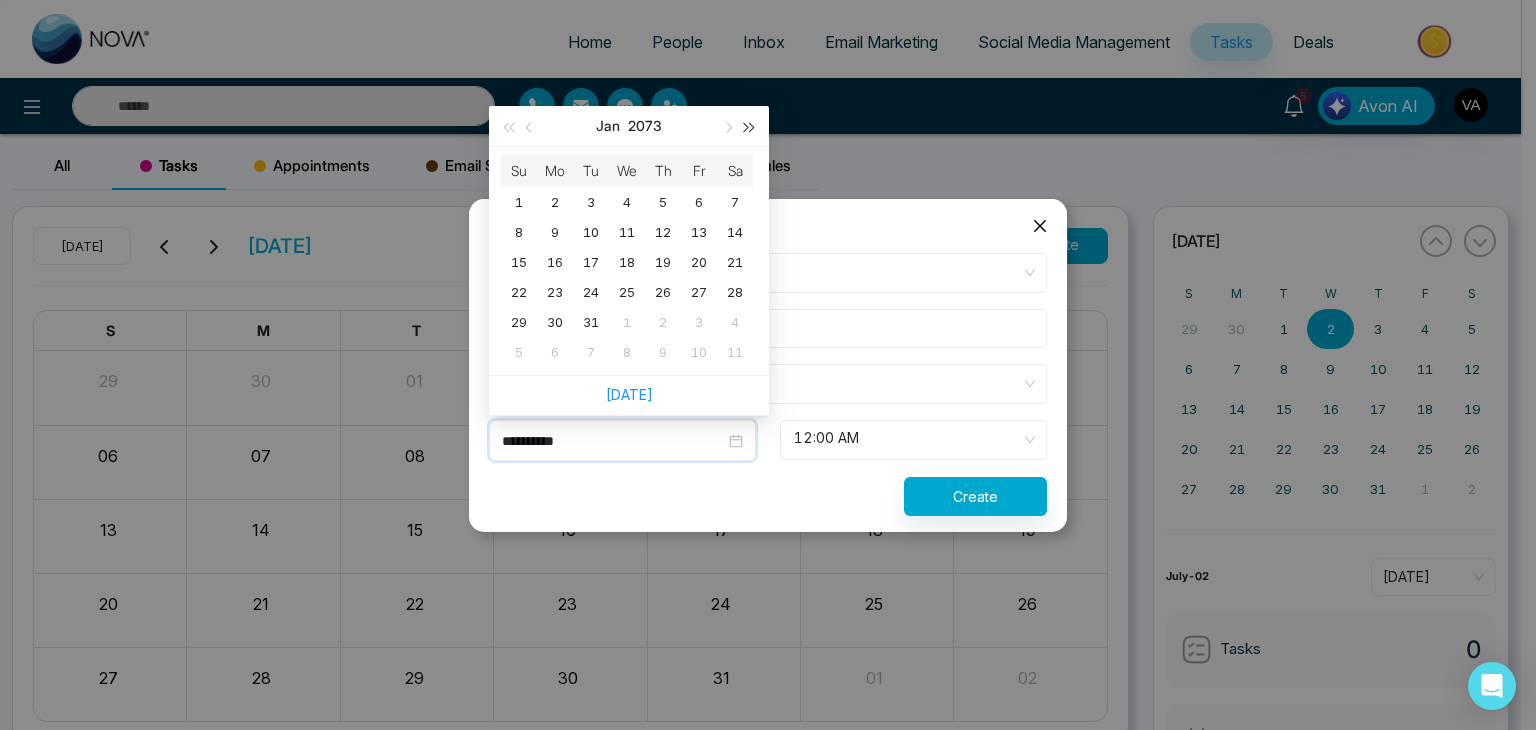 click at bounding box center (750, 127) 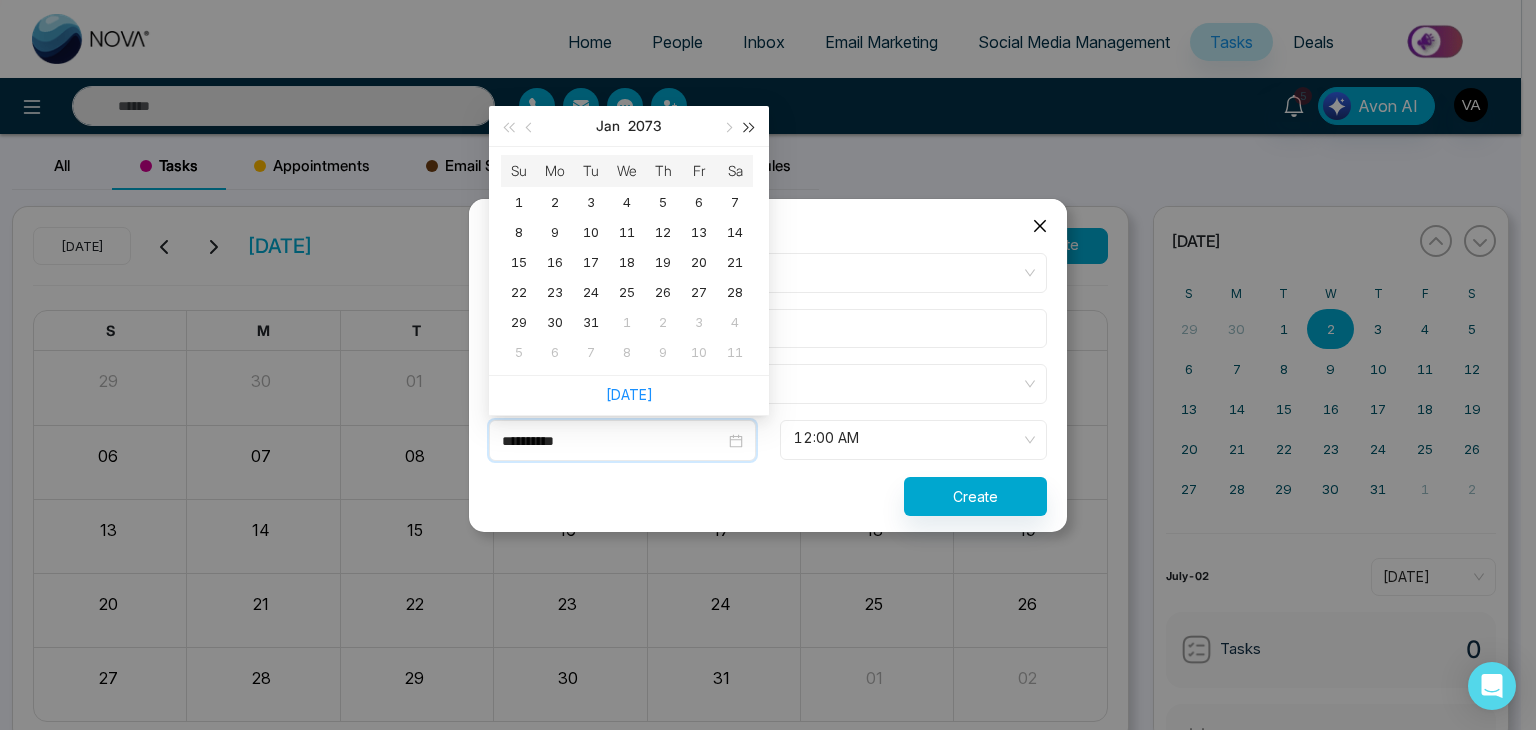 click at bounding box center [750, 127] 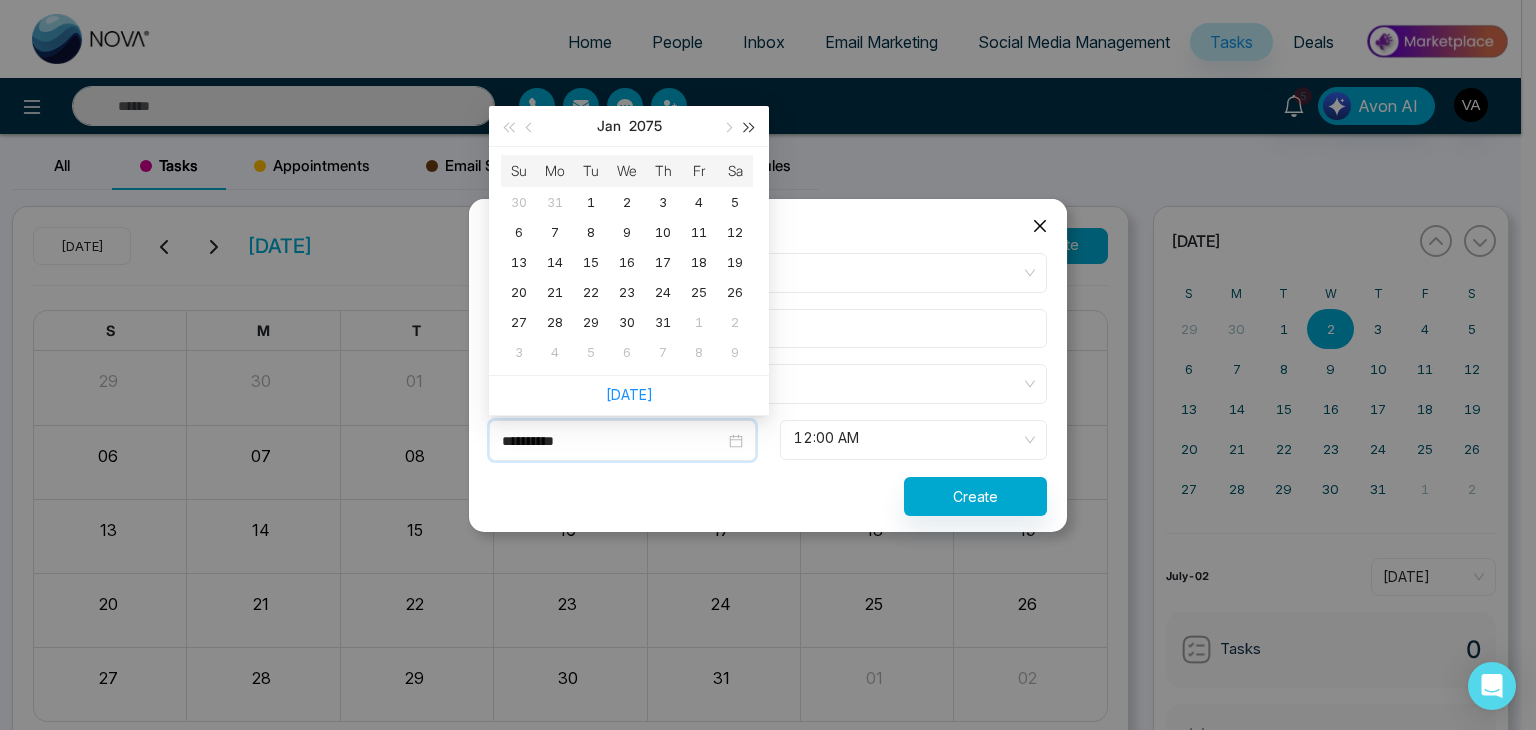 click at bounding box center (750, 127) 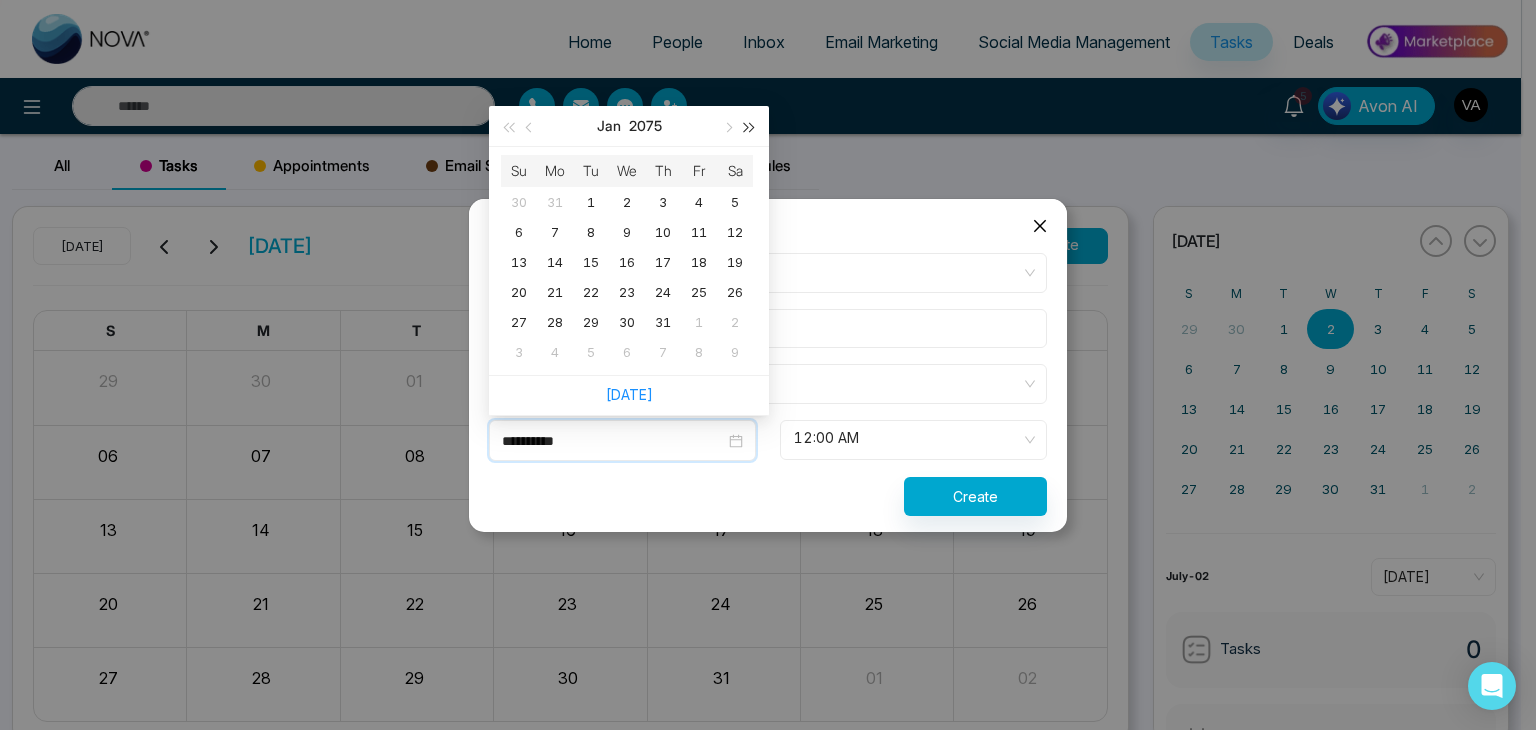 click at bounding box center [750, 127] 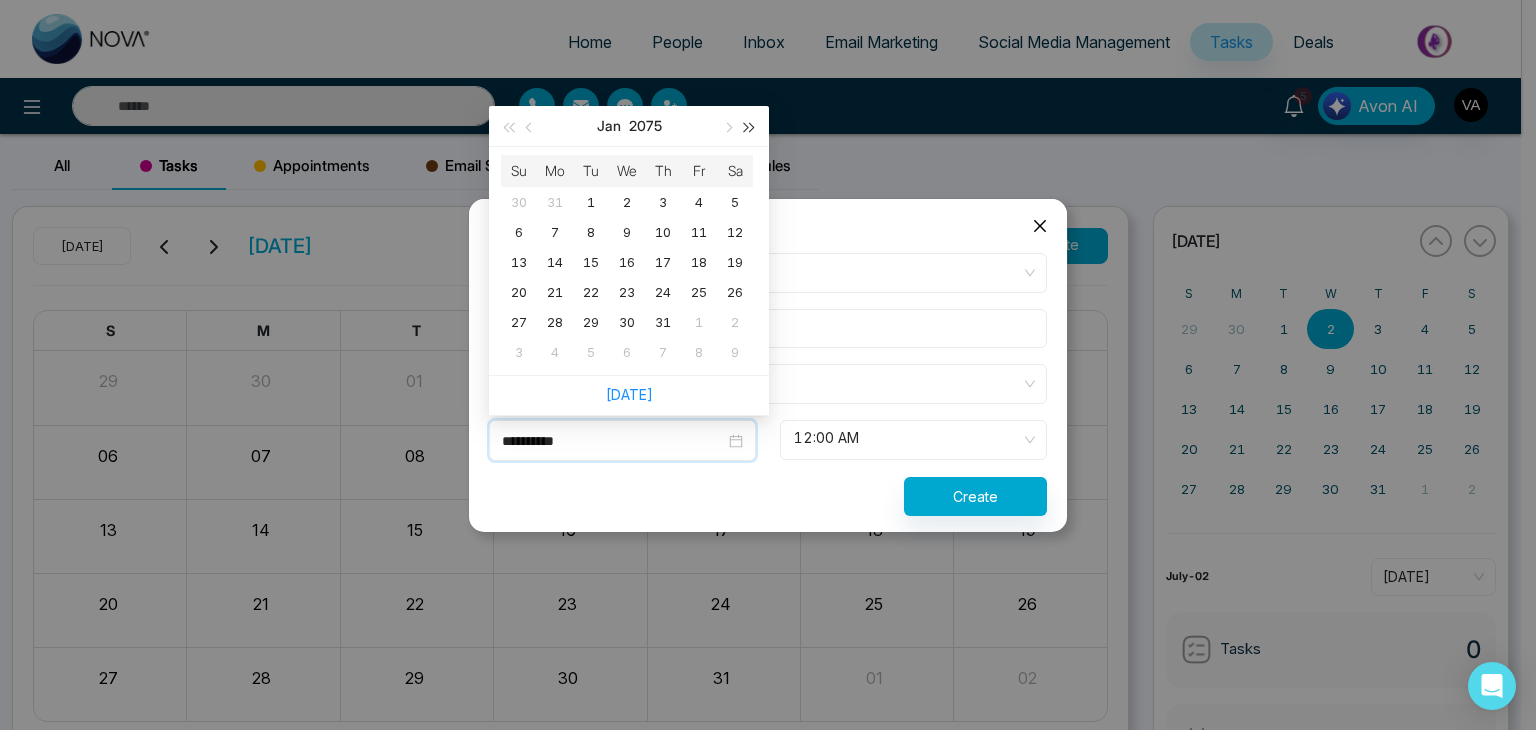 click at bounding box center [750, 127] 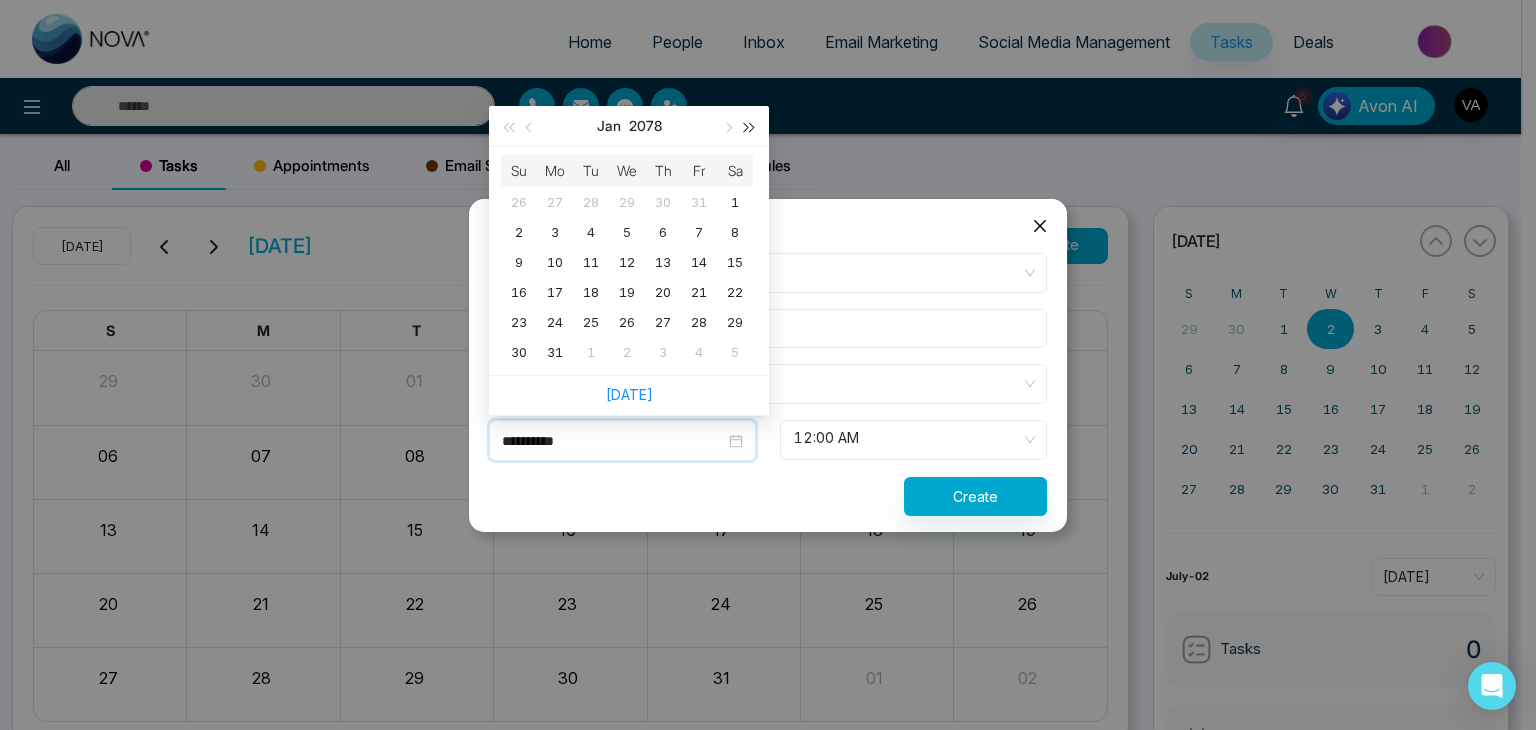 click at bounding box center (750, 127) 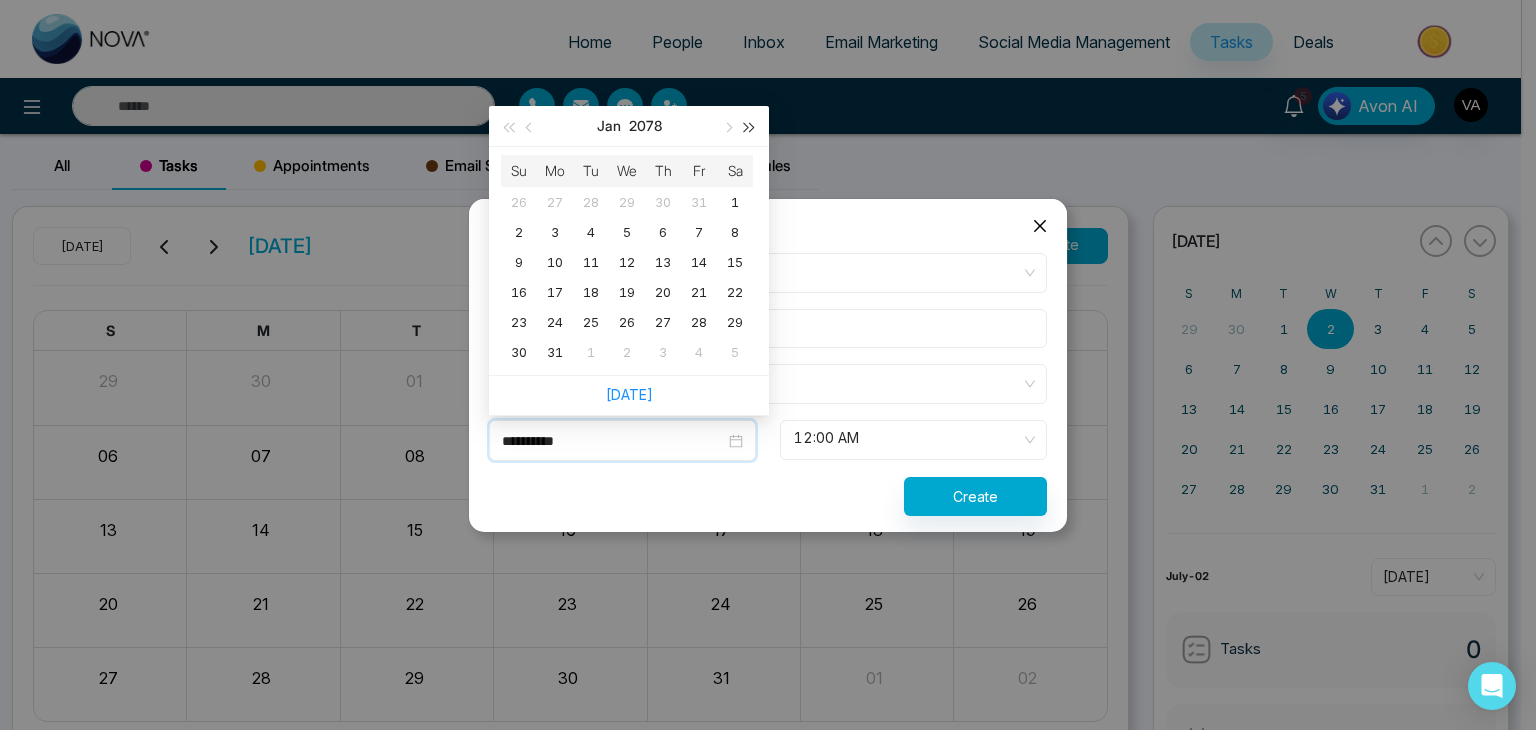 click at bounding box center [750, 127] 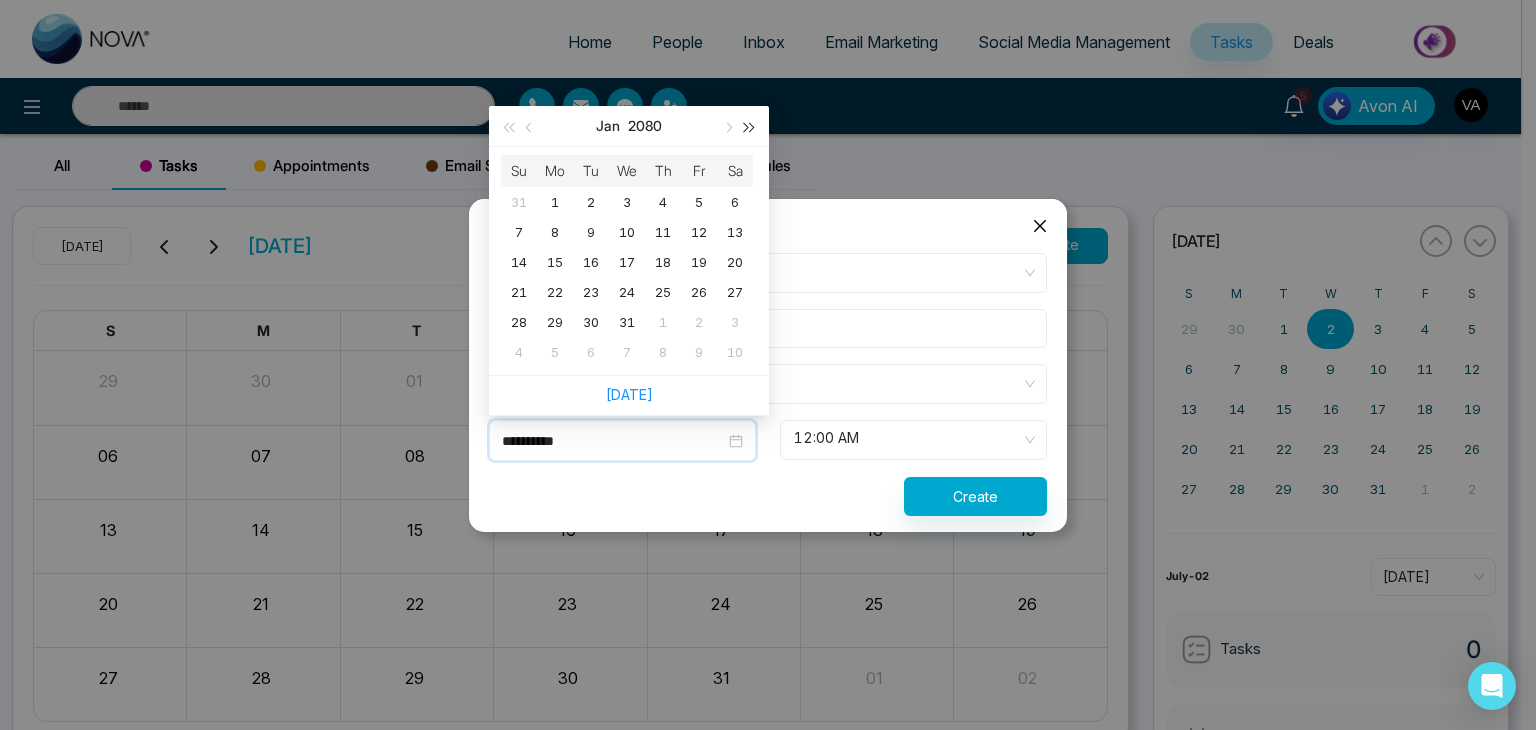 click at bounding box center [750, 127] 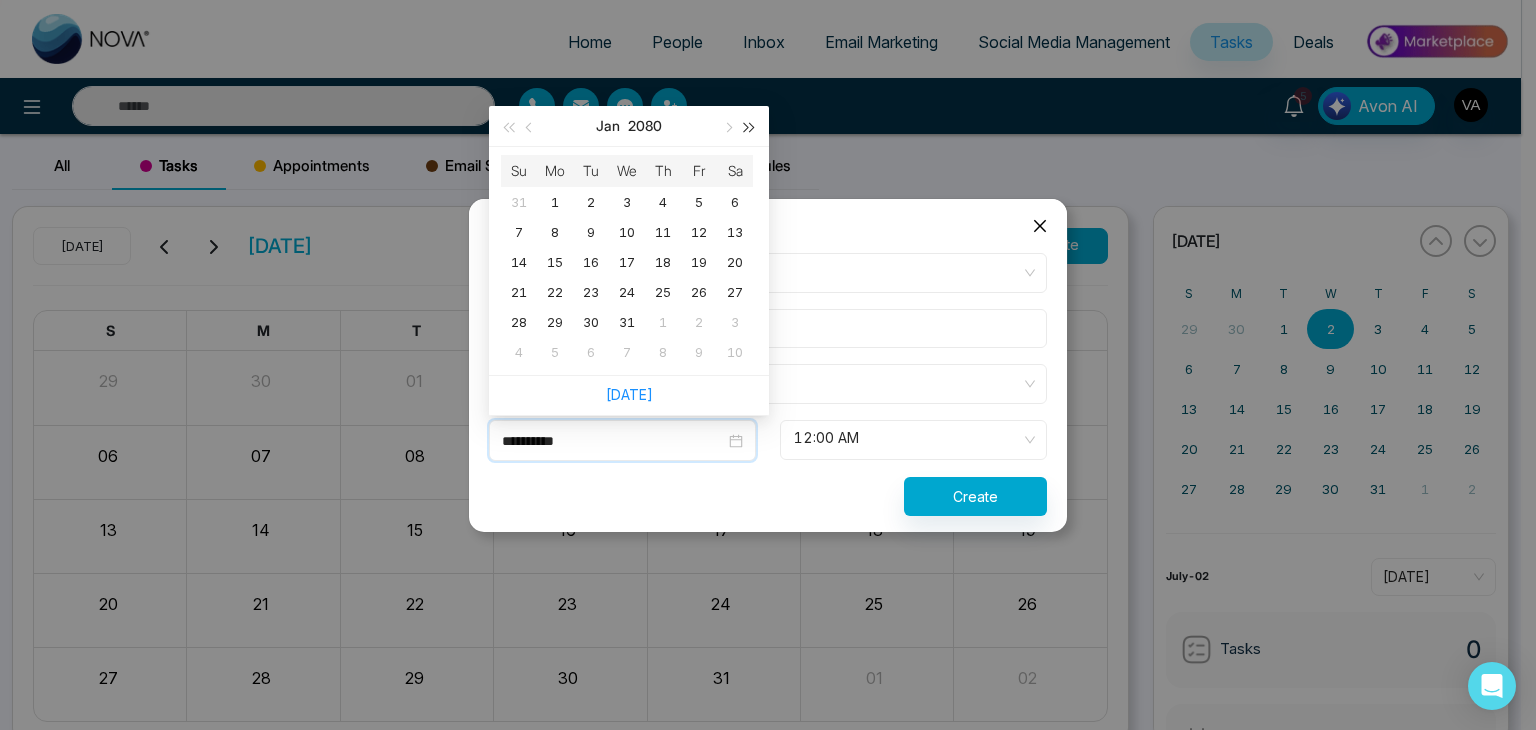 click at bounding box center (750, 127) 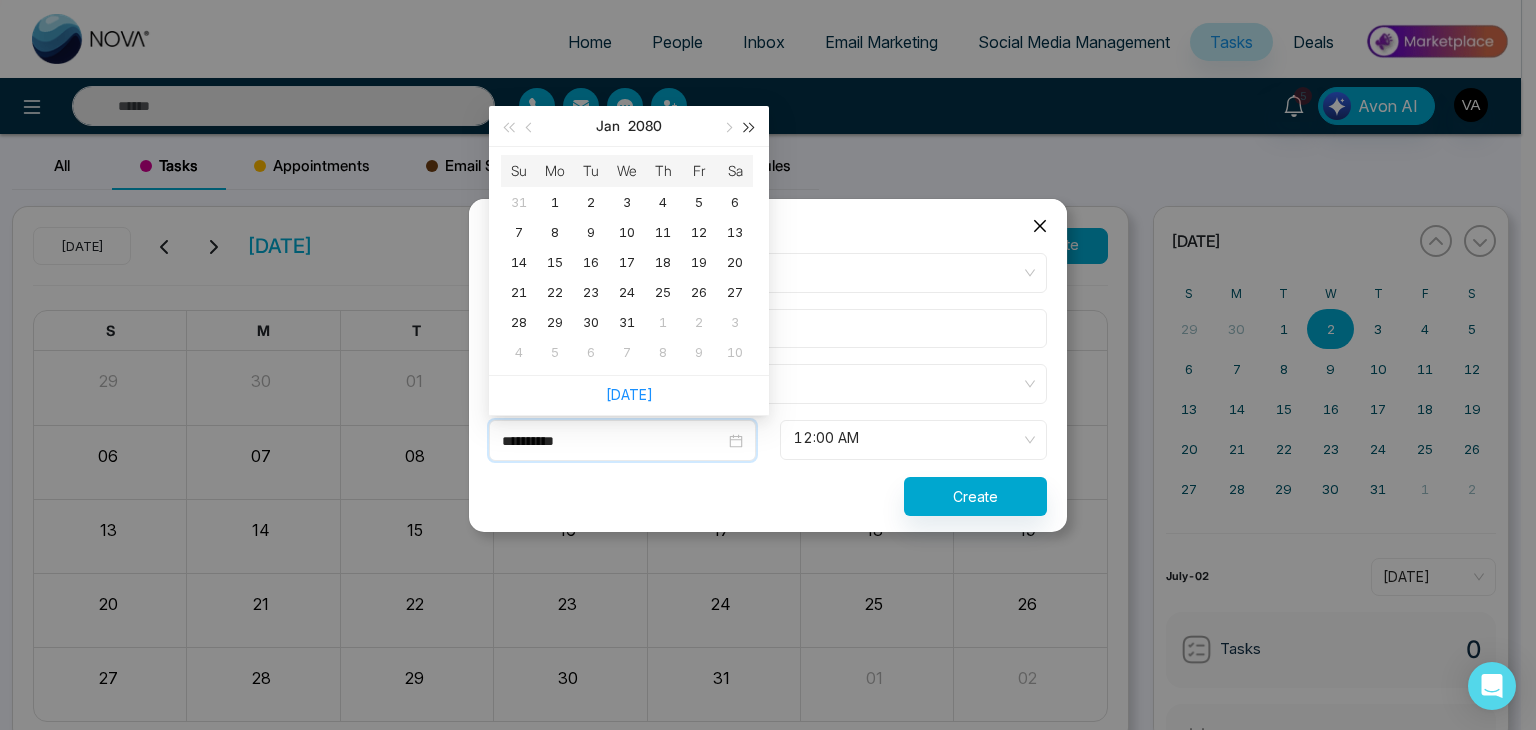 click at bounding box center (750, 127) 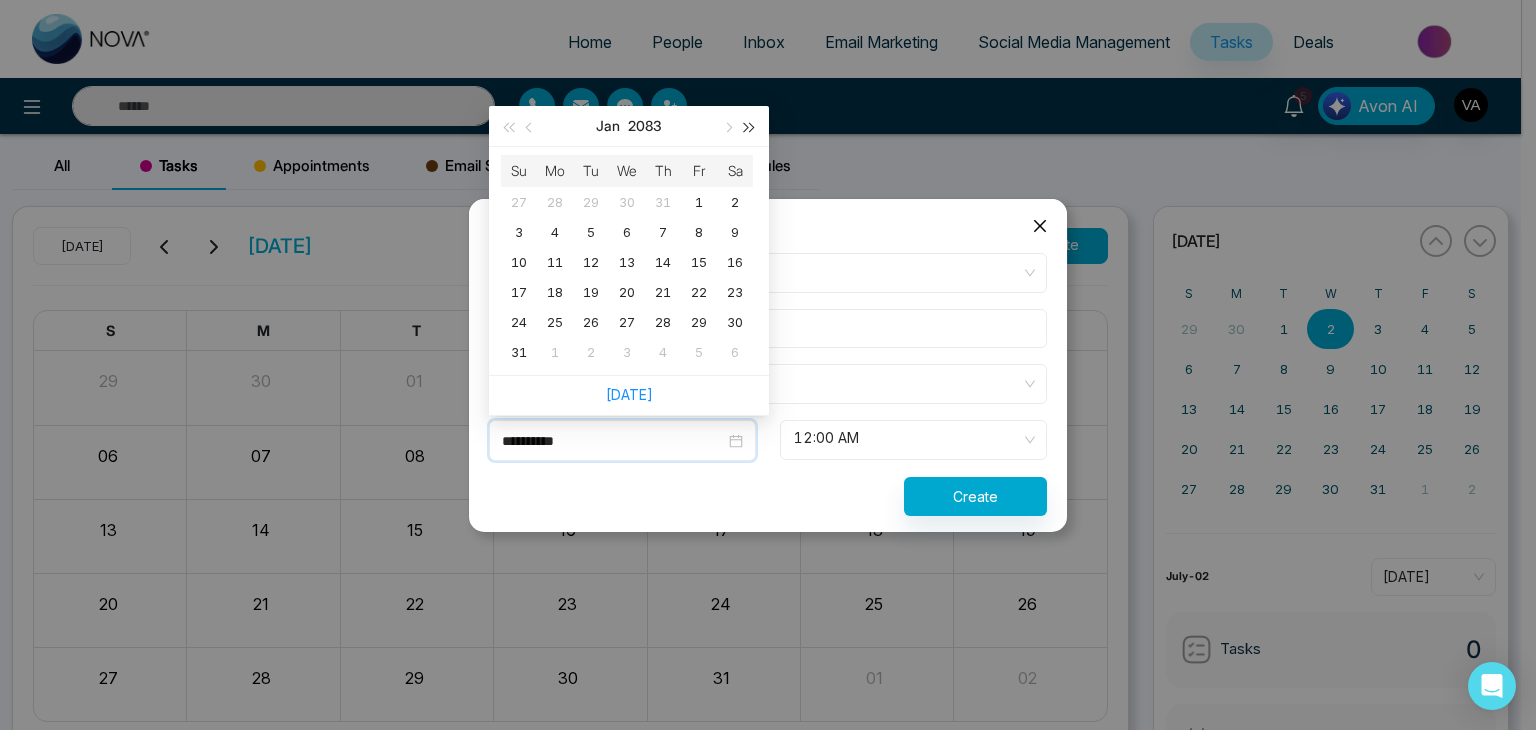 click at bounding box center (750, 127) 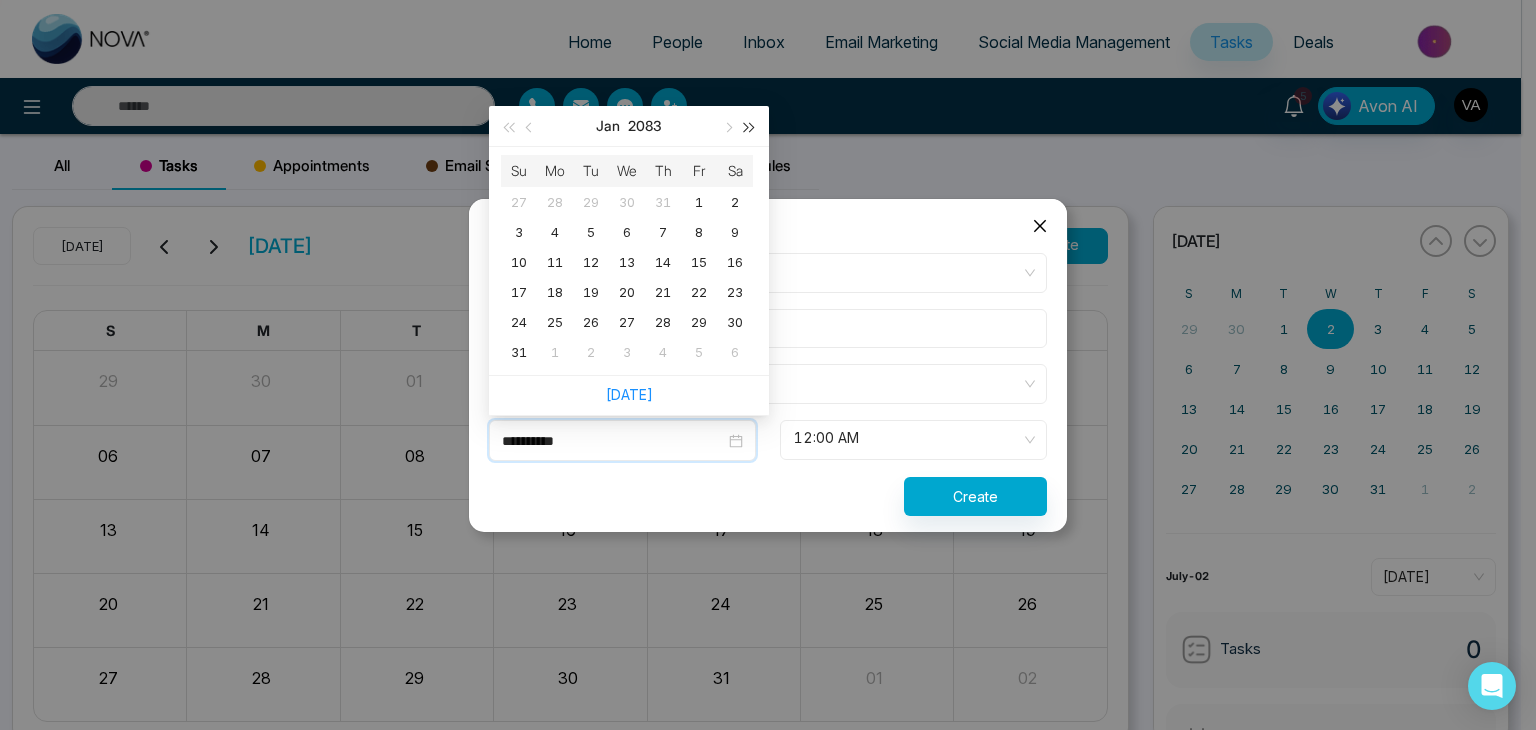 click at bounding box center (750, 127) 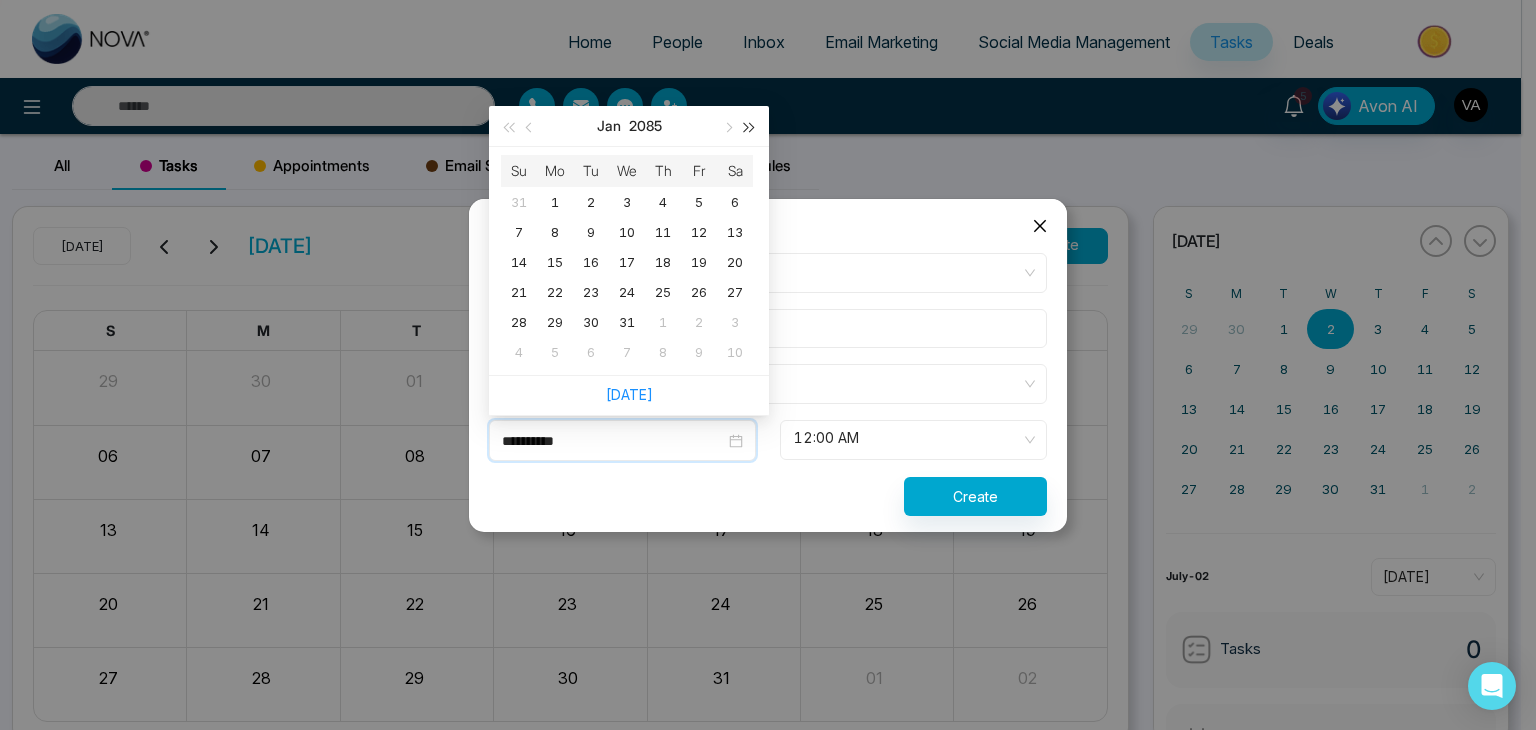 click at bounding box center [750, 127] 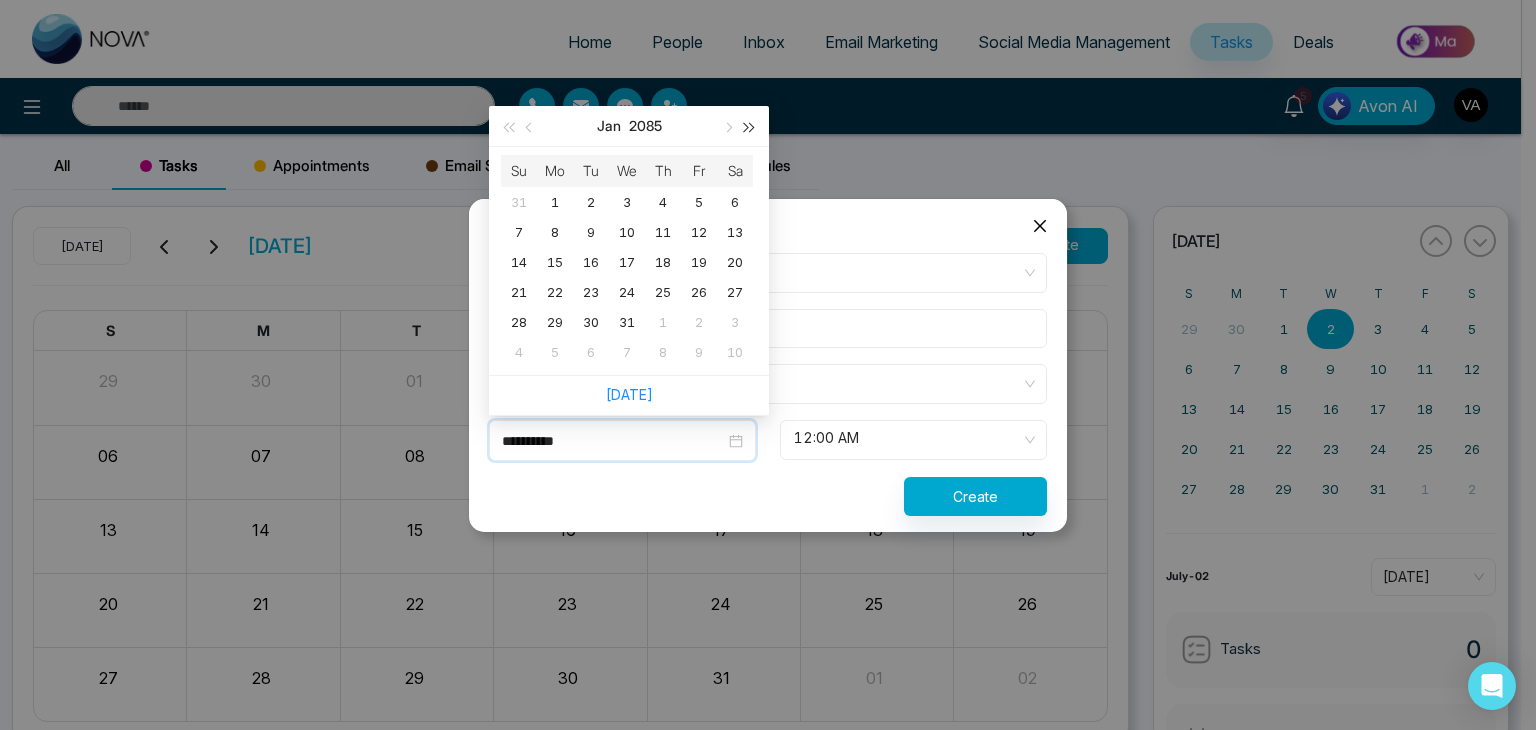 click at bounding box center (750, 127) 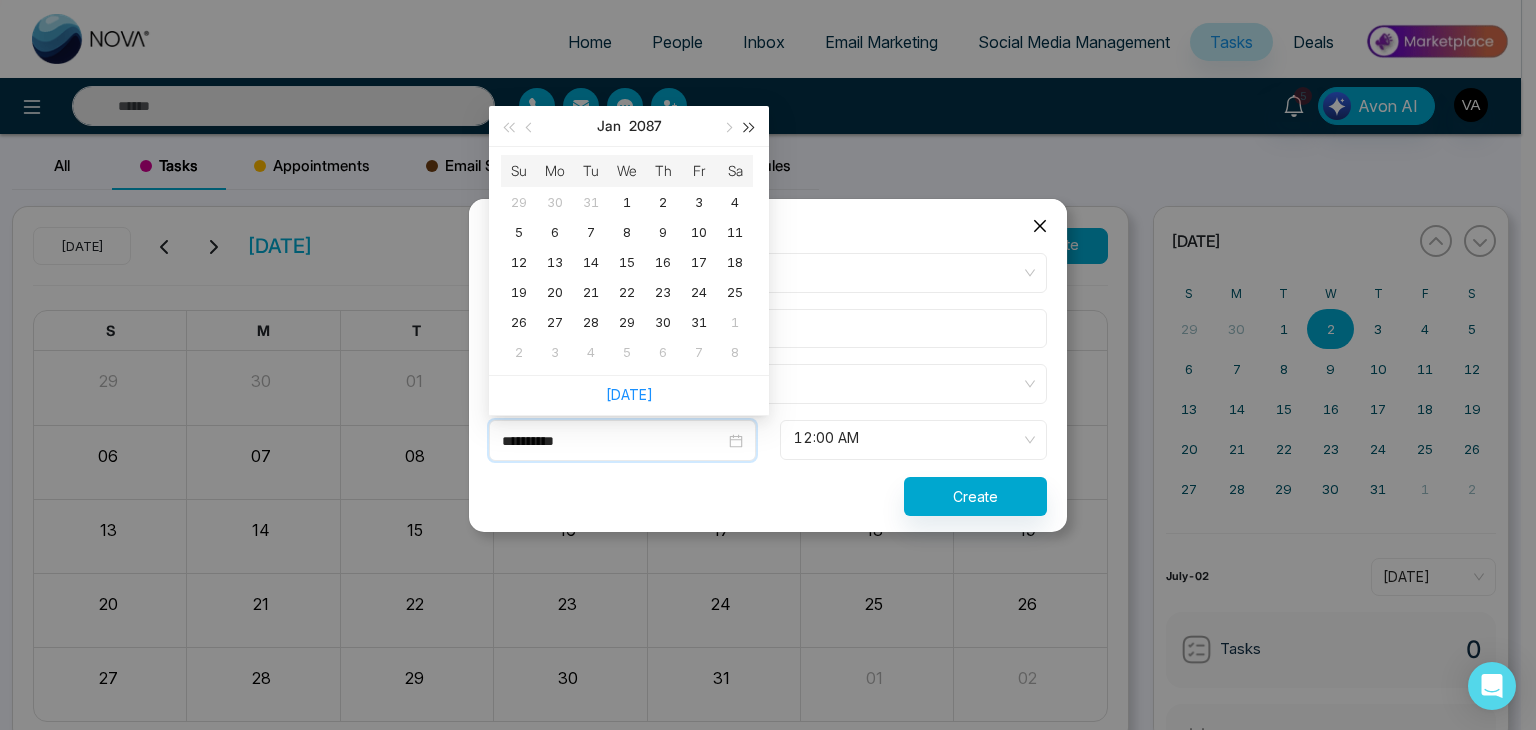 click at bounding box center (750, 127) 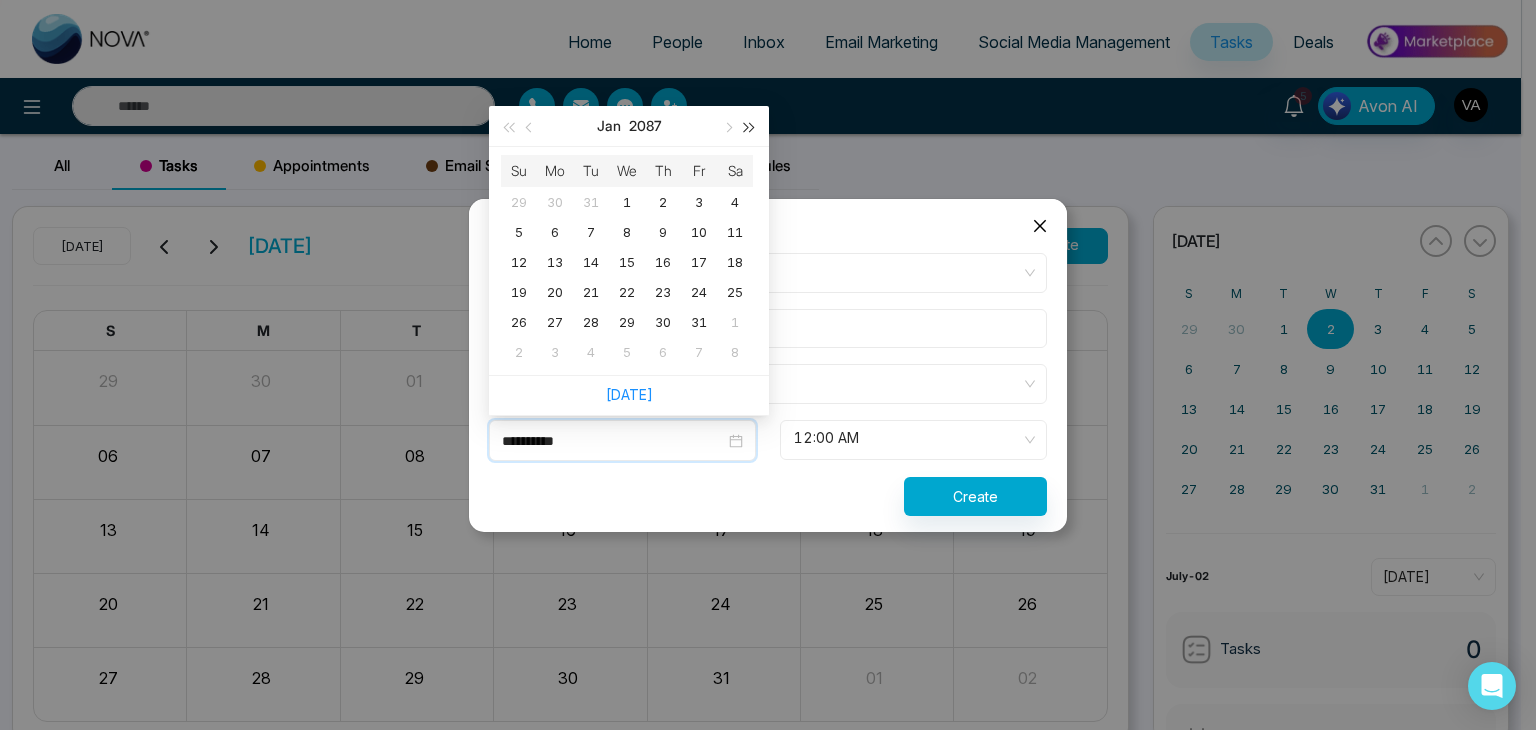 click at bounding box center (750, 127) 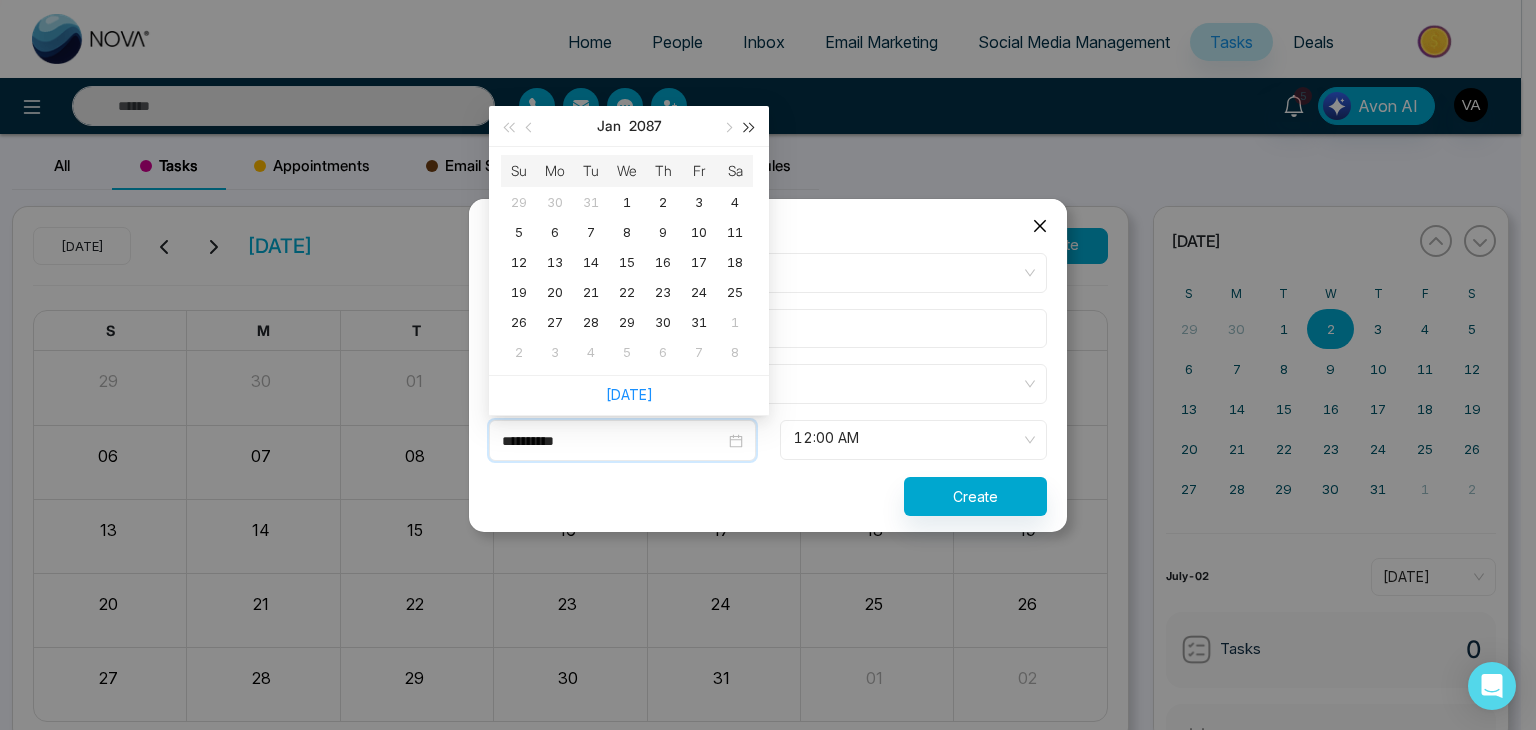 click at bounding box center (750, 127) 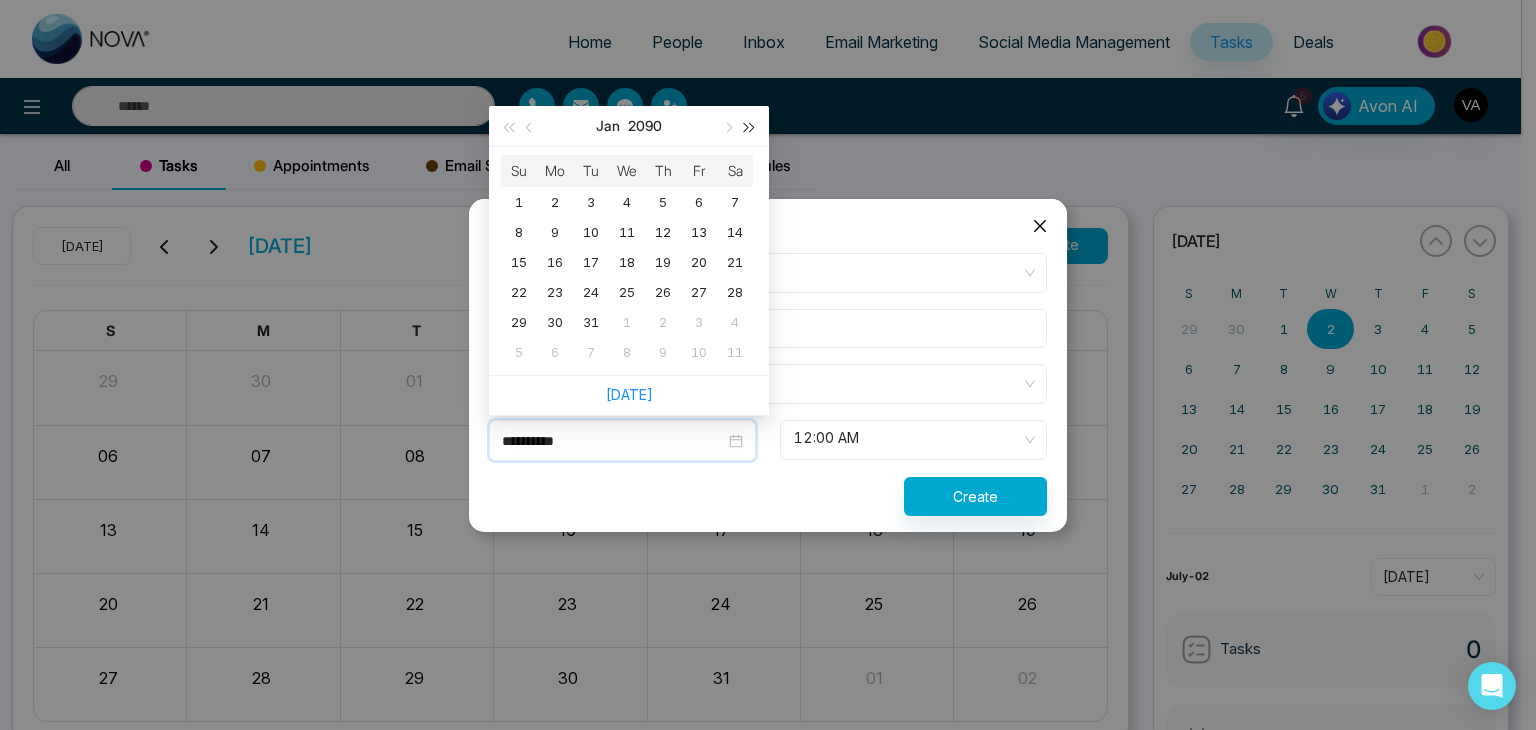 click at bounding box center [750, 127] 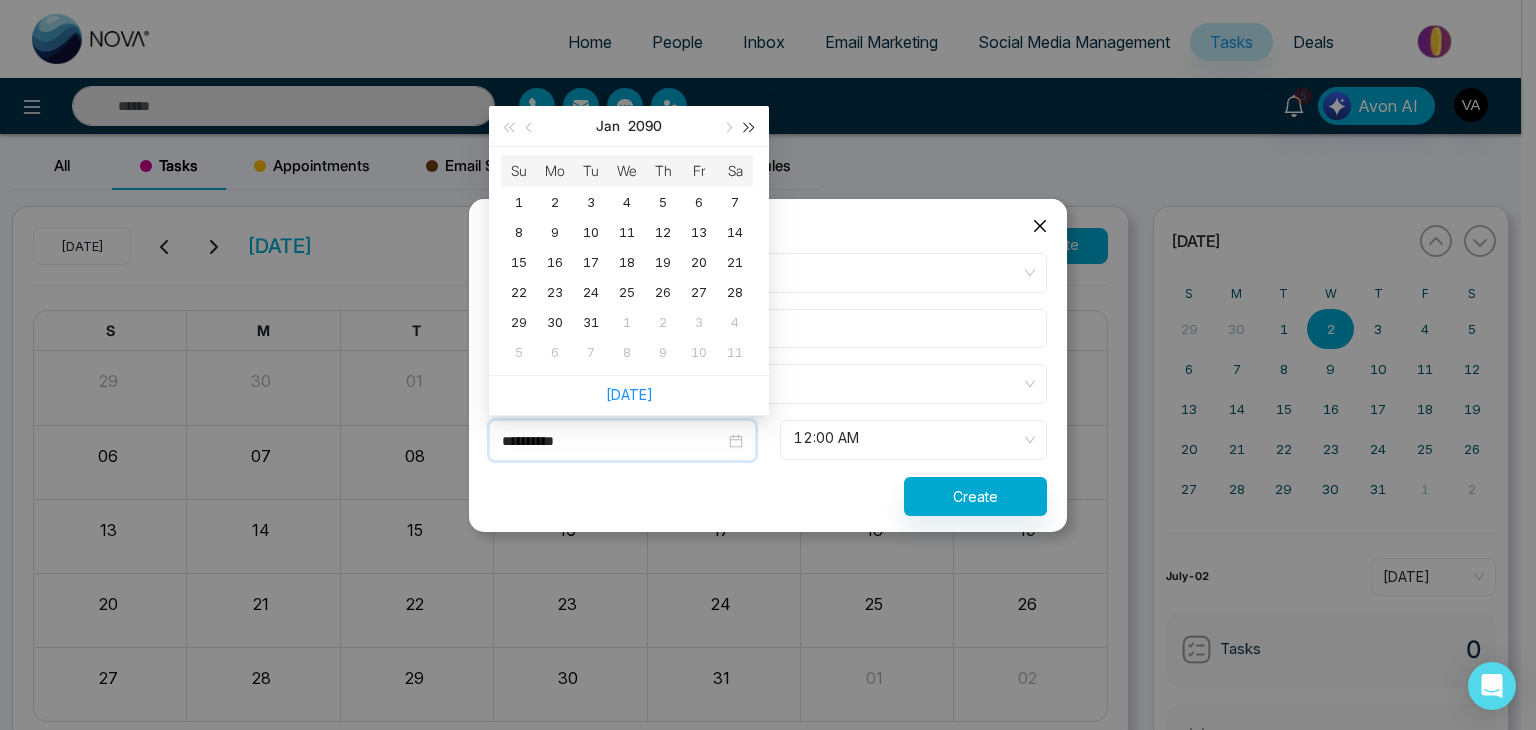 click at bounding box center [750, 127] 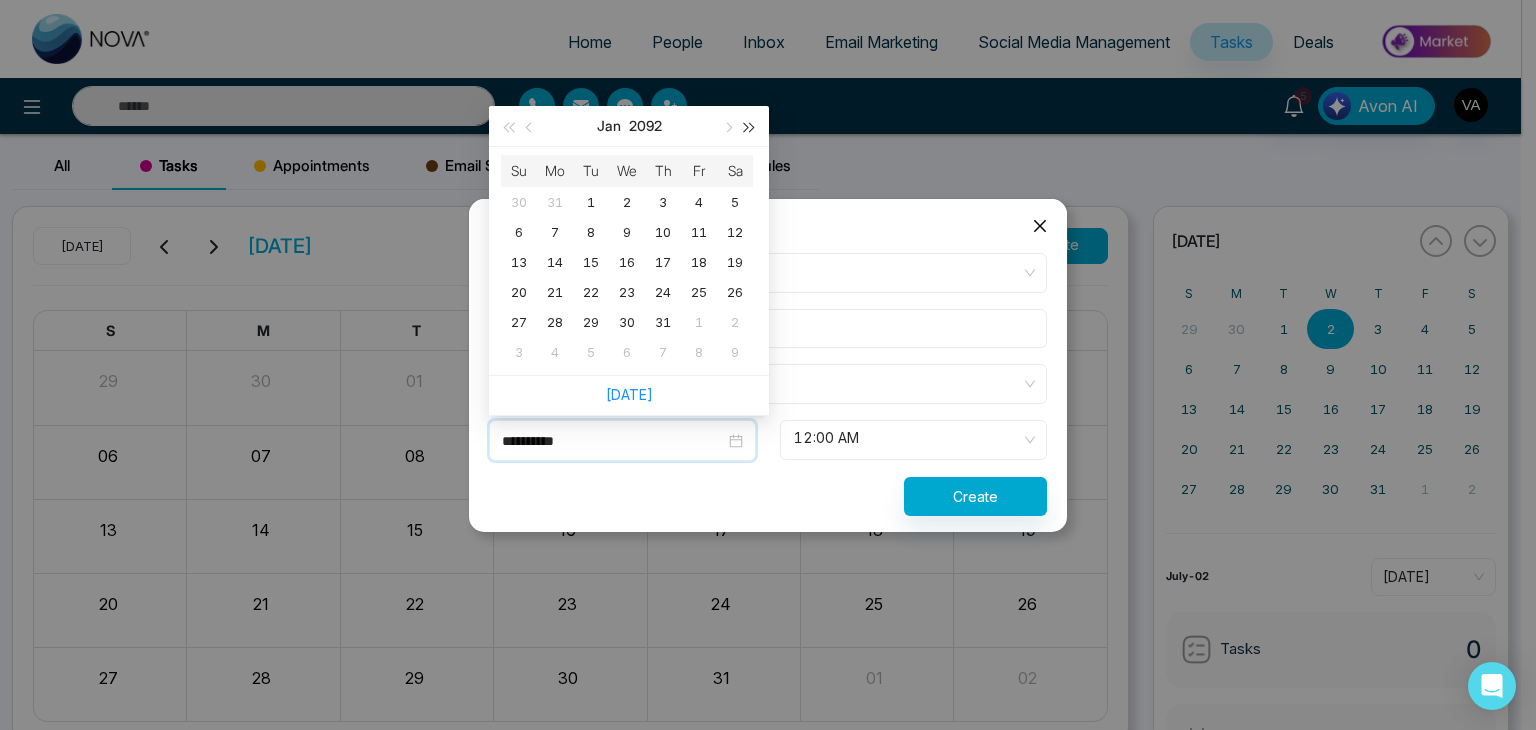 click at bounding box center [750, 127] 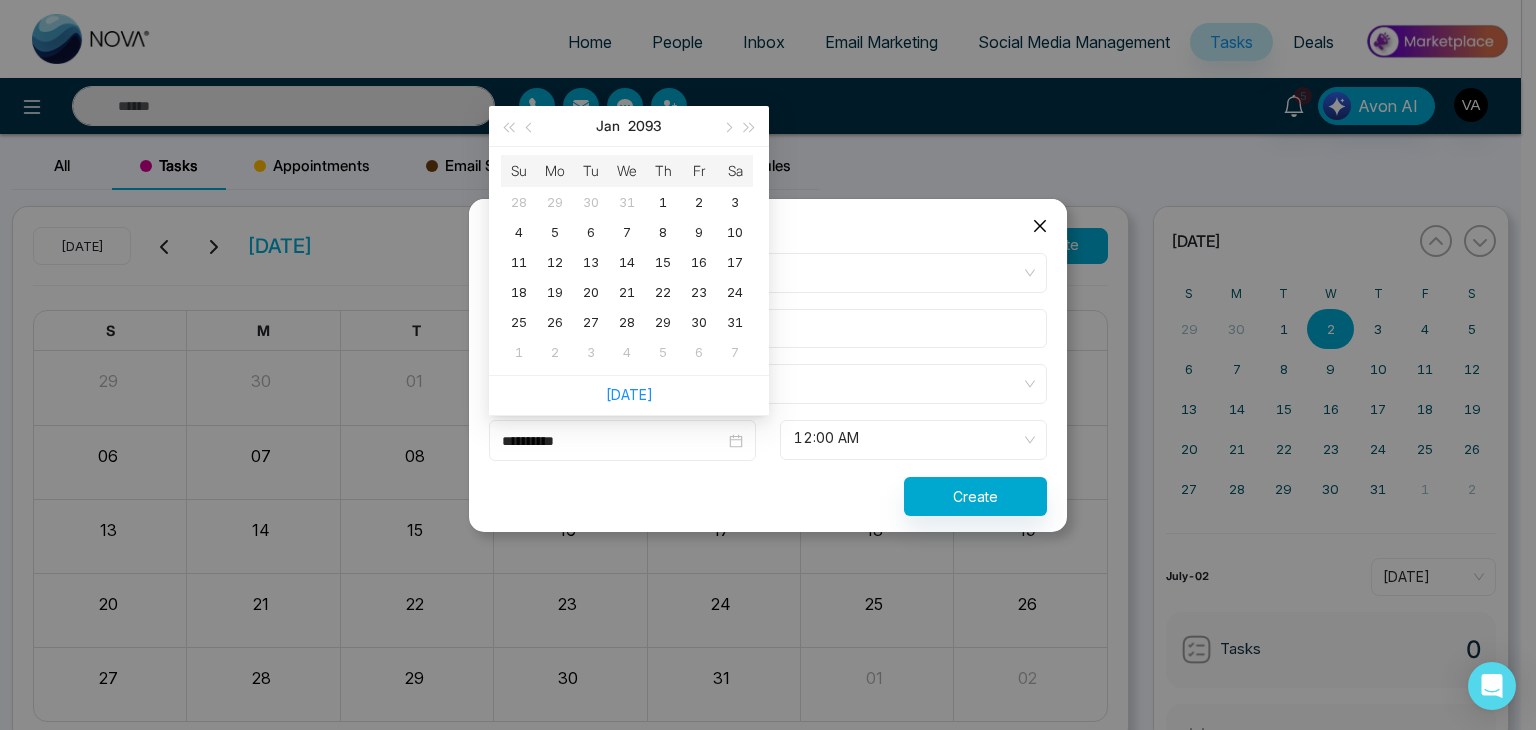 click on "**********" at bounding box center [768, 365] 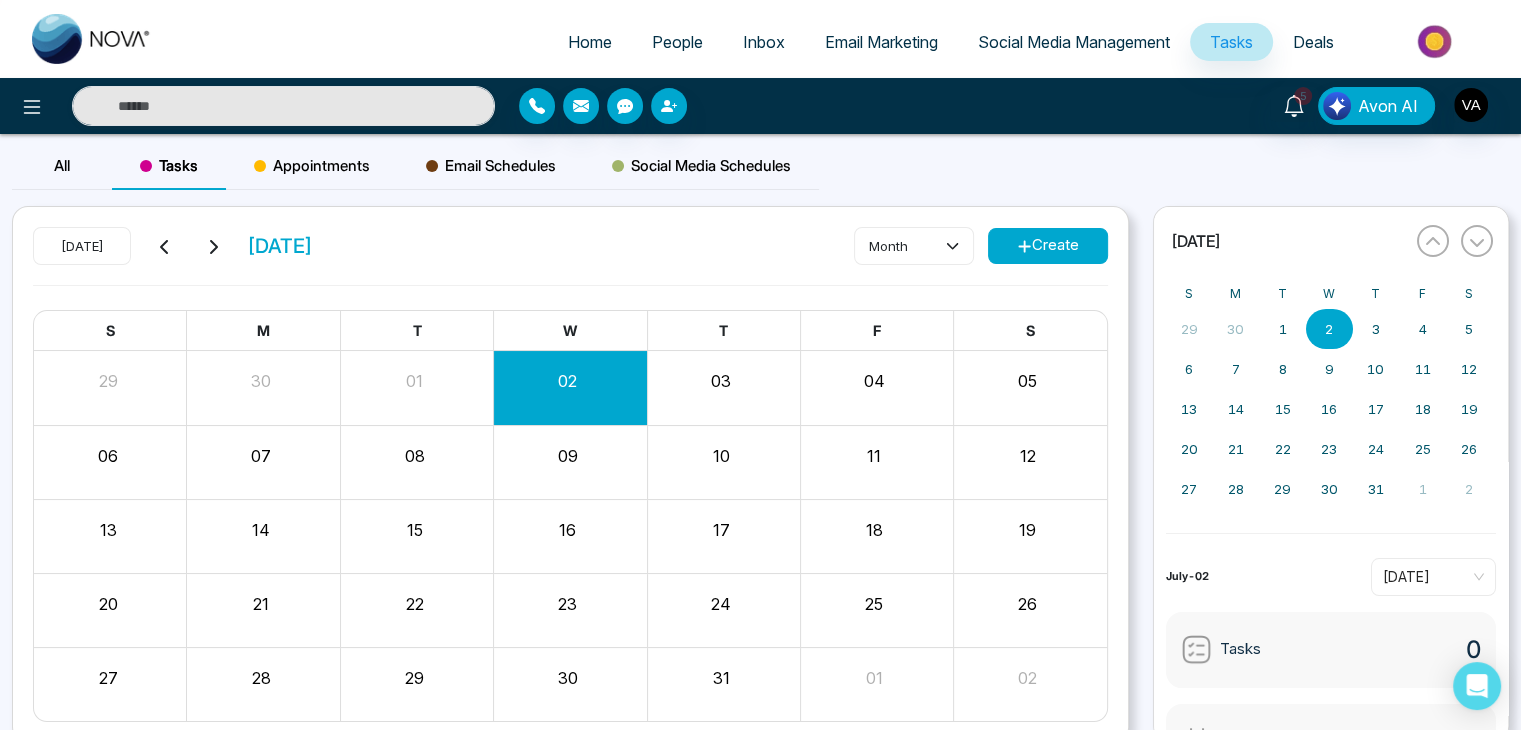 click on "10" at bounding box center (721, 453) 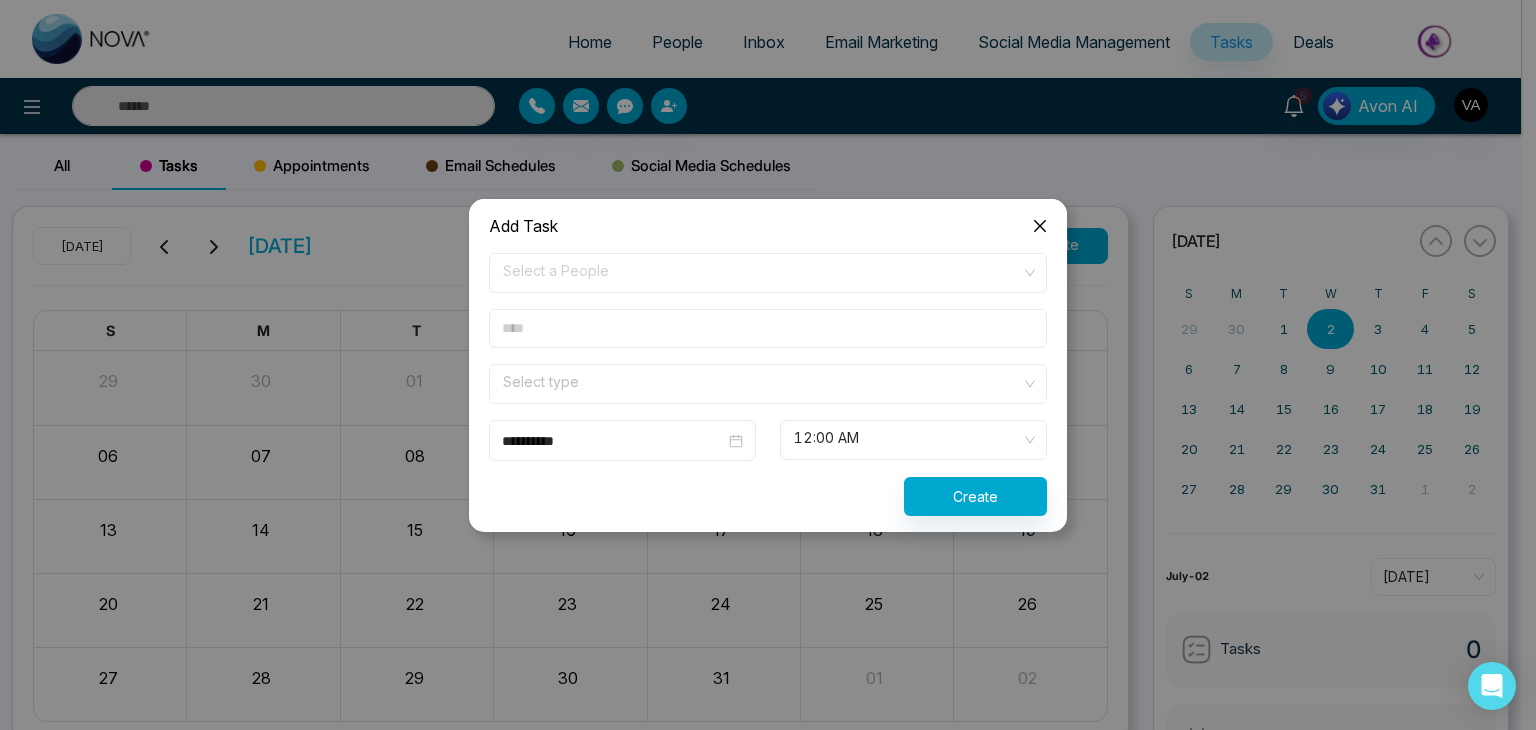 click 